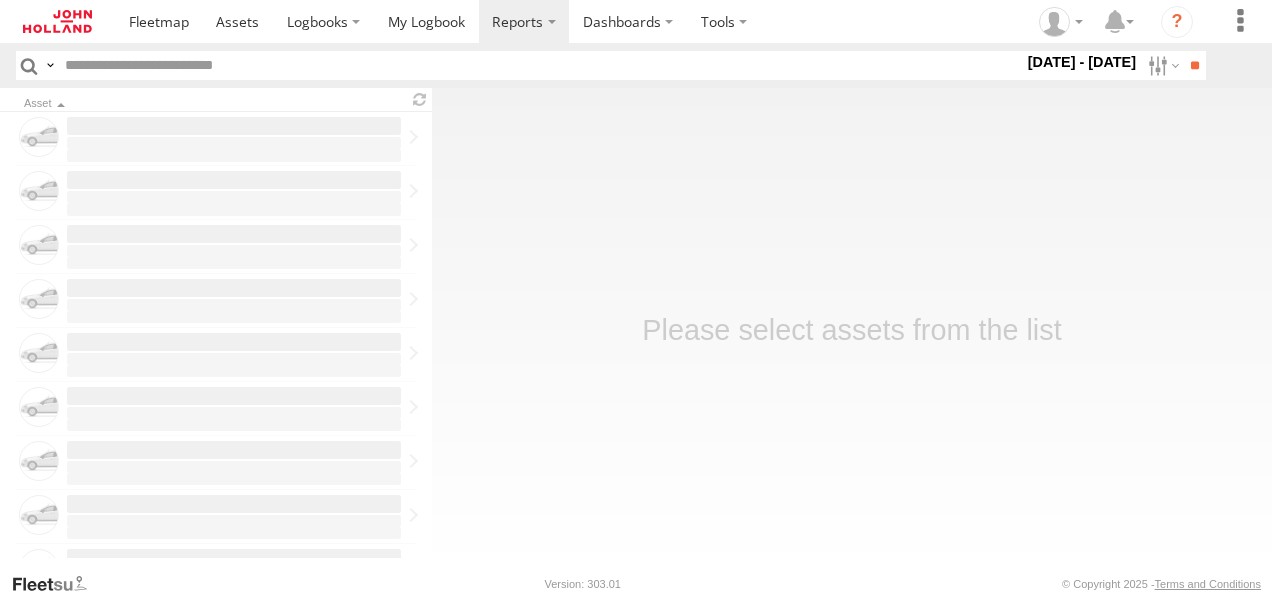 scroll, scrollTop: 0, scrollLeft: 0, axis: both 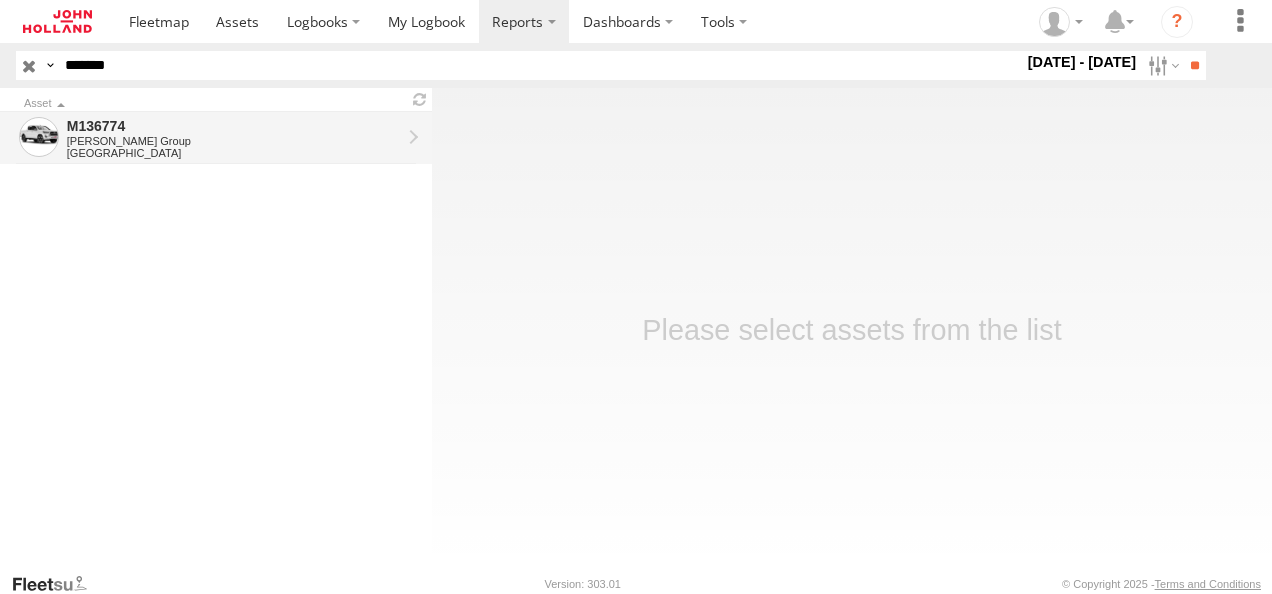click on "[PERSON_NAME] Group" at bounding box center (234, 141) 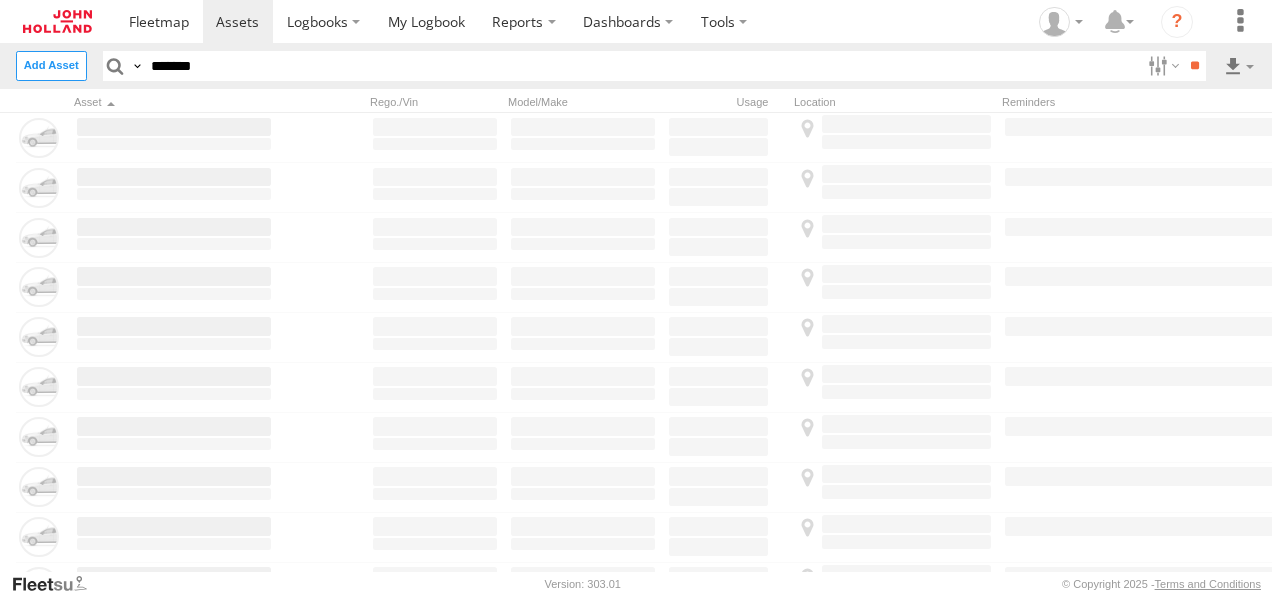 scroll, scrollTop: 0, scrollLeft: 0, axis: both 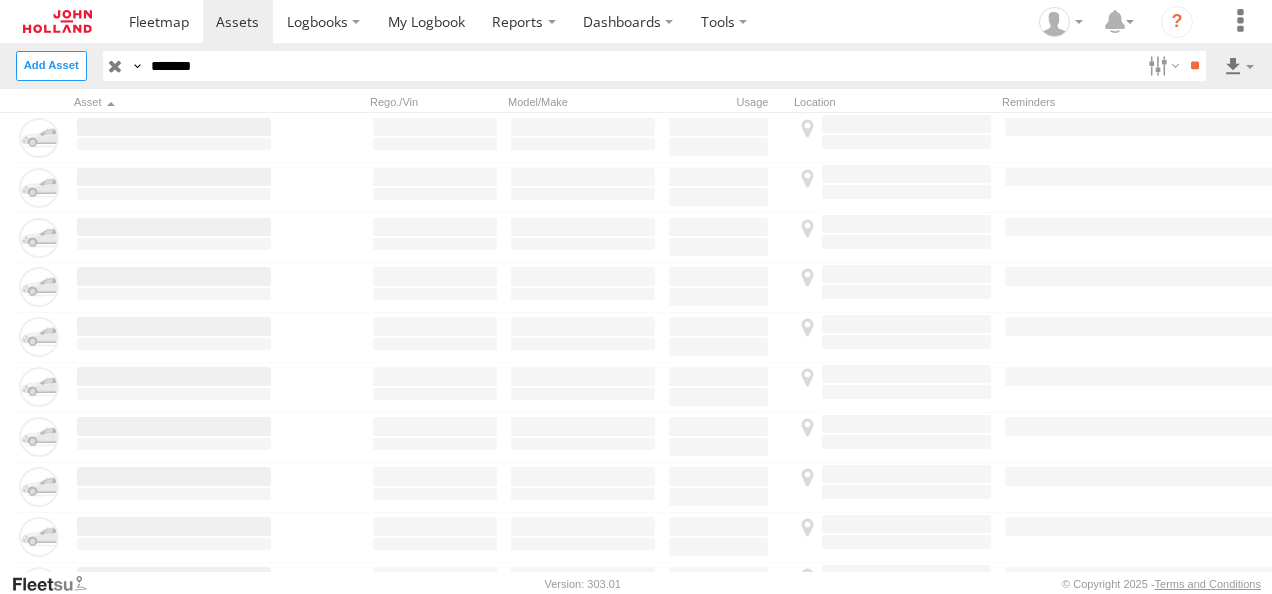 click on "*******" at bounding box center [642, 65] 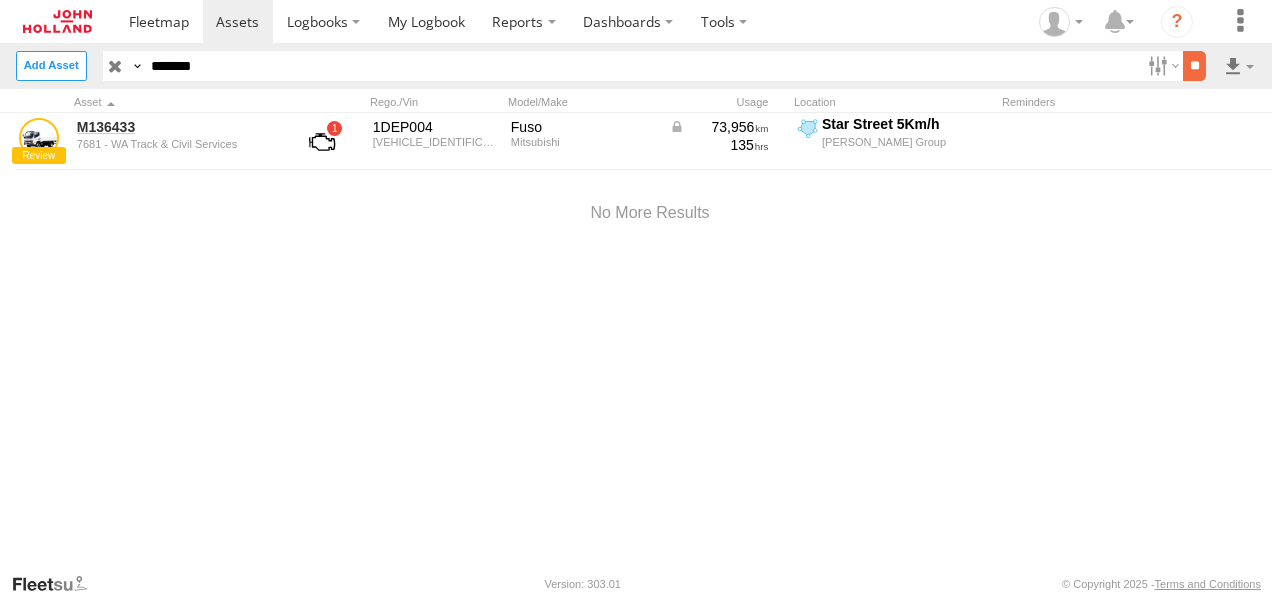 type on "*******" 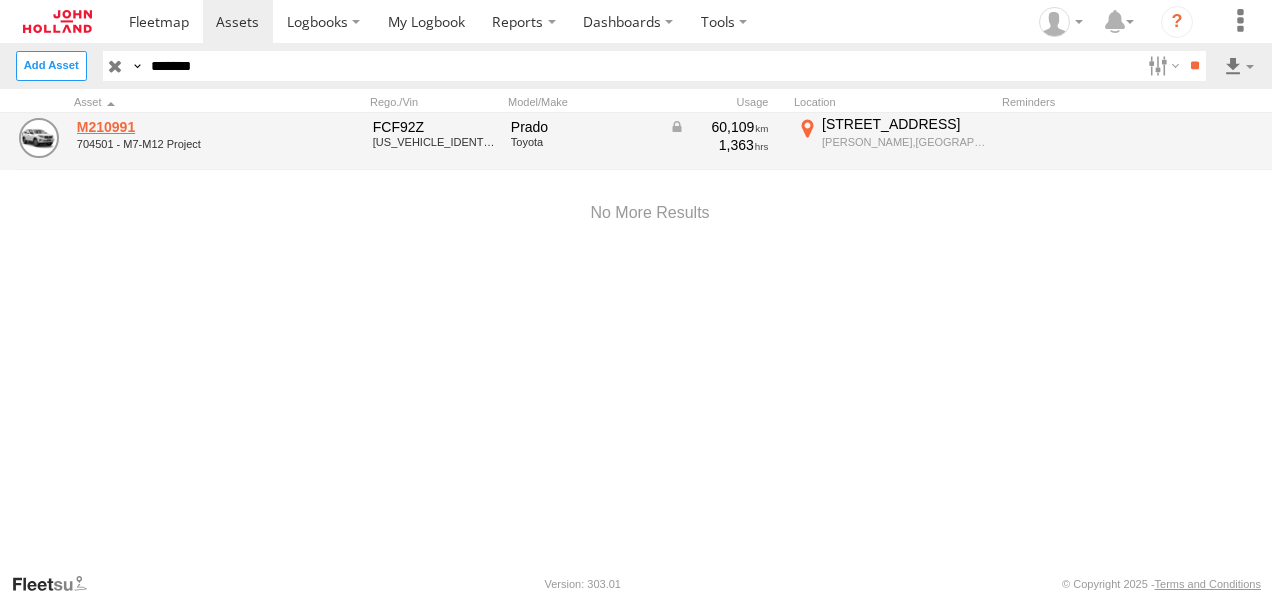 click on "M210991" at bounding box center (174, 127) 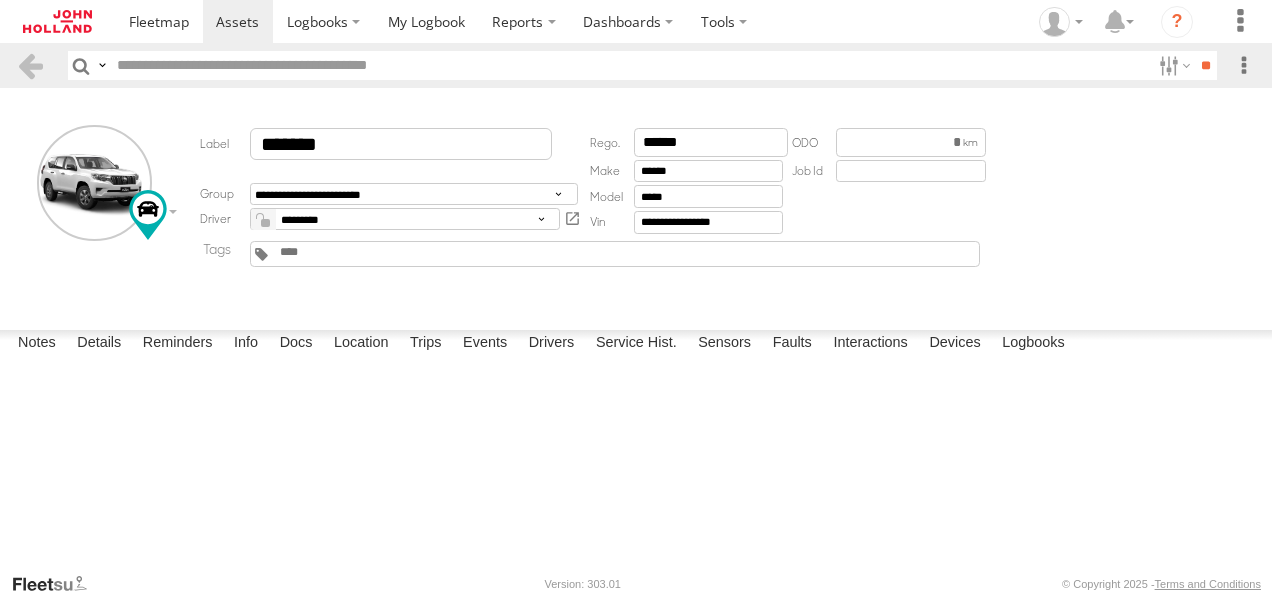 scroll, scrollTop: 0, scrollLeft: 0, axis: both 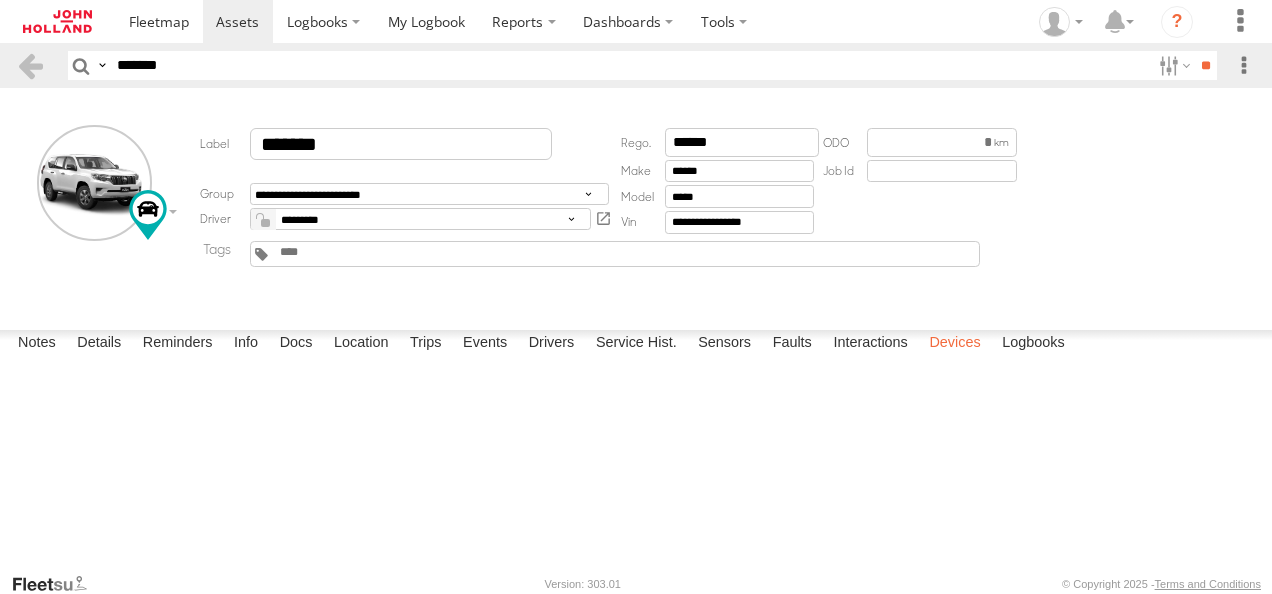 click on "Devices" at bounding box center (954, 344) 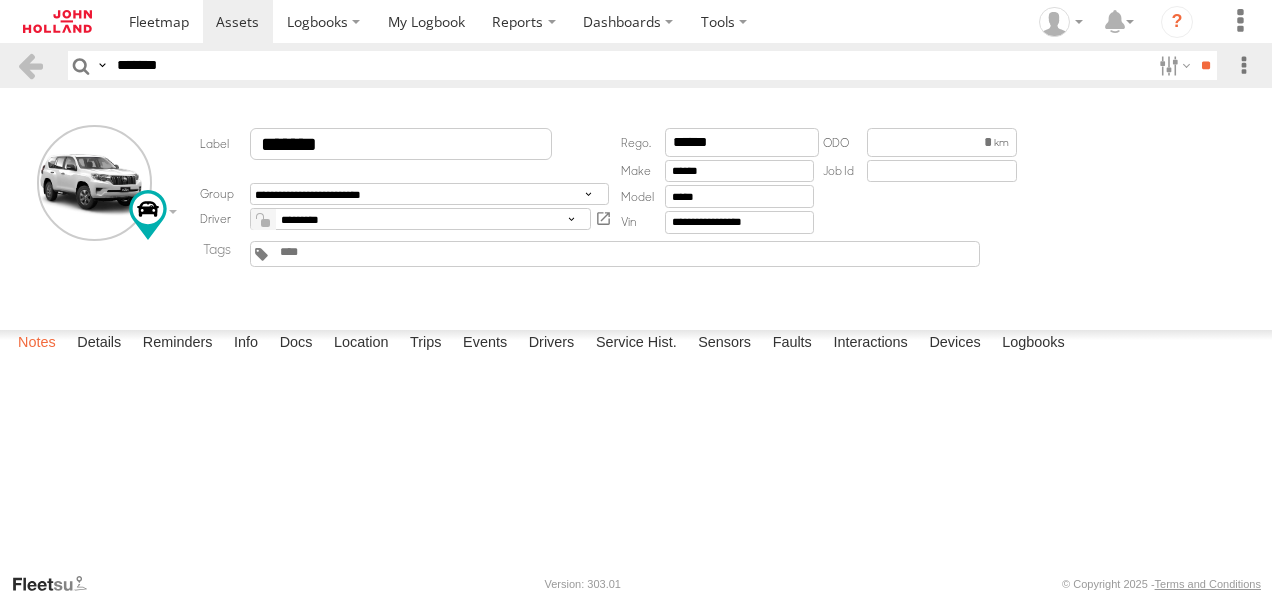 click on "Notes" at bounding box center (37, 344) 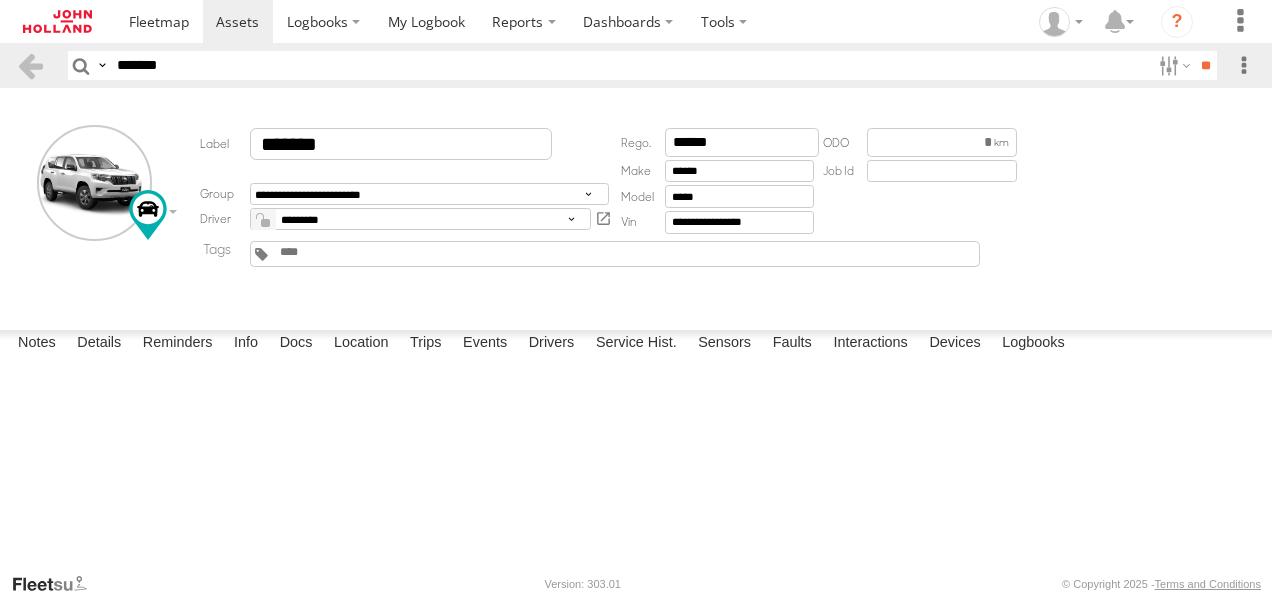drag, startPoint x: 196, startPoint y: 77, endPoint x: 81, endPoint y: 78, distance: 115.00435 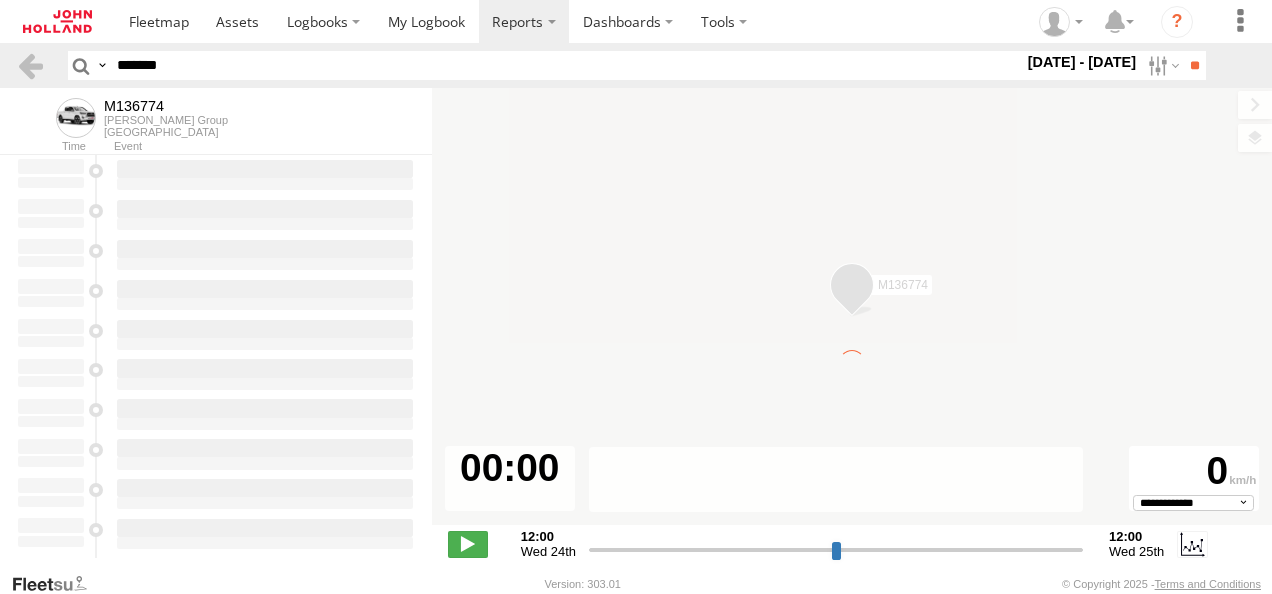 scroll, scrollTop: 0, scrollLeft: 0, axis: both 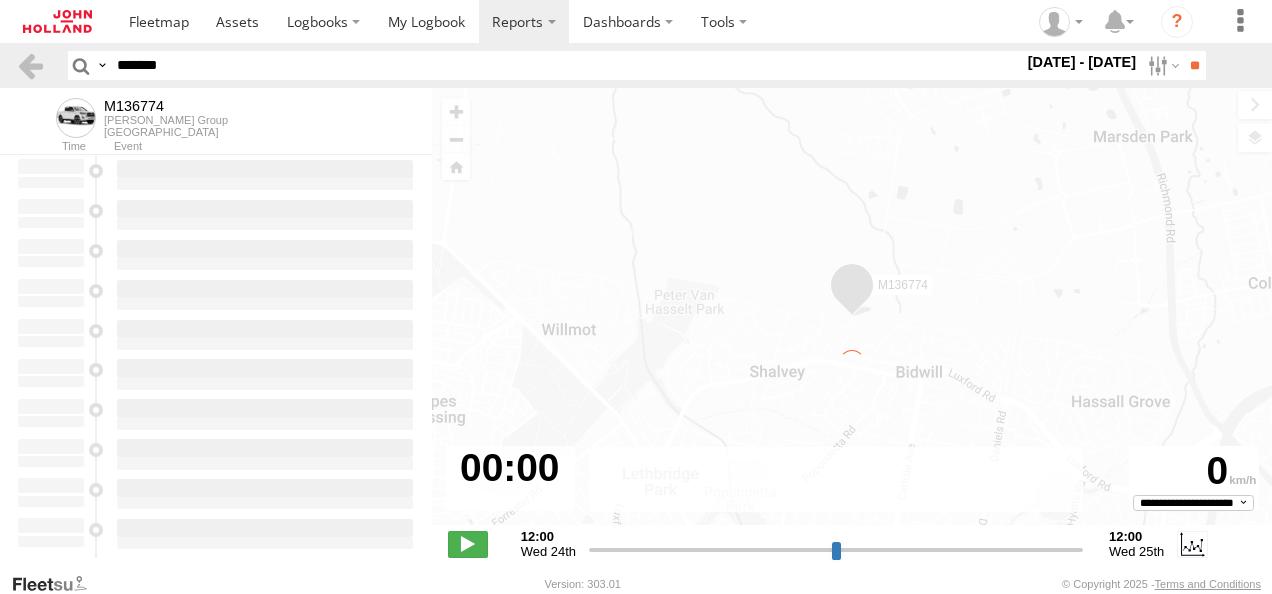 type on "**********" 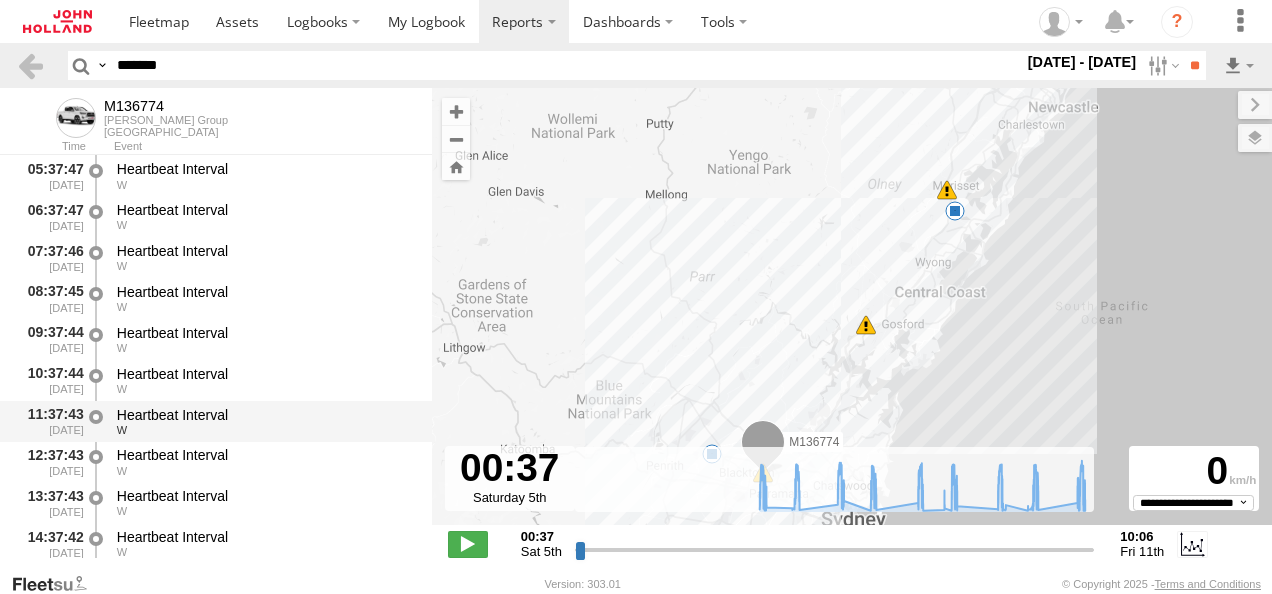scroll, scrollTop: 200, scrollLeft: 0, axis: vertical 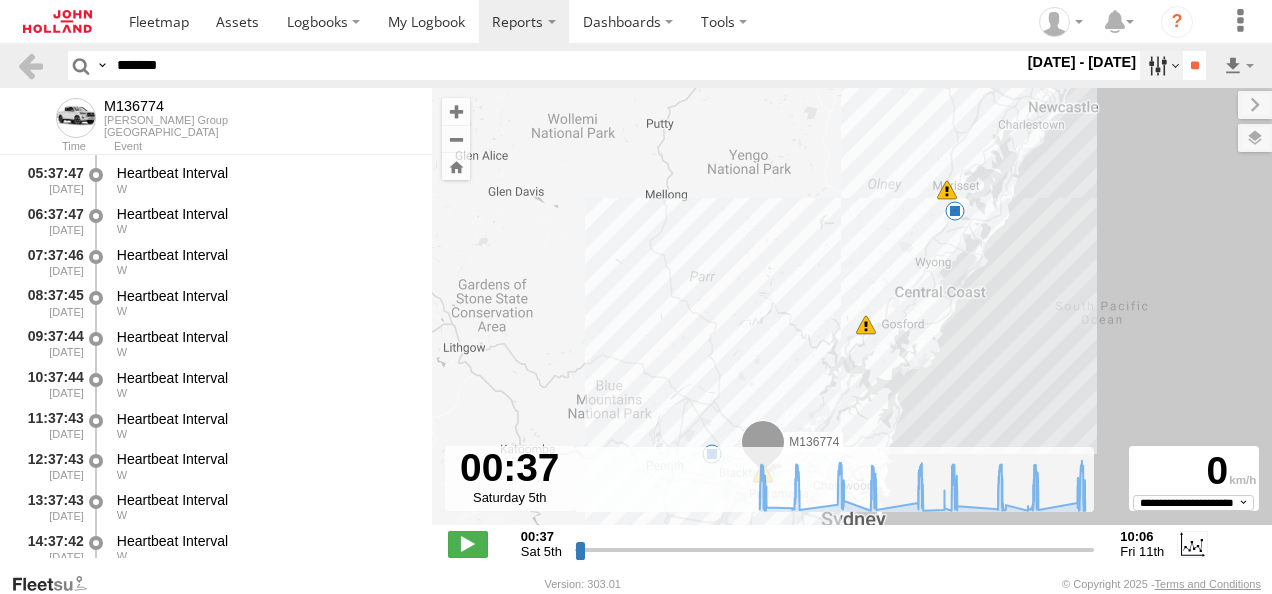 click at bounding box center (1161, 65) 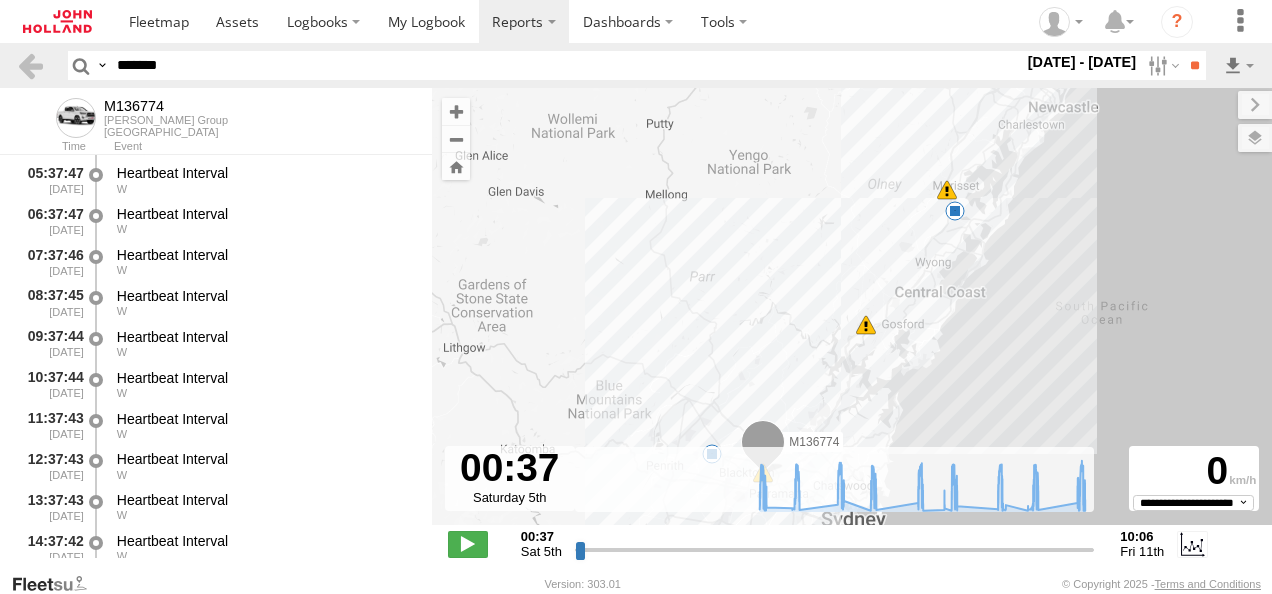 click at bounding box center (0, 0) 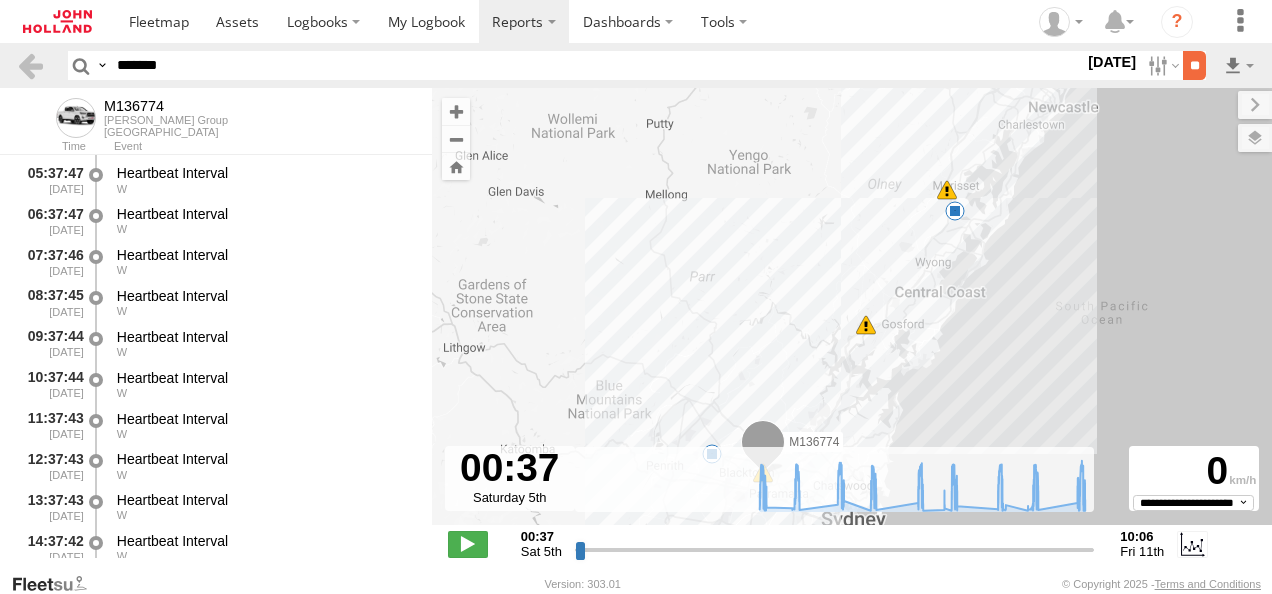 click on "**" at bounding box center [1194, 65] 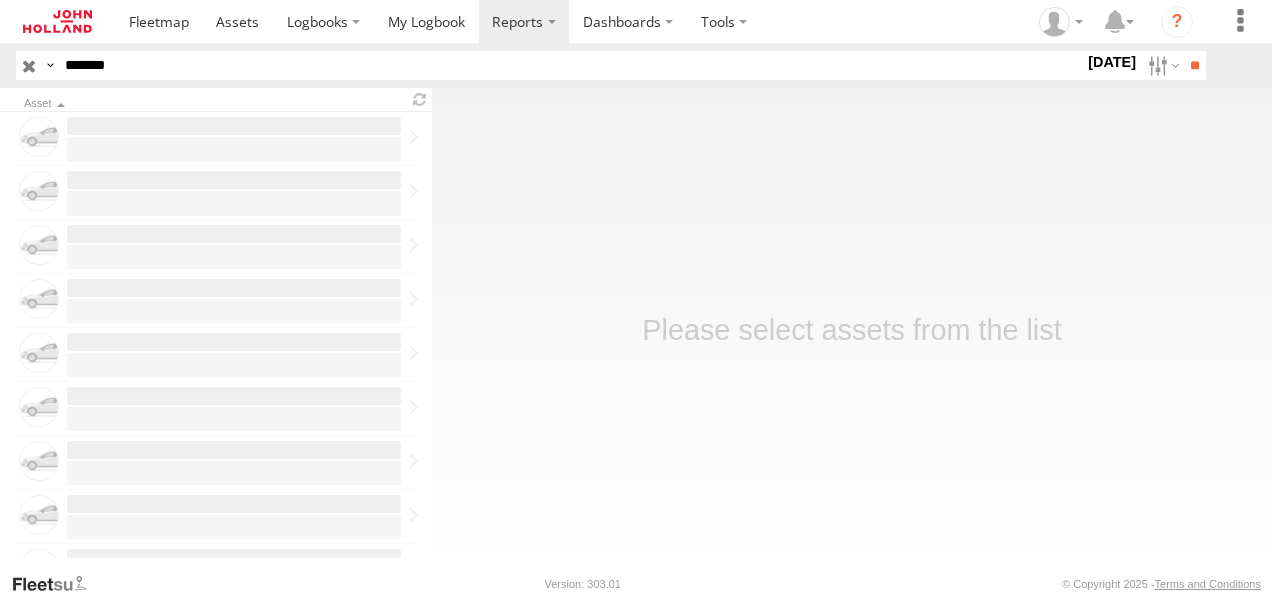 scroll, scrollTop: 0, scrollLeft: 0, axis: both 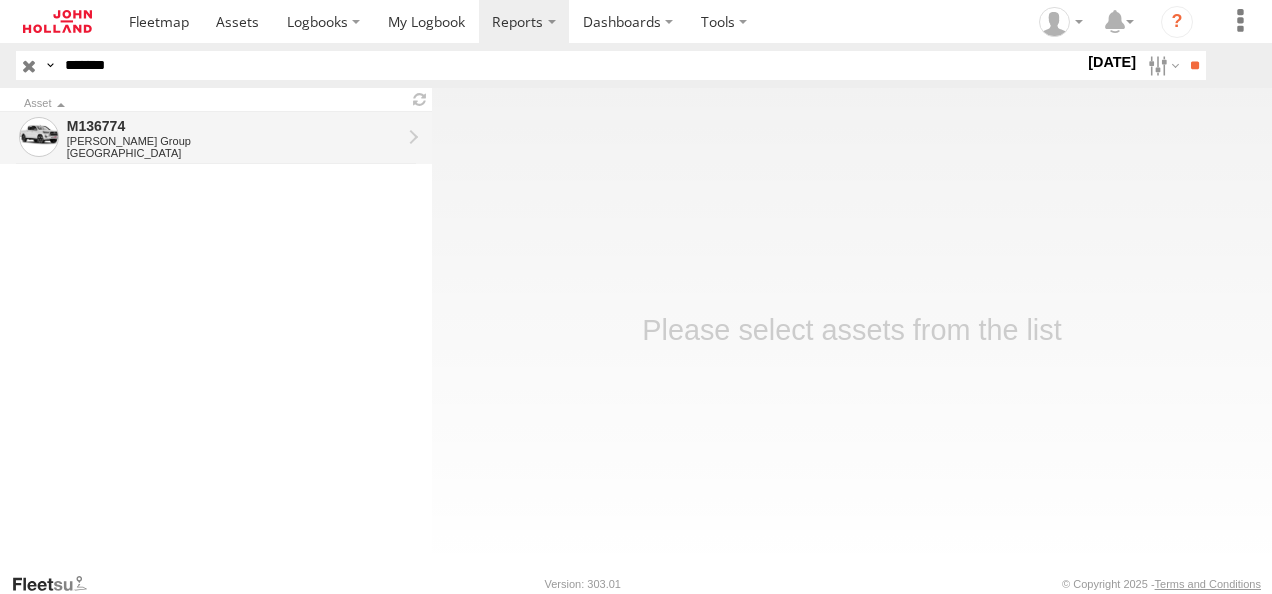 click on "M136774" at bounding box center [234, 126] 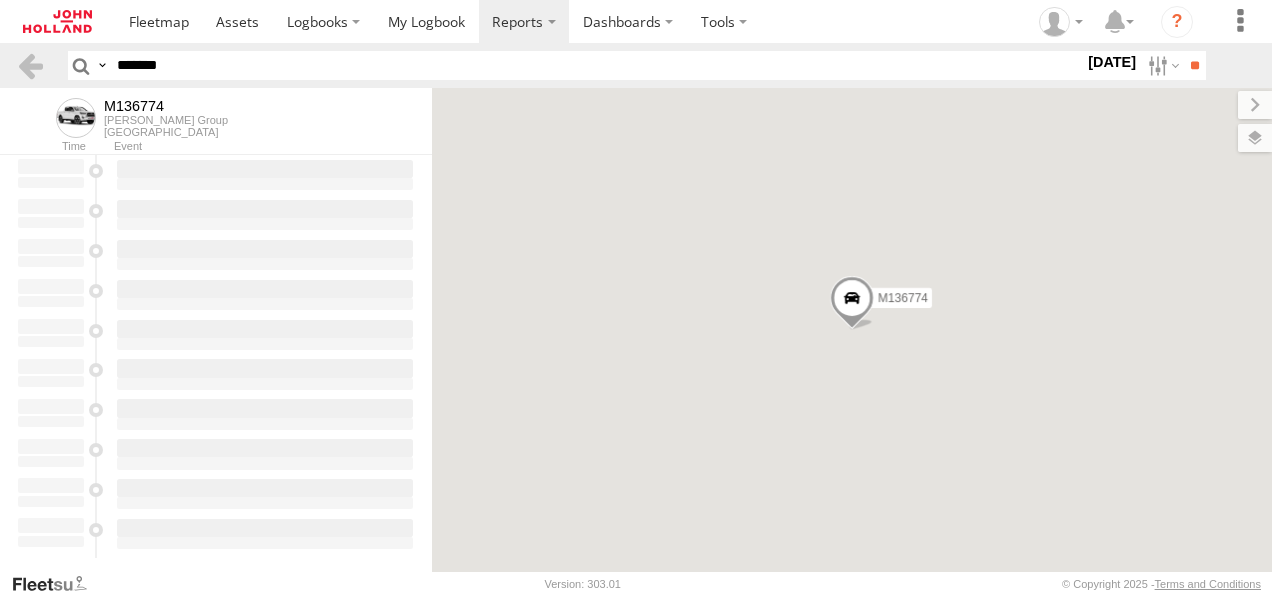scroll, scrollTop: 0, scrollLeft: 0, axis: both 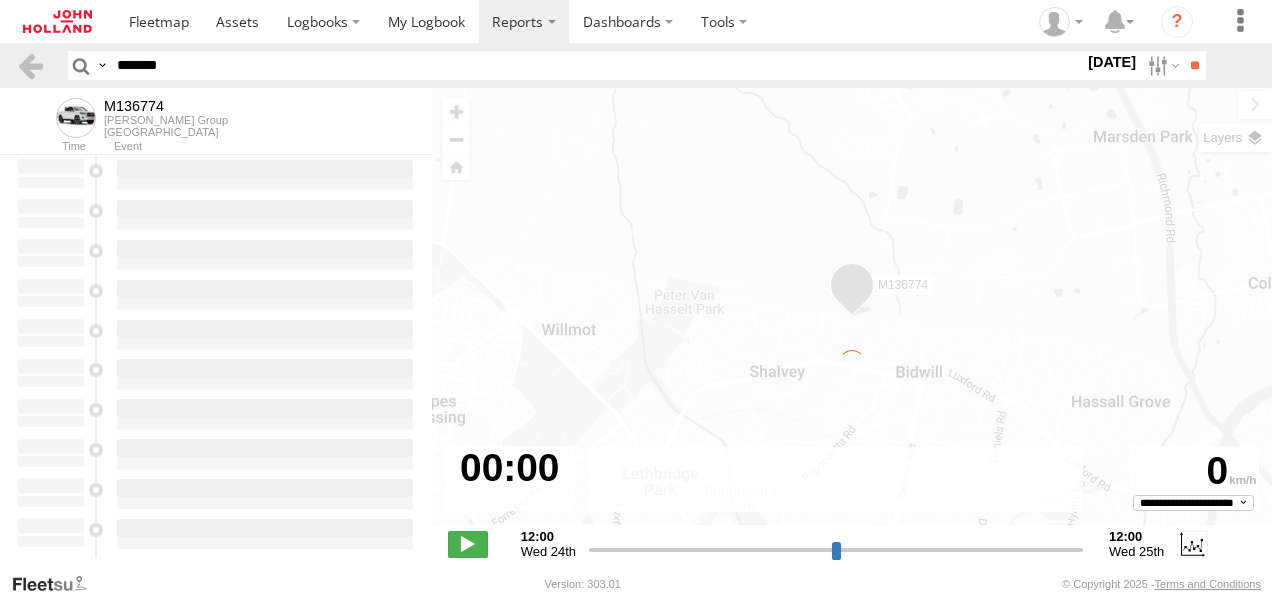 type on "**********" 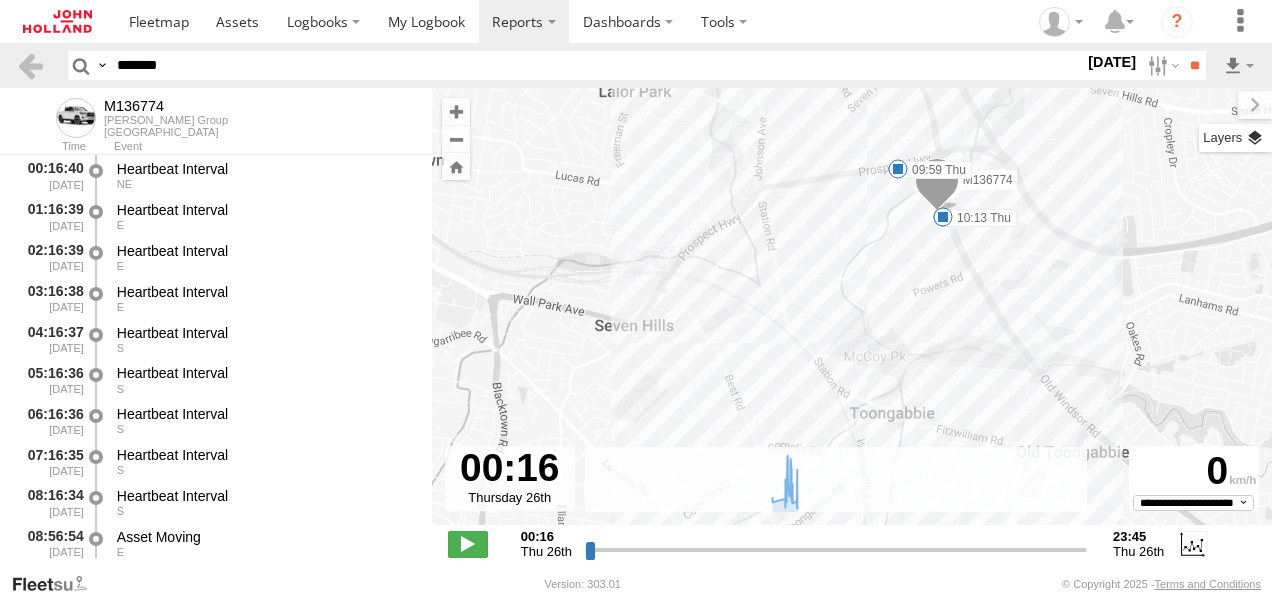 click at bounding box center (1235, 138) 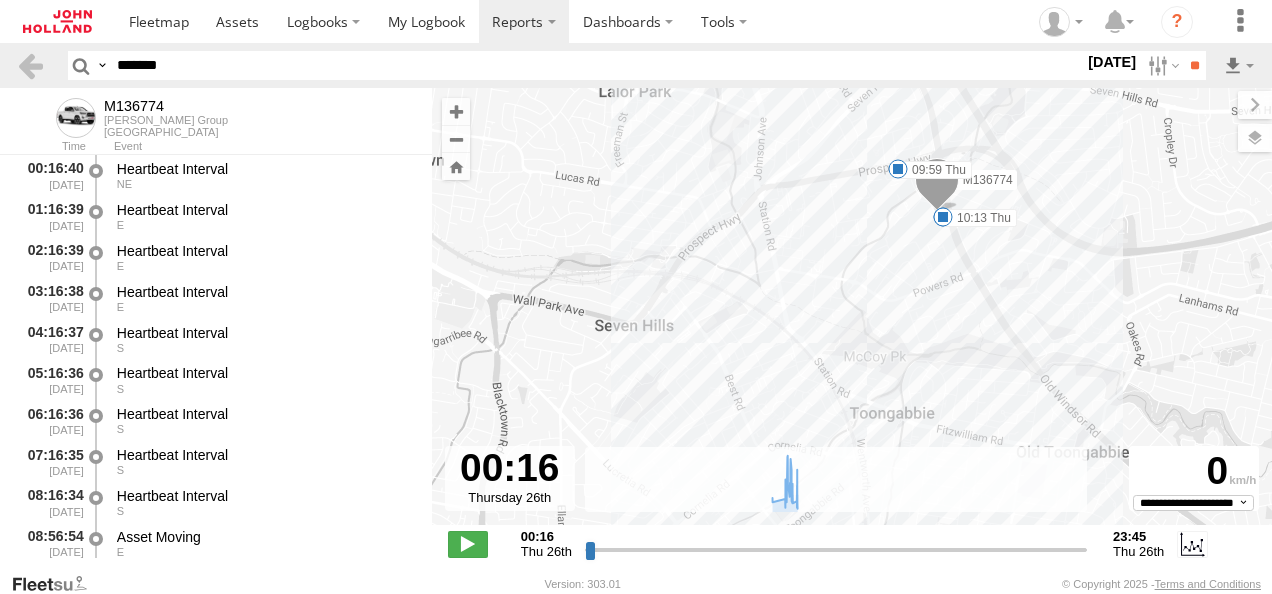 click at bounding box center [0, 0] 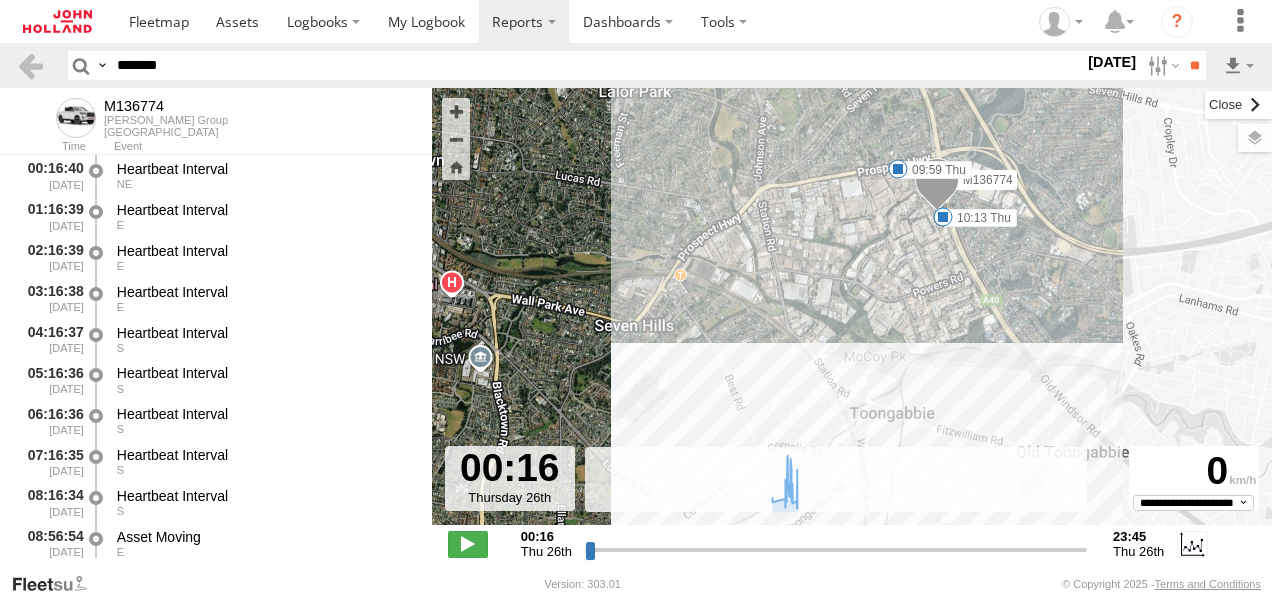 click at bounding box center (1238, 105) 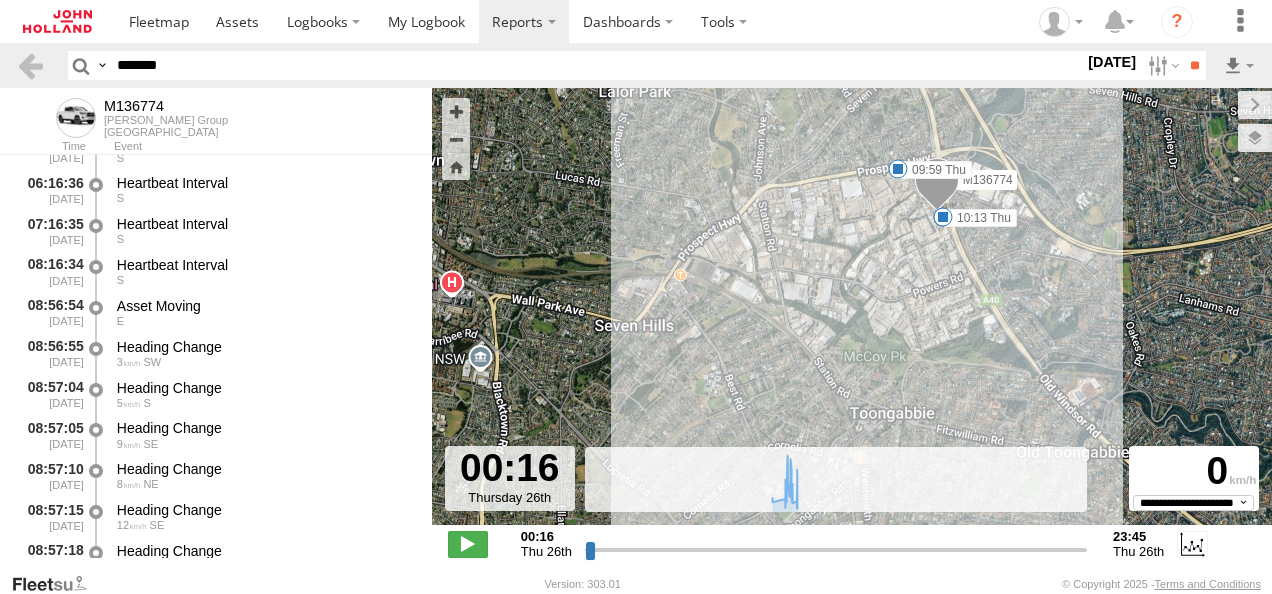 scroll, scrollTop: 200, scrollLeft: 0, axis: vertical 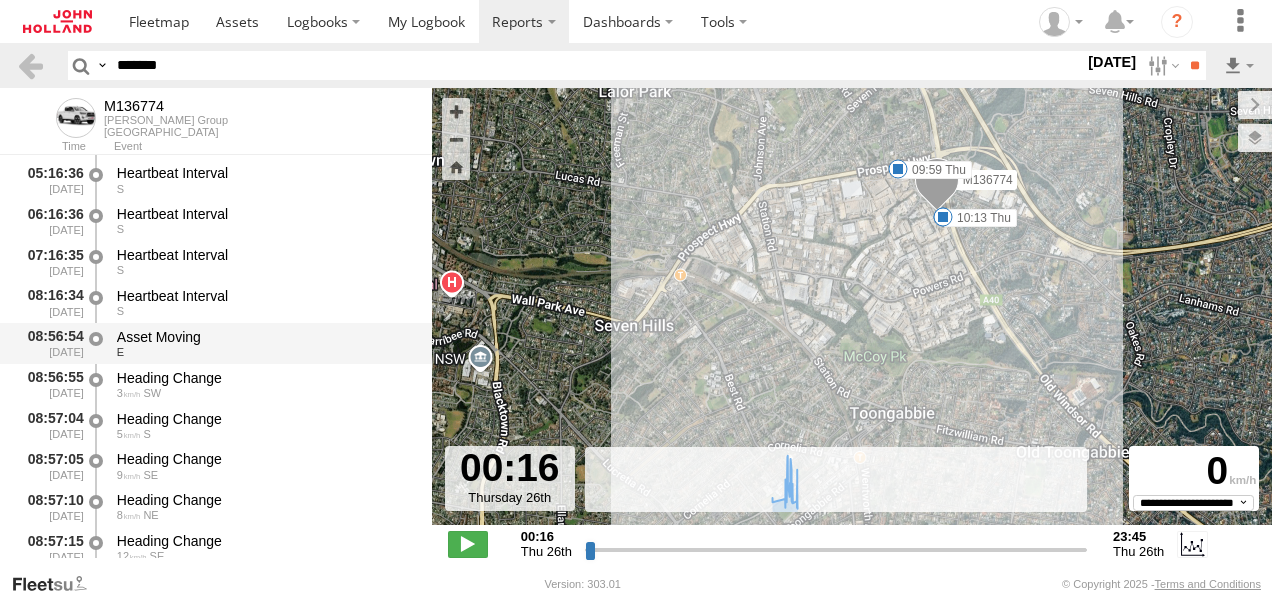 click on "Asset Moving" at bounding box center [265, 337] 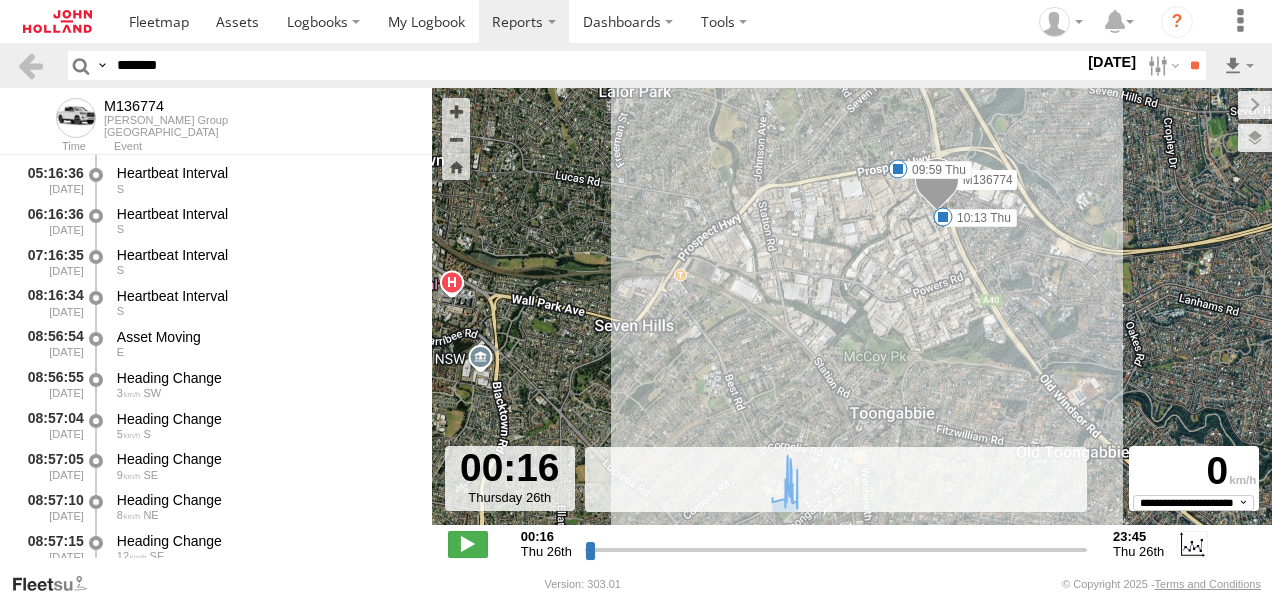 click on "*******" at bounding box center [596, 65] 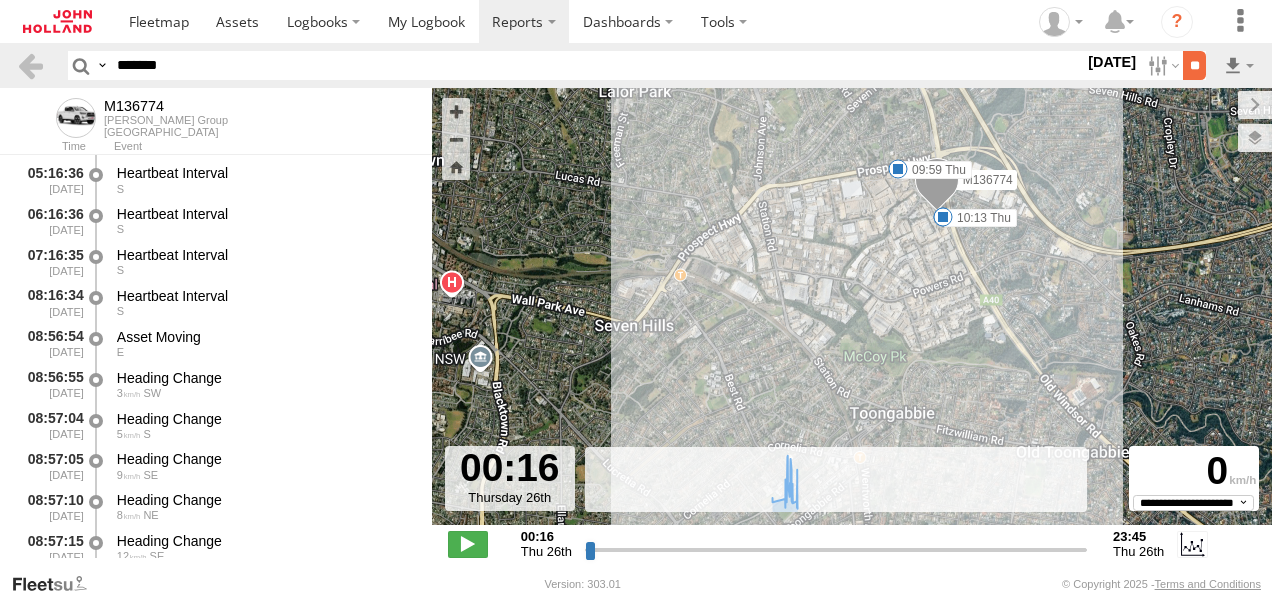 type on "*******" 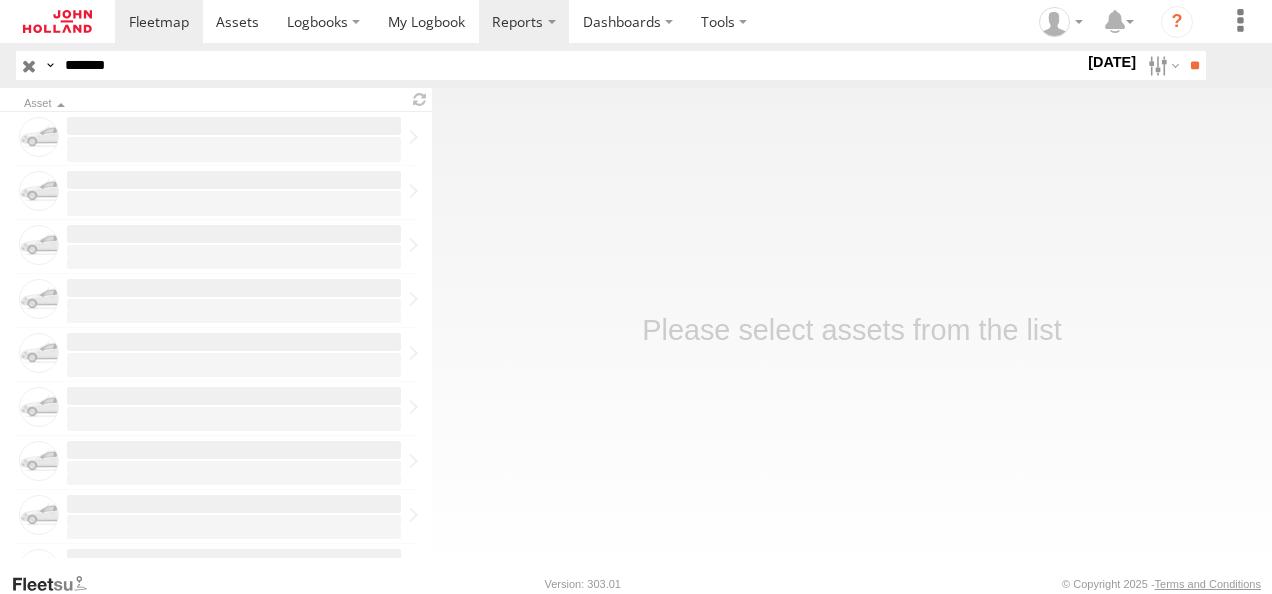 scroll, scrollTop: 0, scrollLeft: 0, axis: both 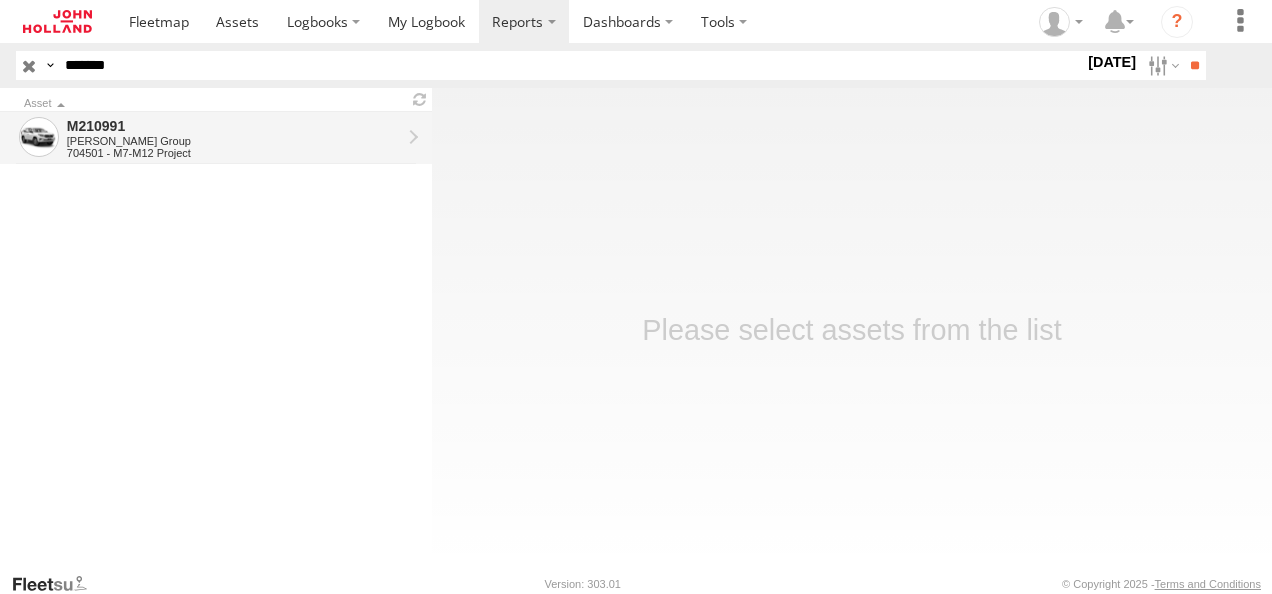 click on "M210991" at bounding box center (234, 126) 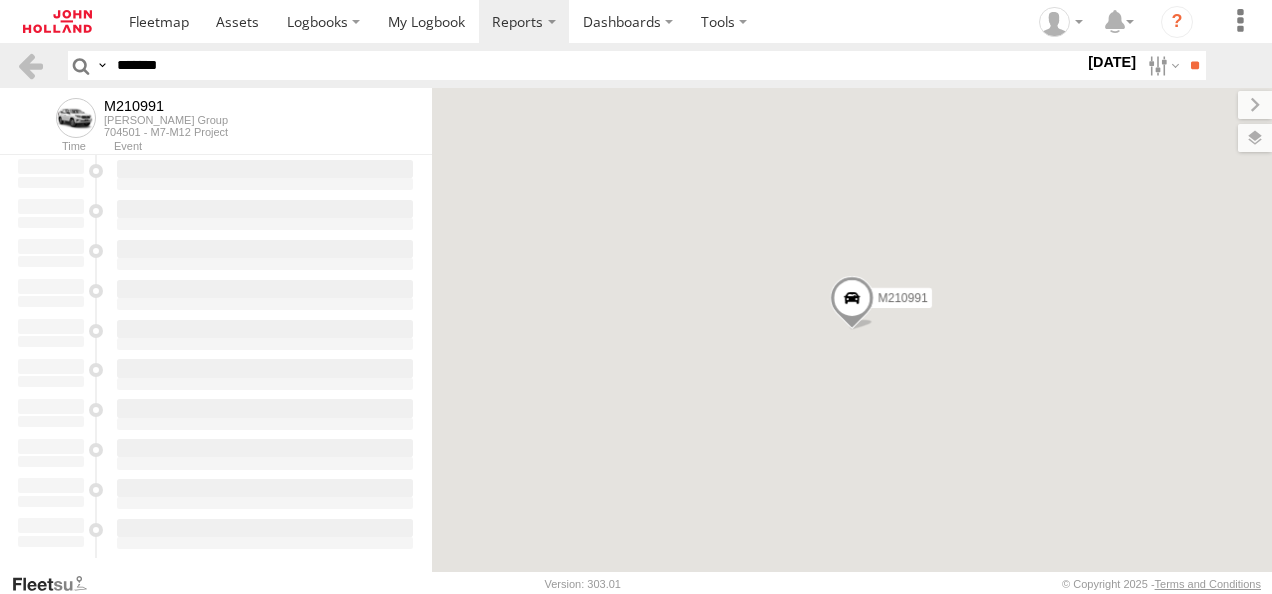 scroll, scrollTop: 0, scrollLeft: 0, axis: both 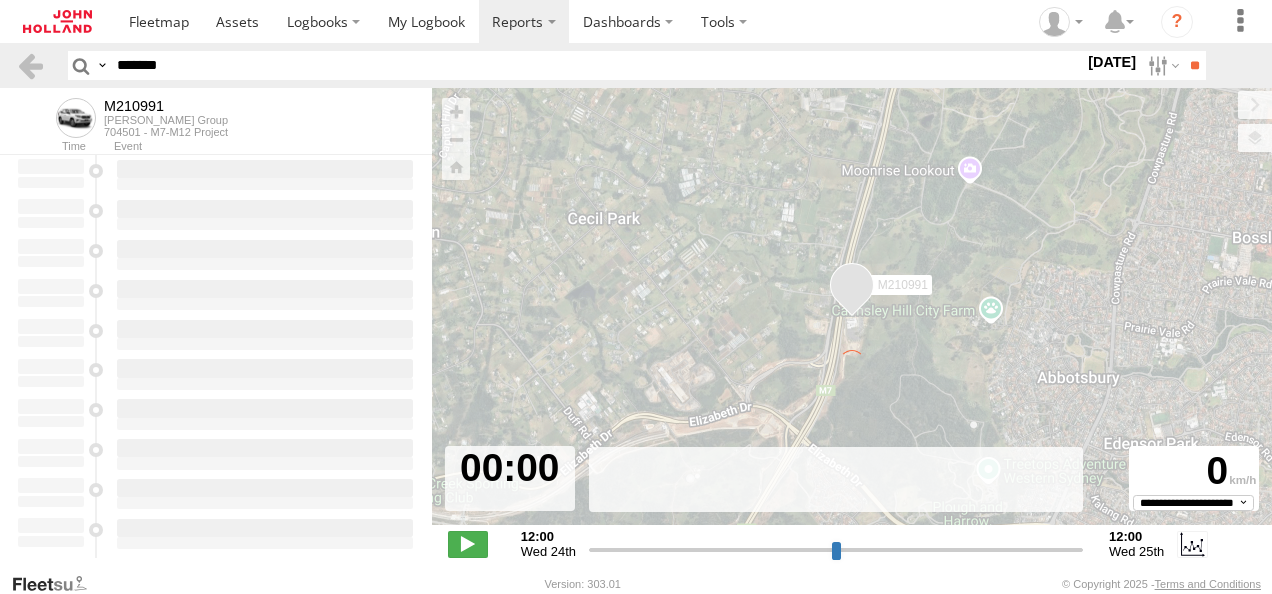 type on "**********" 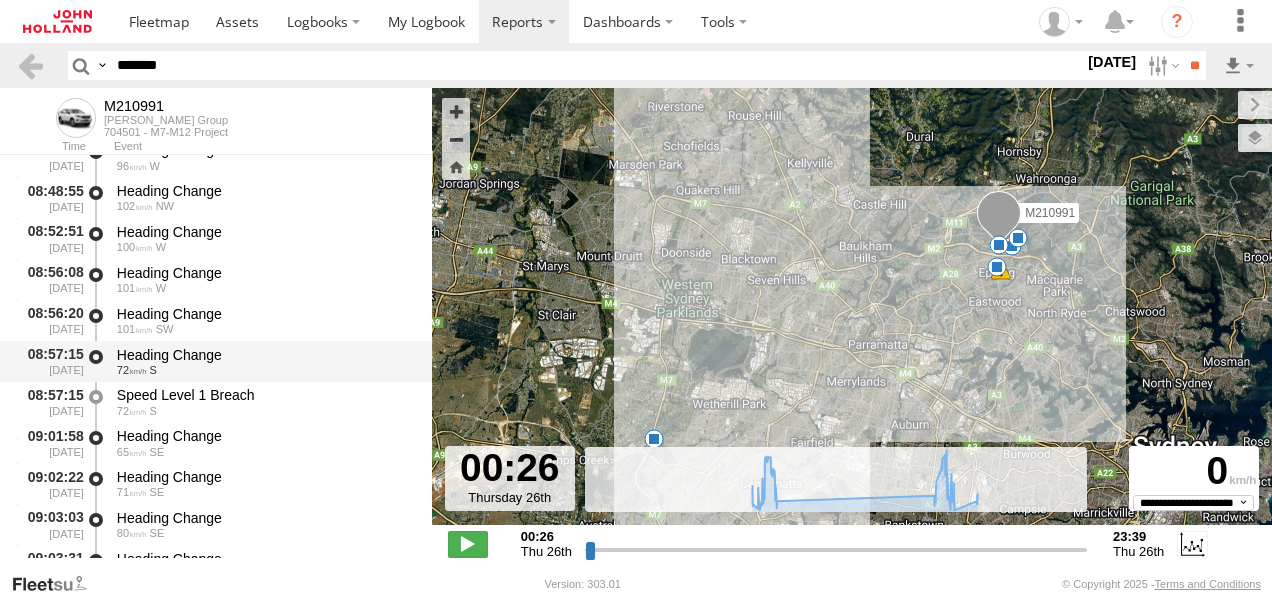 scroll, scrollTop: 3699, scrollLeft: 0, axis: vertical 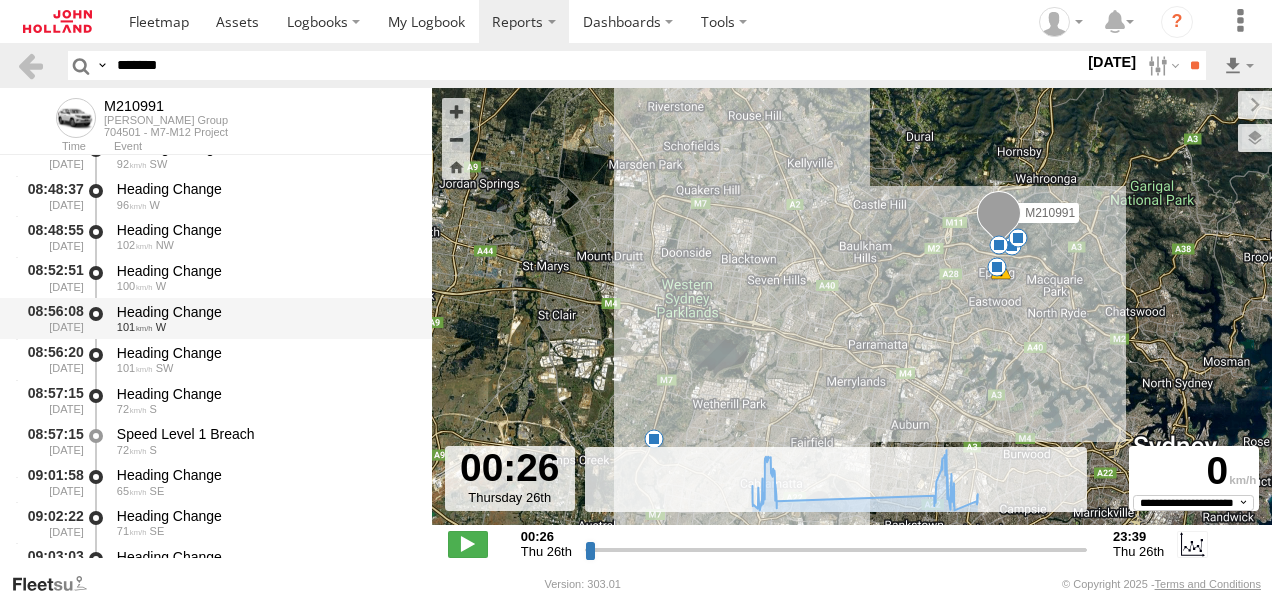 click on "Heading Change" at bounding box center [265, 312] 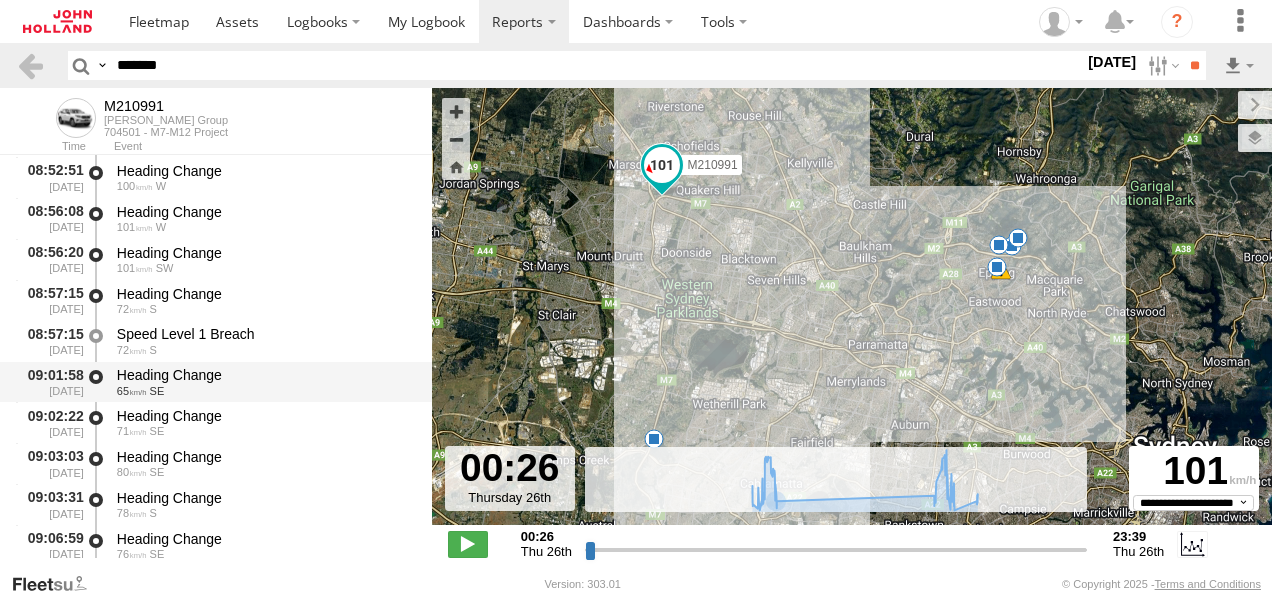 scroll, scrollTop: 3699, scrollLeft: 0, axis: vertical 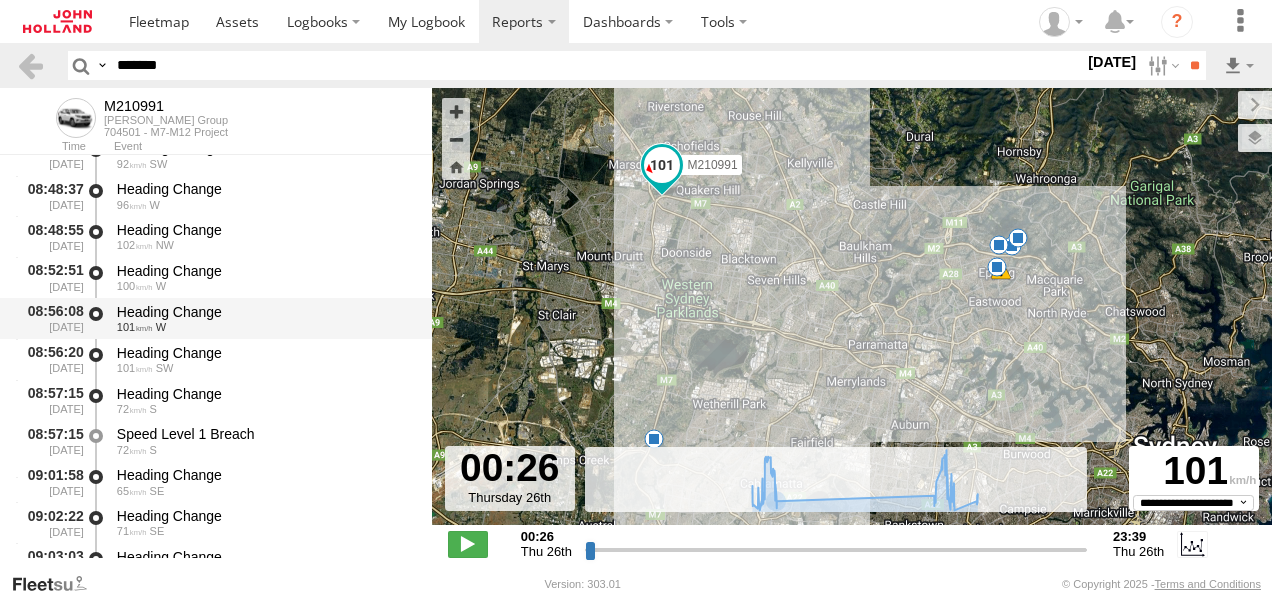 click on "08:56:08 26/06/2025
Heading Change
101
W" at bounding box center (216, 318) 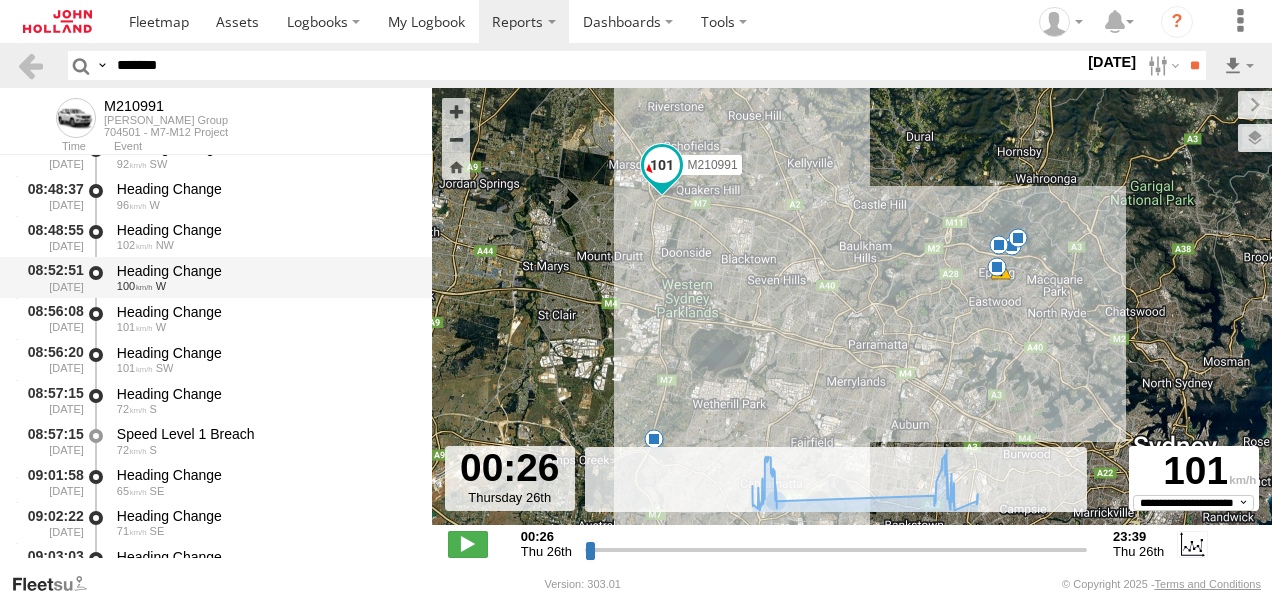 click on "100" at bounding box center [135, 286] 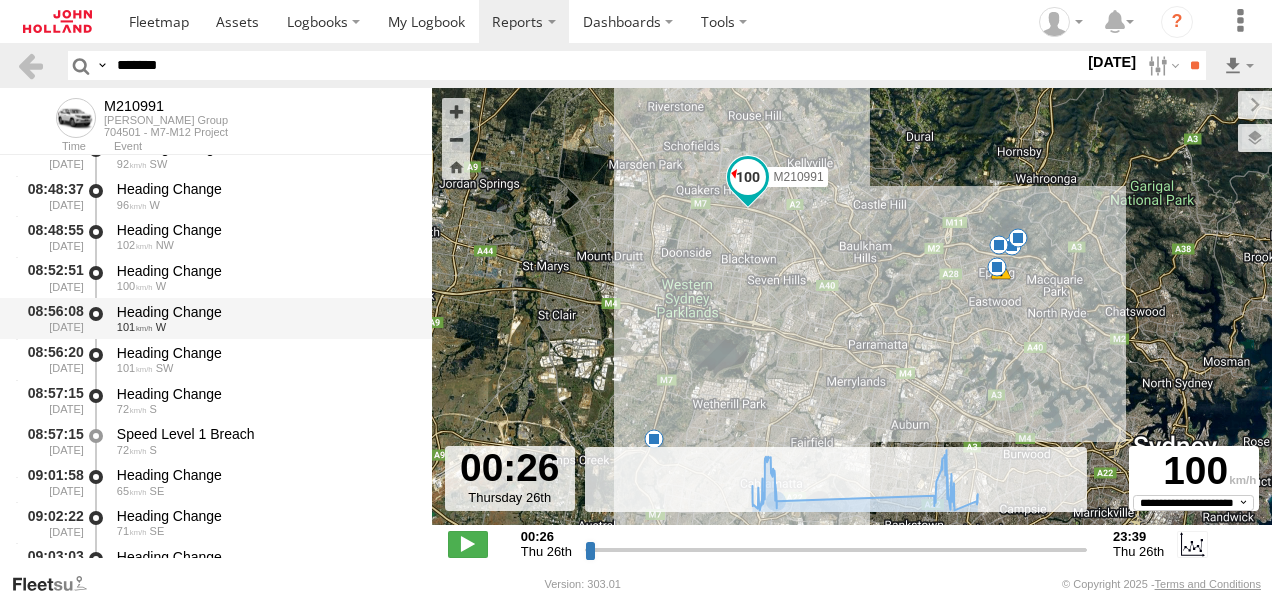 click on "101
W" at bounding box center (265, 327) 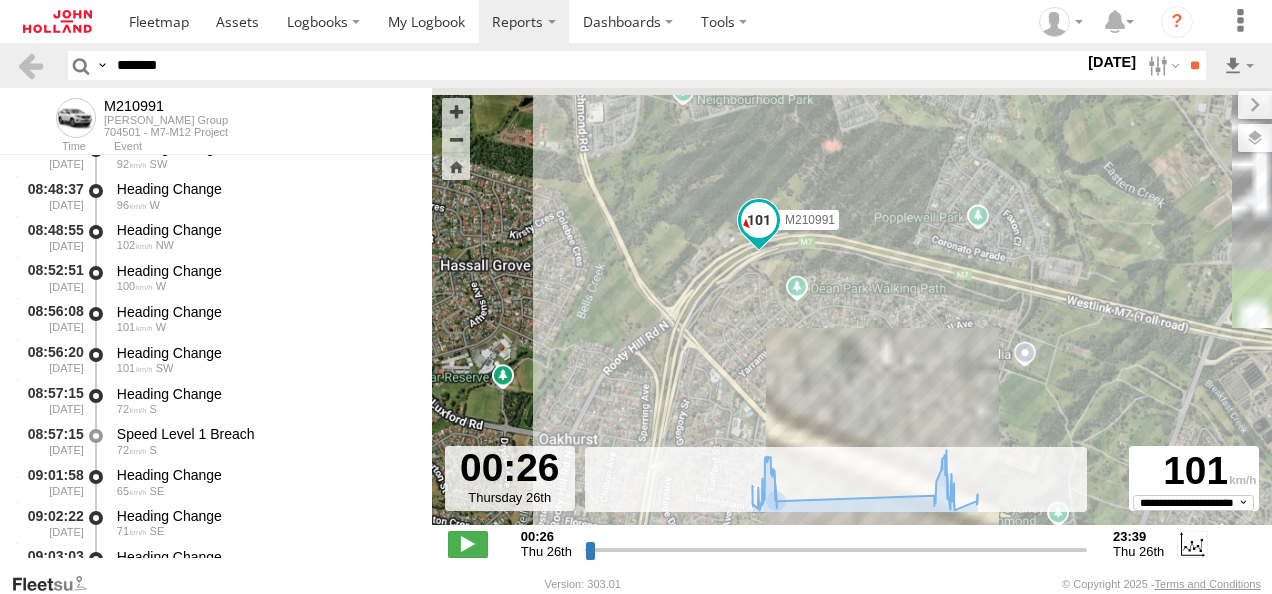 drag, startPoint x: 725, startPoint y: 179, endPoint x: 721, endPoint y: 322, distance: 143.05594 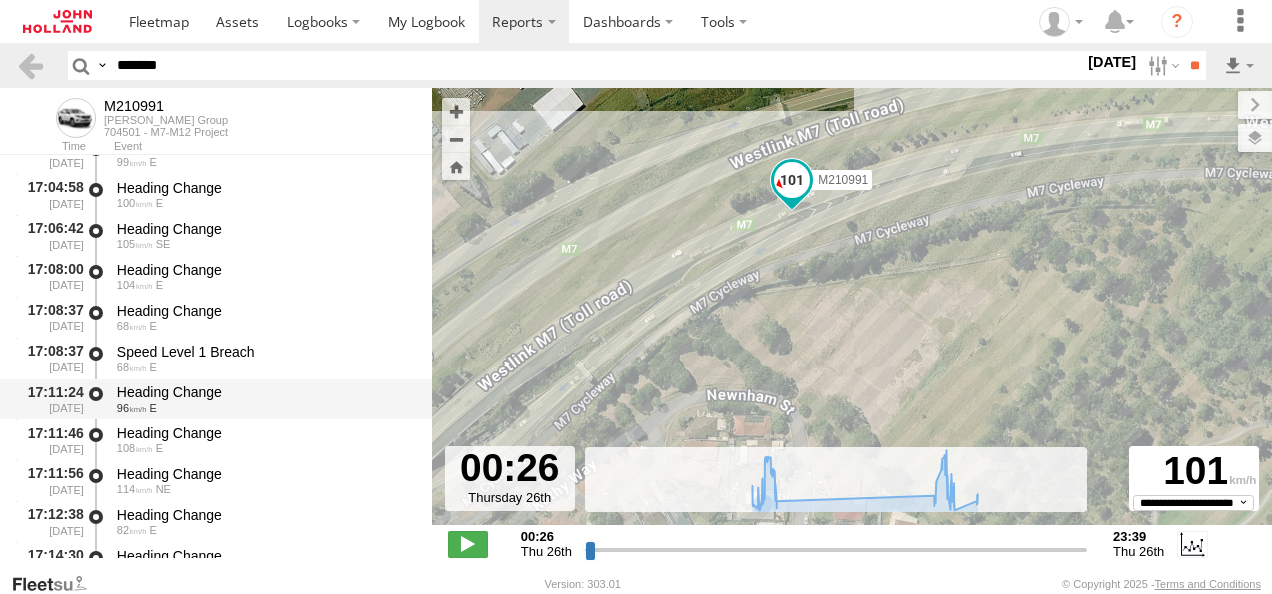 scroll, scrollTop: 6298, scrollLeft: 0, axis: vertical 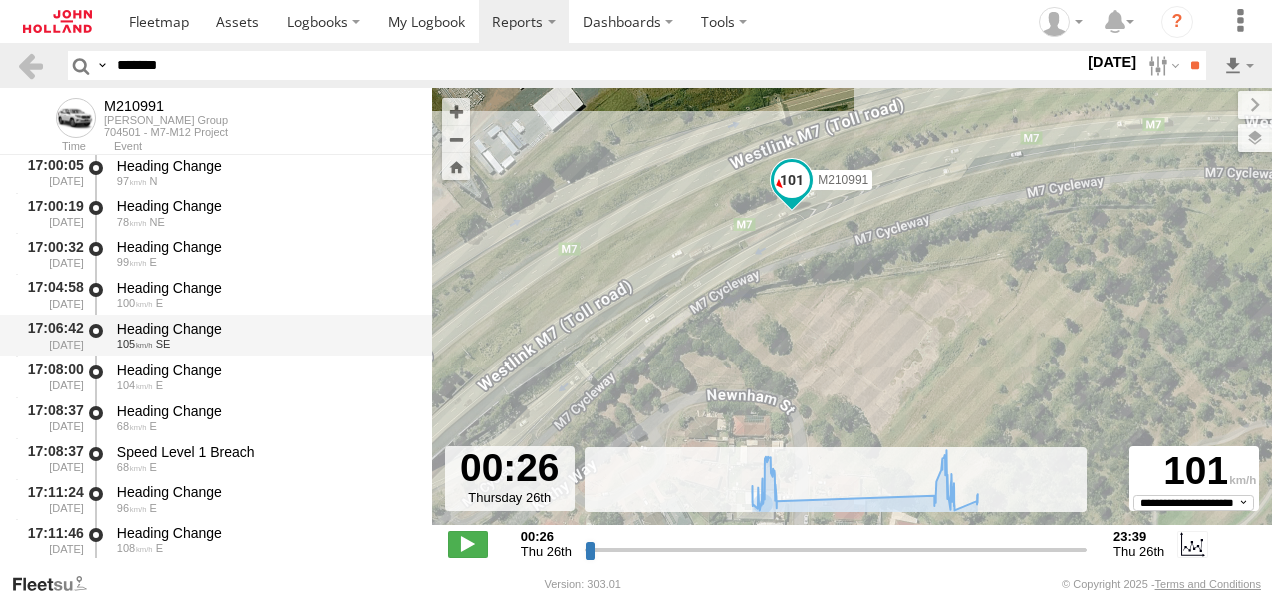 click on "Heading Change" at bounding box center [265, 329] 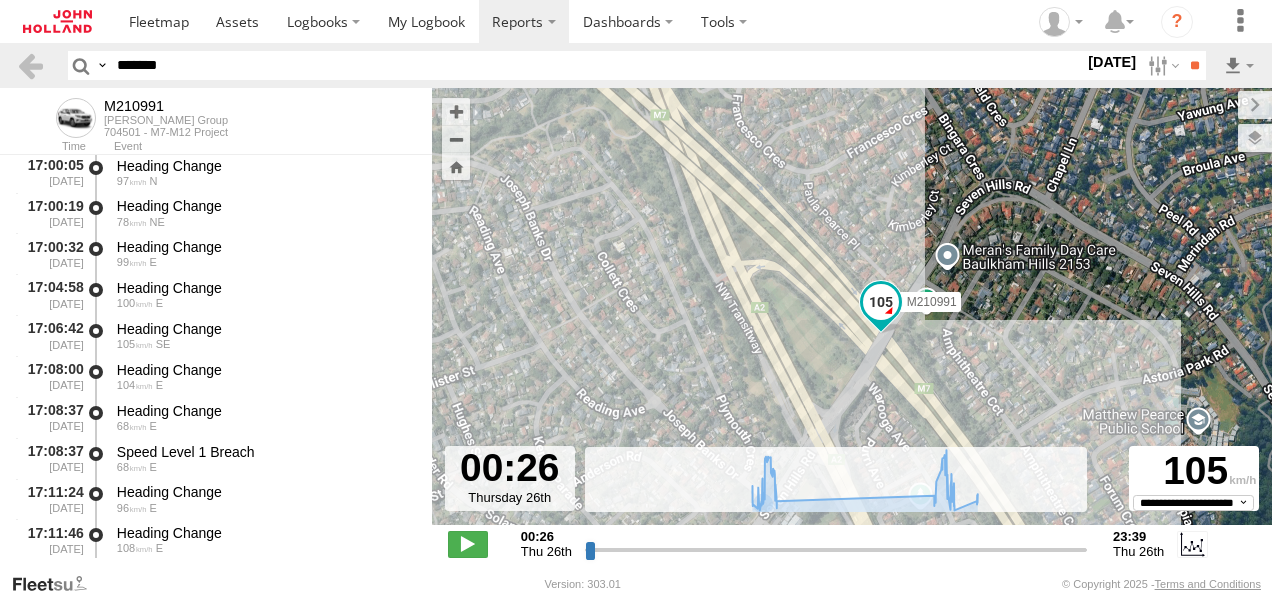 drag, startPoint x: 952, startPoint y: 380, endPoint x: 886, endPoint y: 362, distance: 68.41052 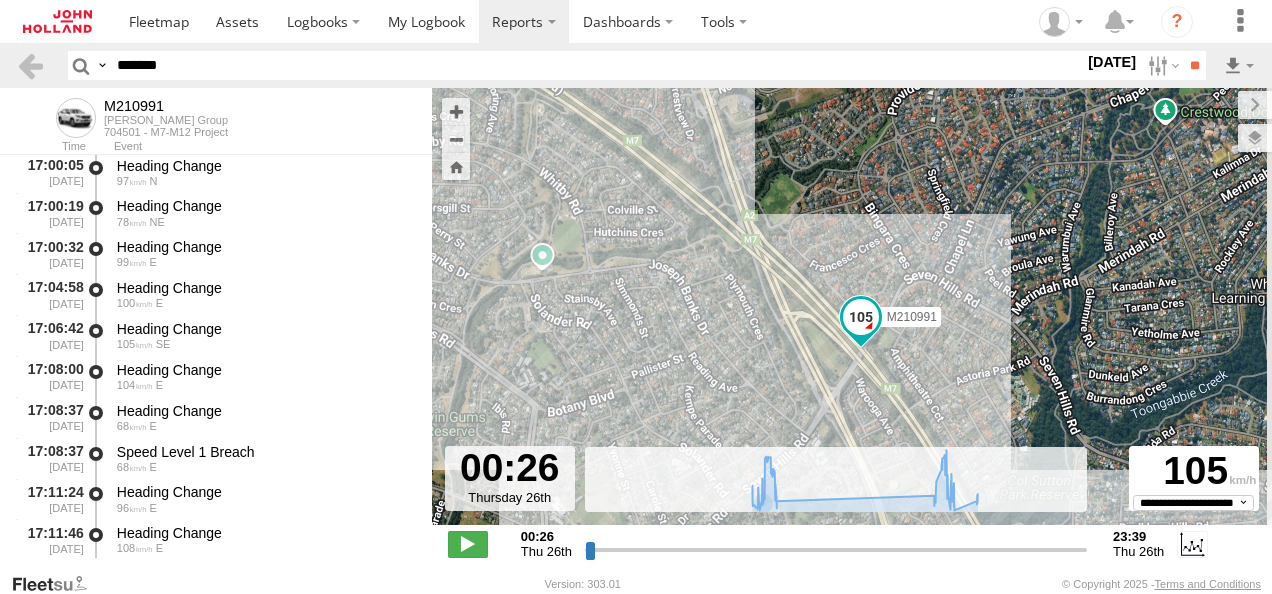 drag, startPoint x: 928, startPoint y: 376, endPoint x: 899, endPoint y: 375, distance: 29.017237 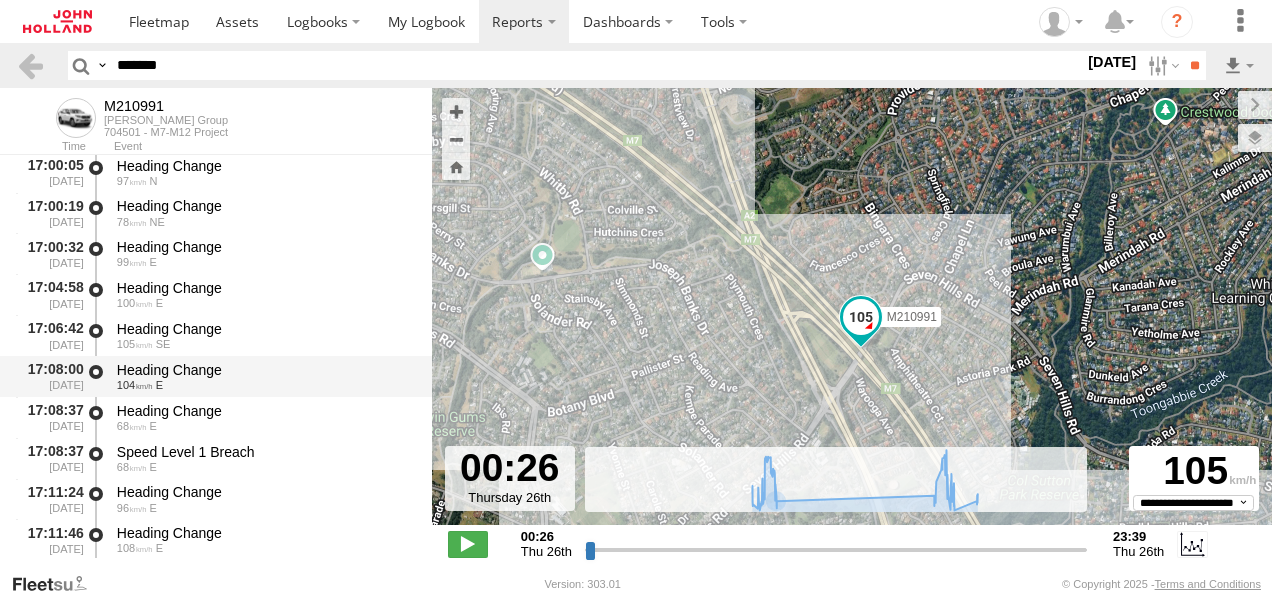 click on "Heading Change" at bounding box center [265, 370] 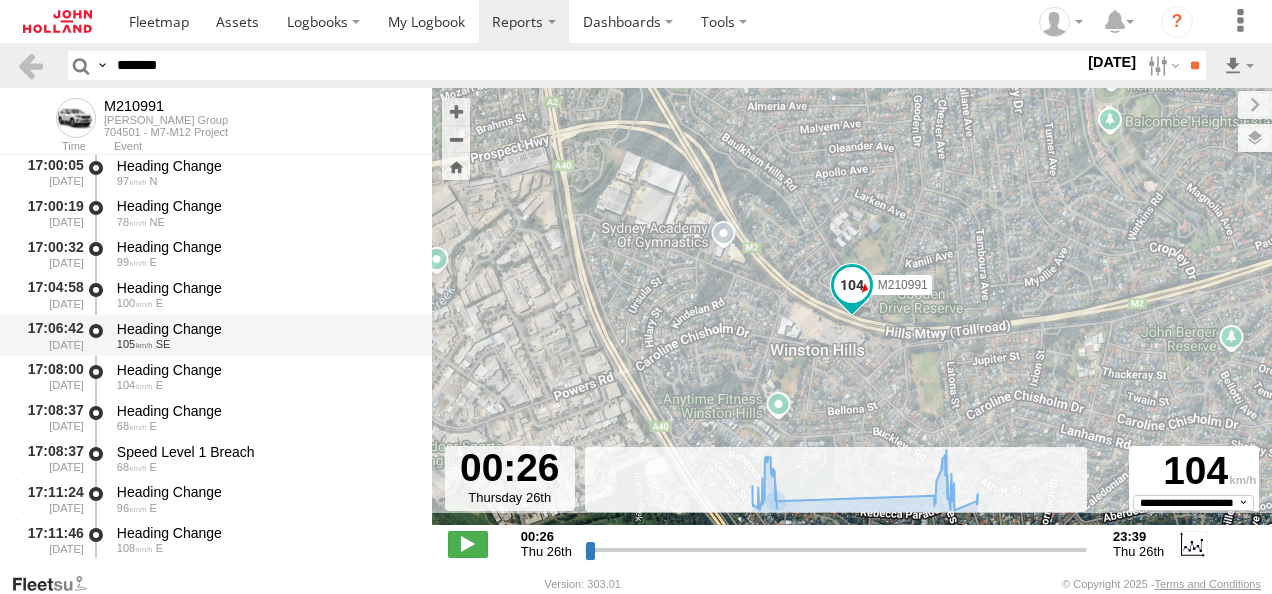 click on "Heading Change" at bounding box center (265, 329) 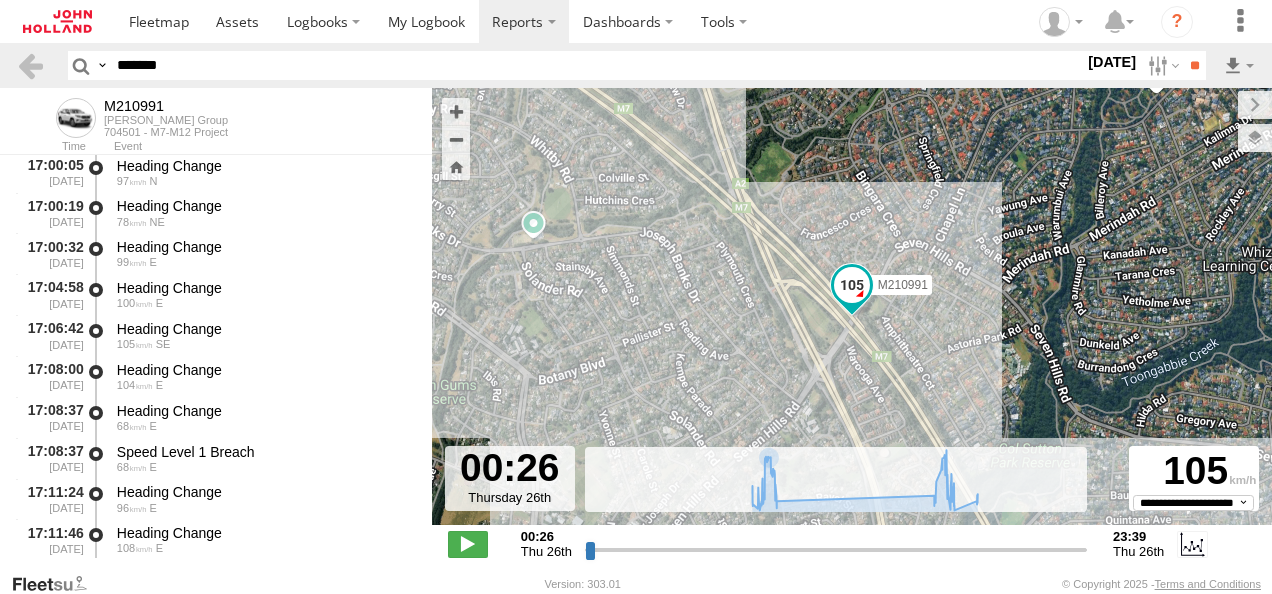 drag, startPoint x: 149, startPoint y: 70, endPoint x: 58, endPoint y: 83, distance: 91.92388 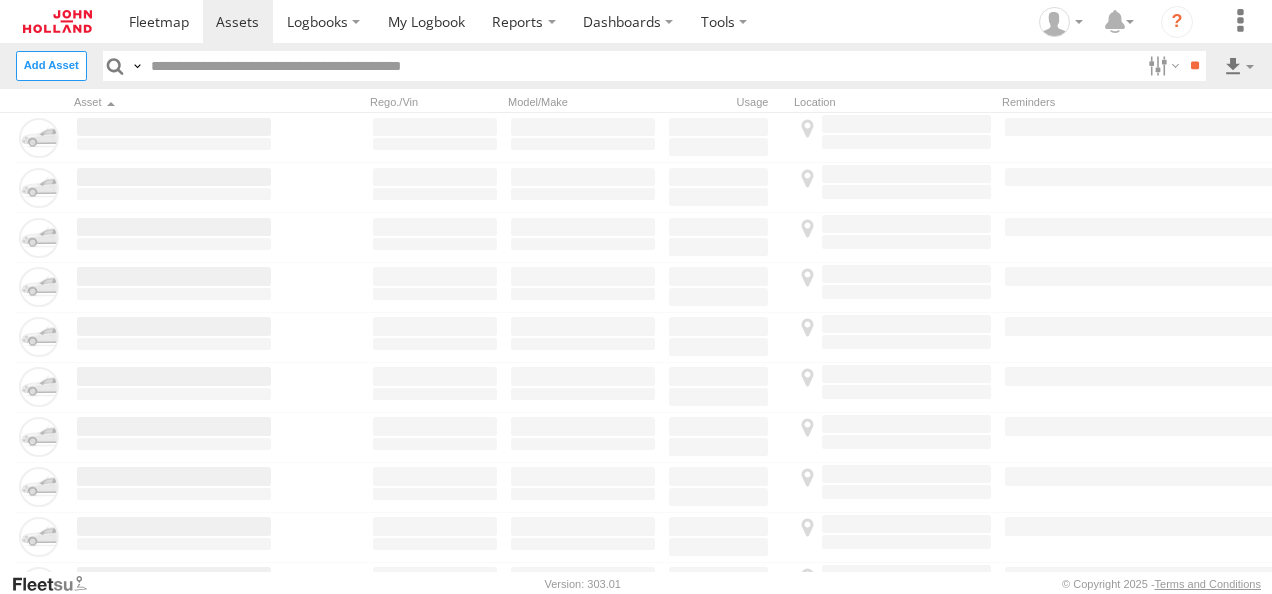 scroll, scrollTop: 0, scrollLeft: 0, axis: both 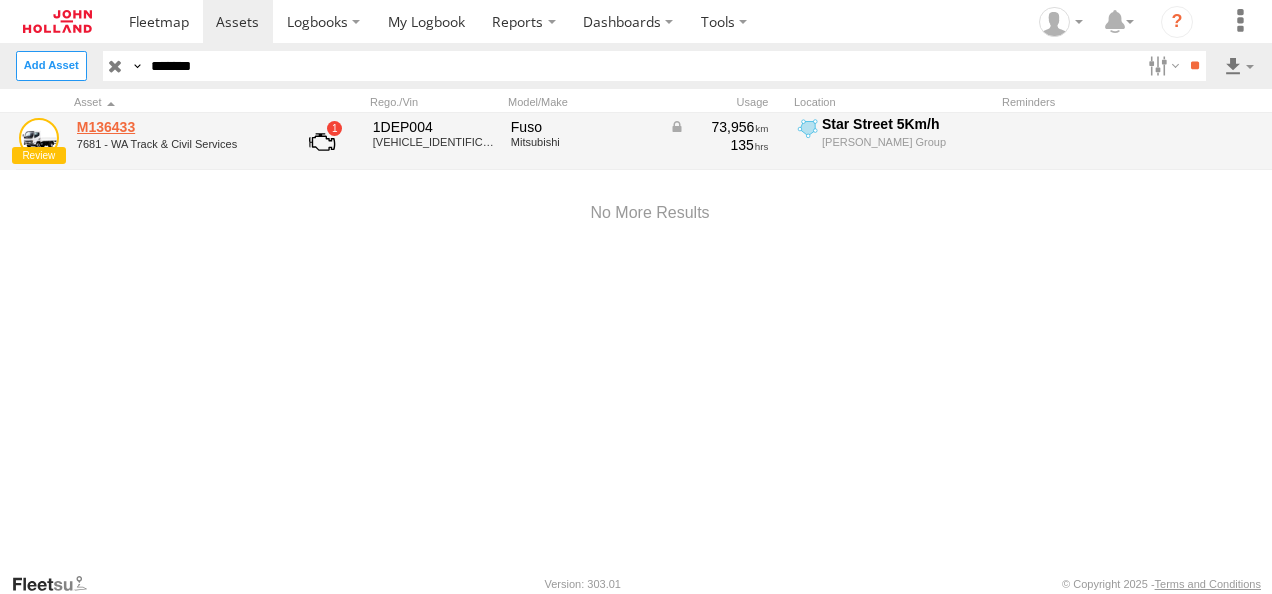 click on "M136433" at bounding box center [174, 127] 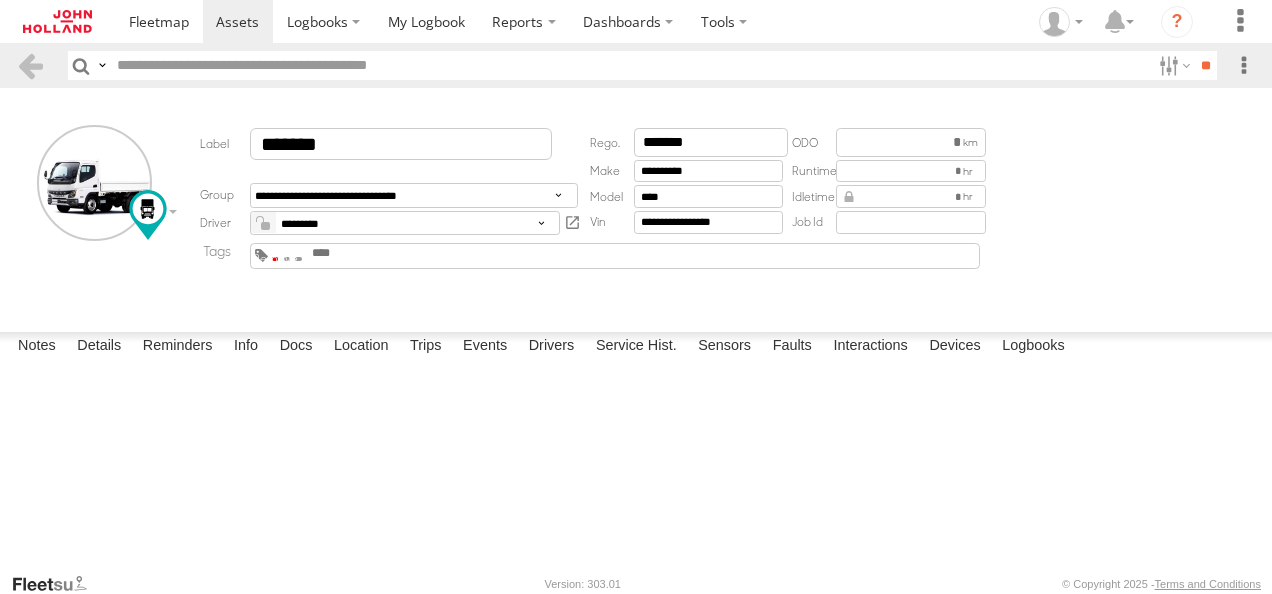scroll, scrollTop: 0, scrollLeft: 0, axis: both 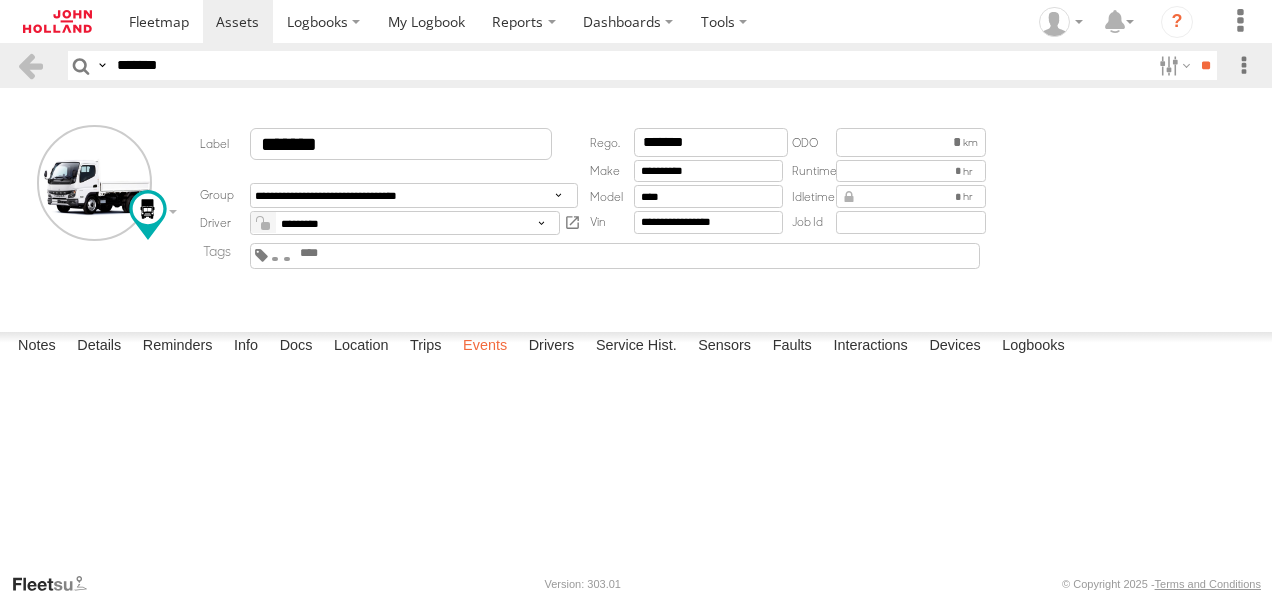 click on "Events" at bounding box center [485, 346] 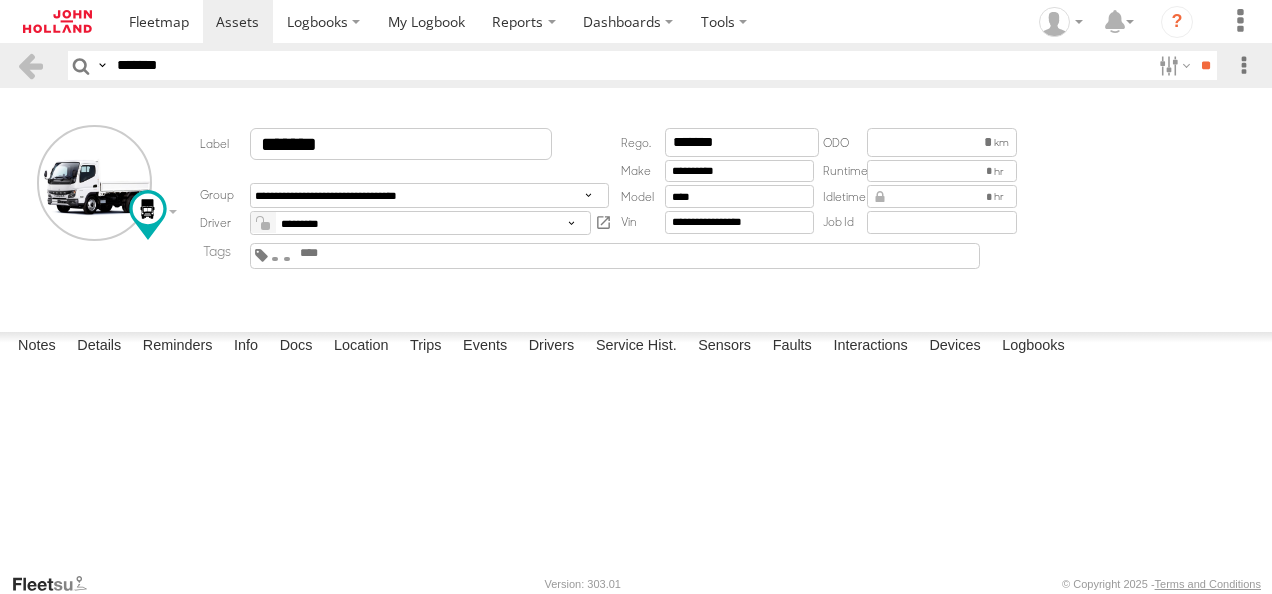 scroll, scrollTop: 200, scrollLeft: 0, axis: vertical 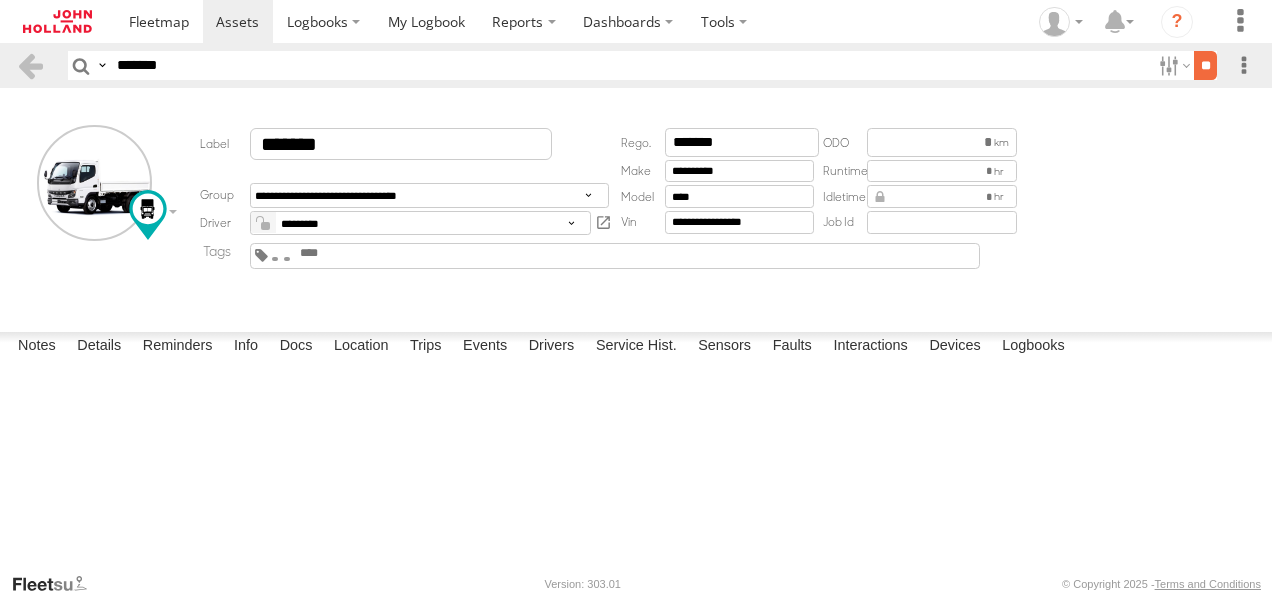 type on "*******" 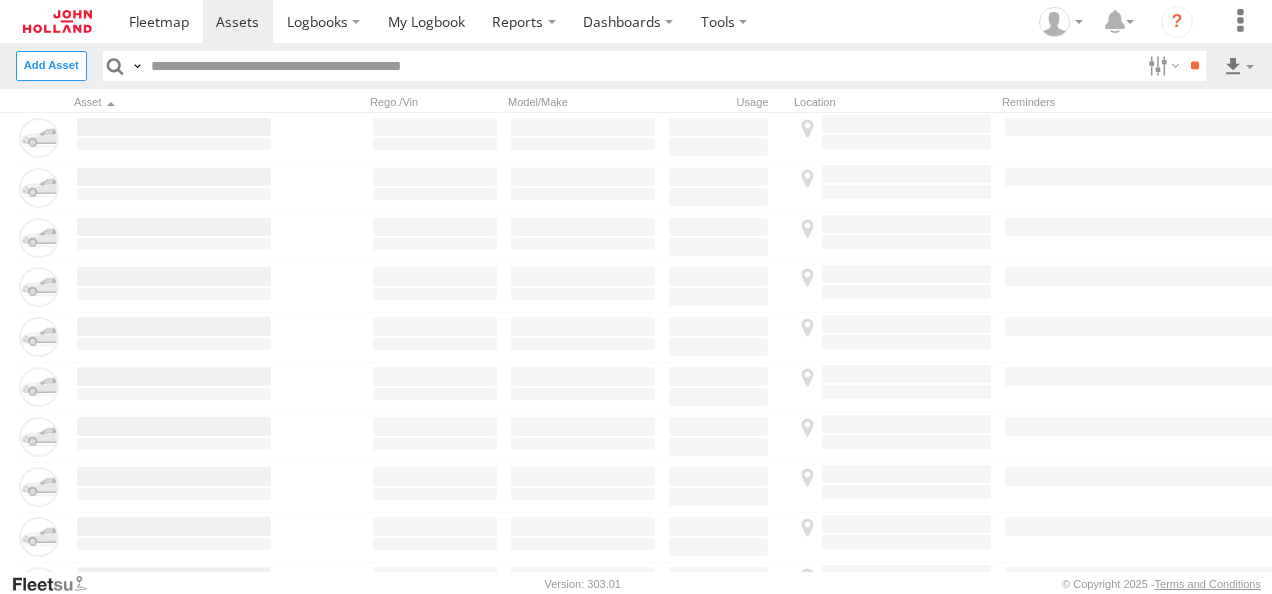 scroll, scrollTop: 0, scrollLeft: 0, axis: both 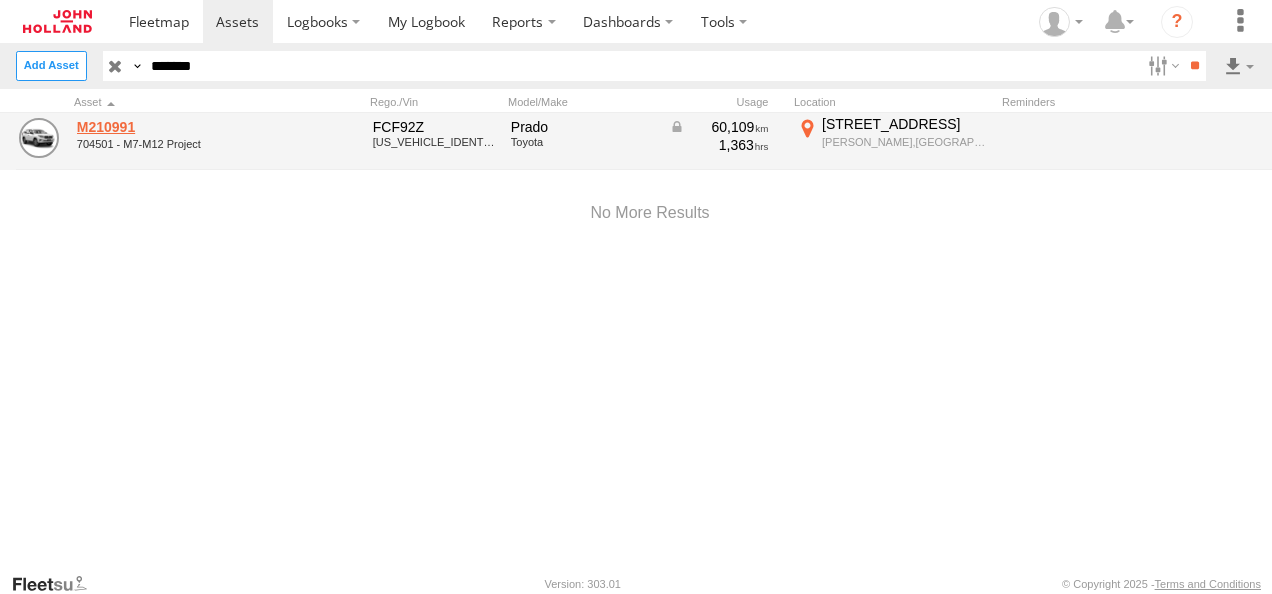 click on "M210991" at bounding box center (174, 127) 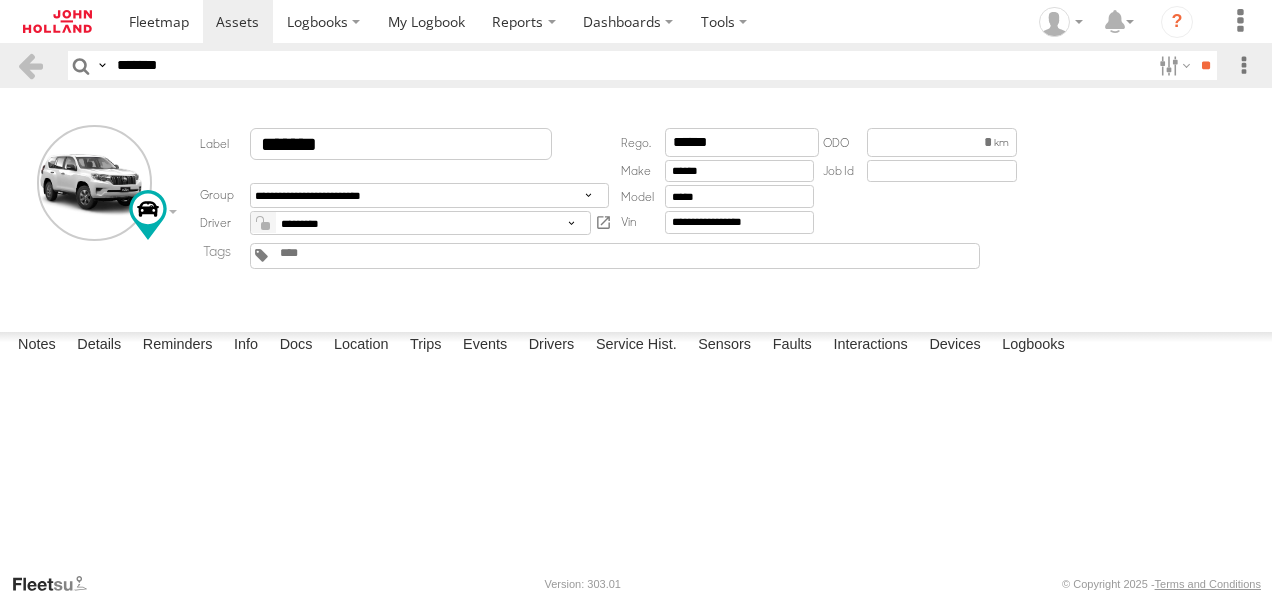 scroll, scrollTop: 0, scrollLeft: 0, axis: both 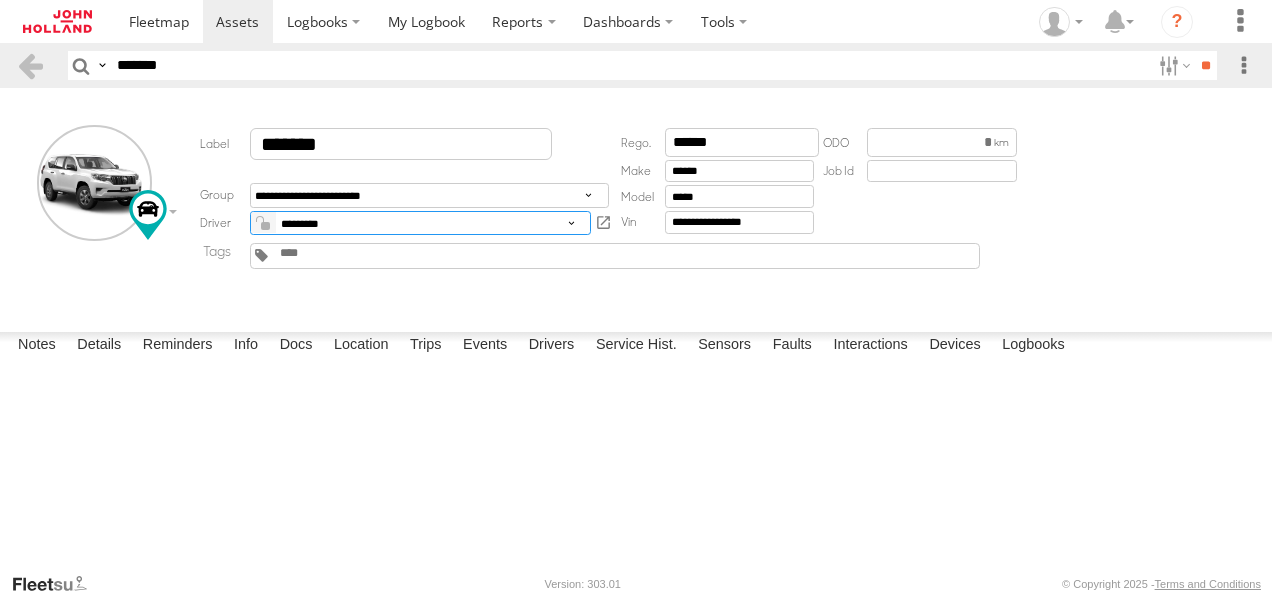 drag, startPoint x: 570, startPoint y: 230, endPoint x: 558, endPoint y: 243, distance: 17.691807 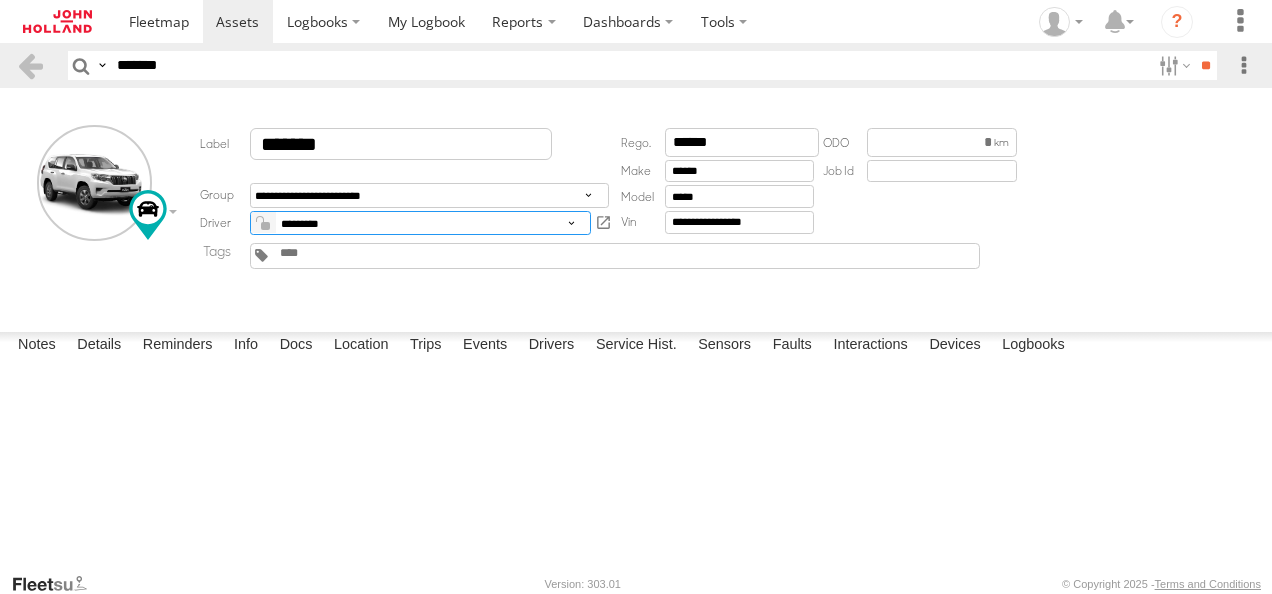 click on "**********" at bounding box center [420, 223] 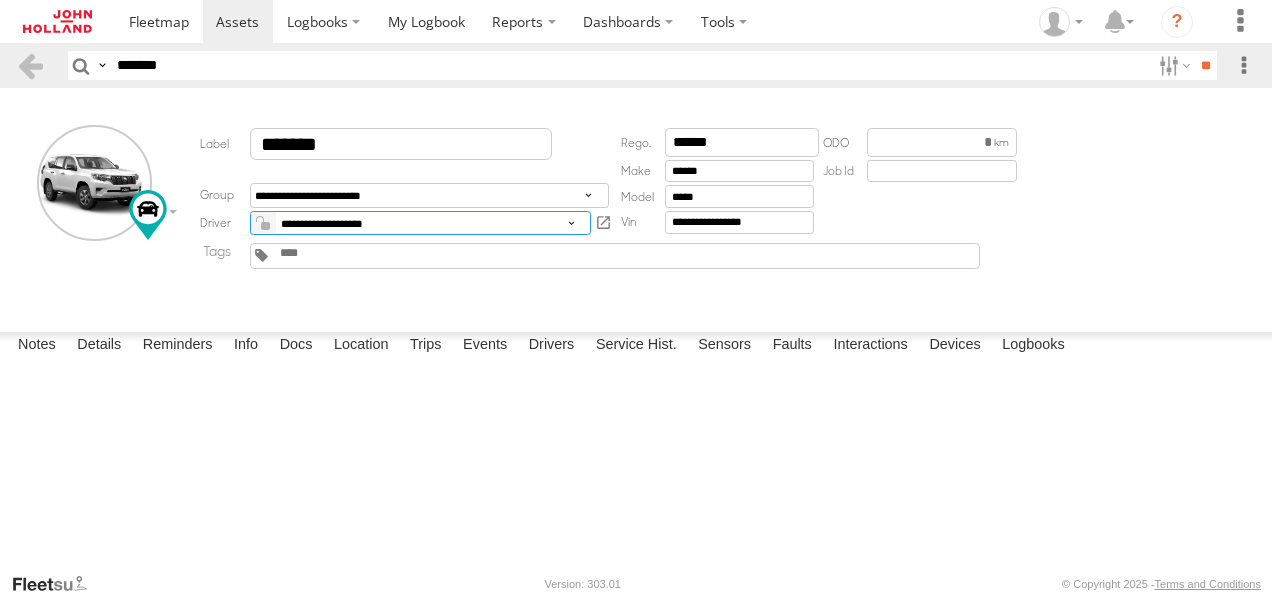 click on "**********" at bounding box center (420, 223) 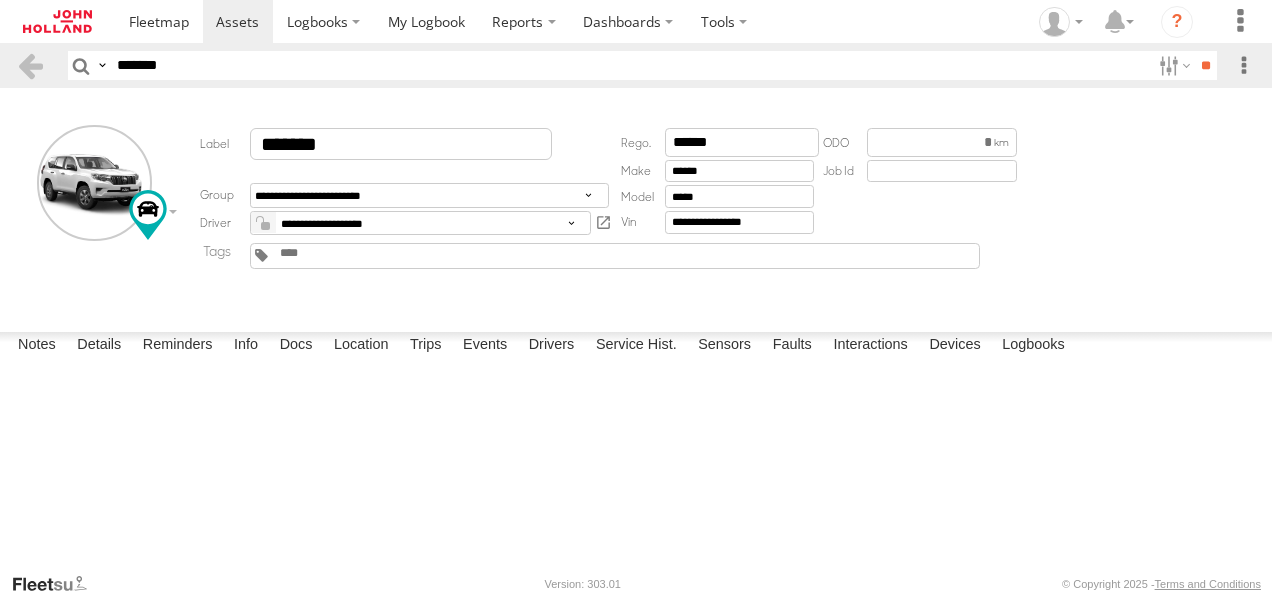 click at bounding box center [263, 223] 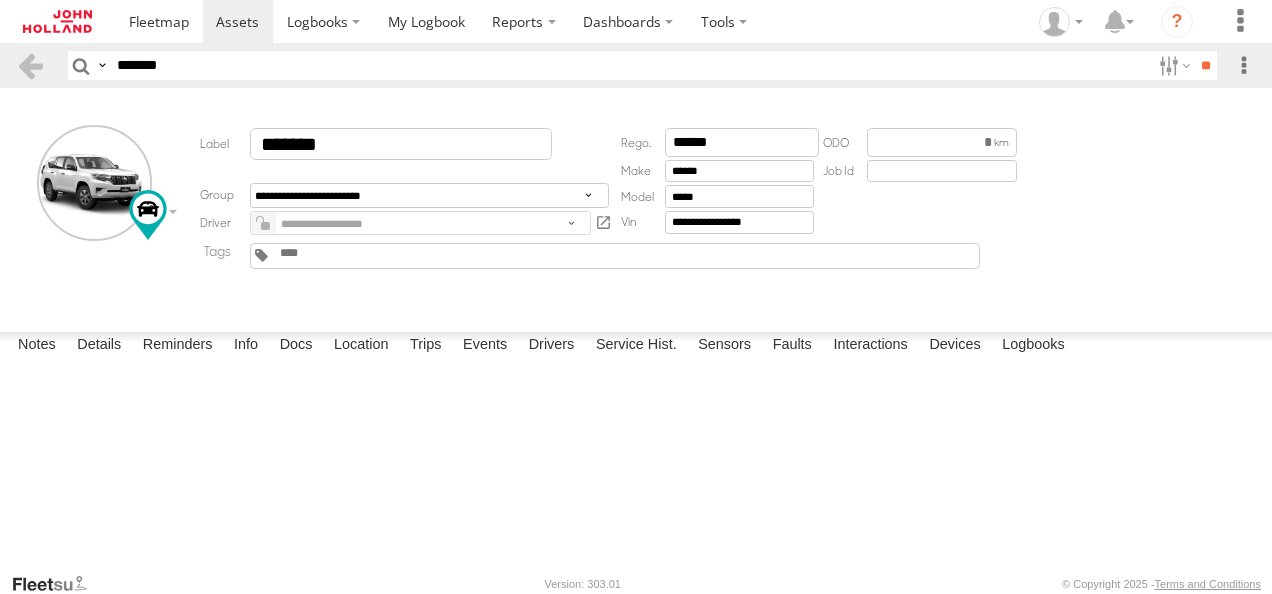 click at bounding box center [0, 0] 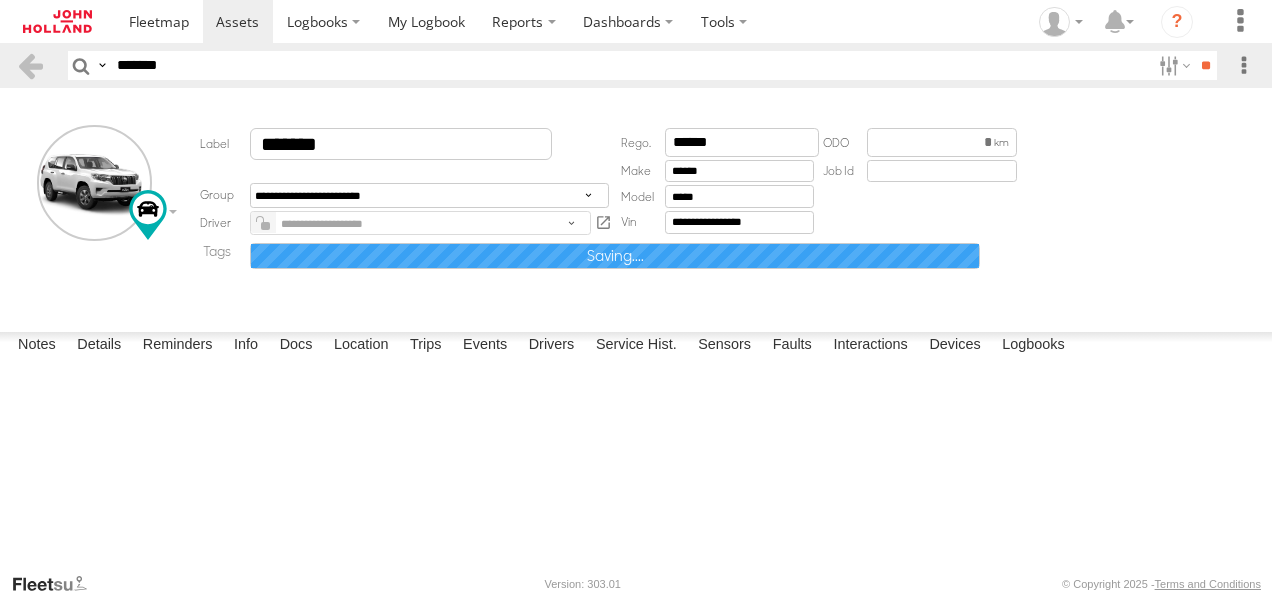 click on "**********" at bounding box center (0, 0) 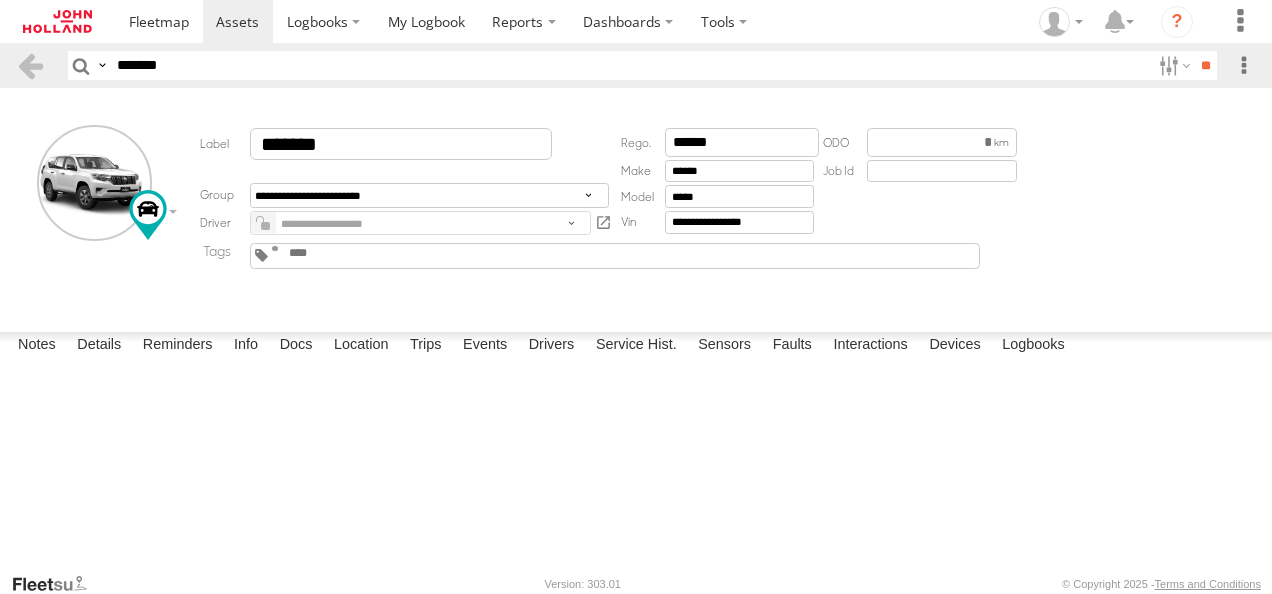 click on "**********" at bounding box center [0, 0] 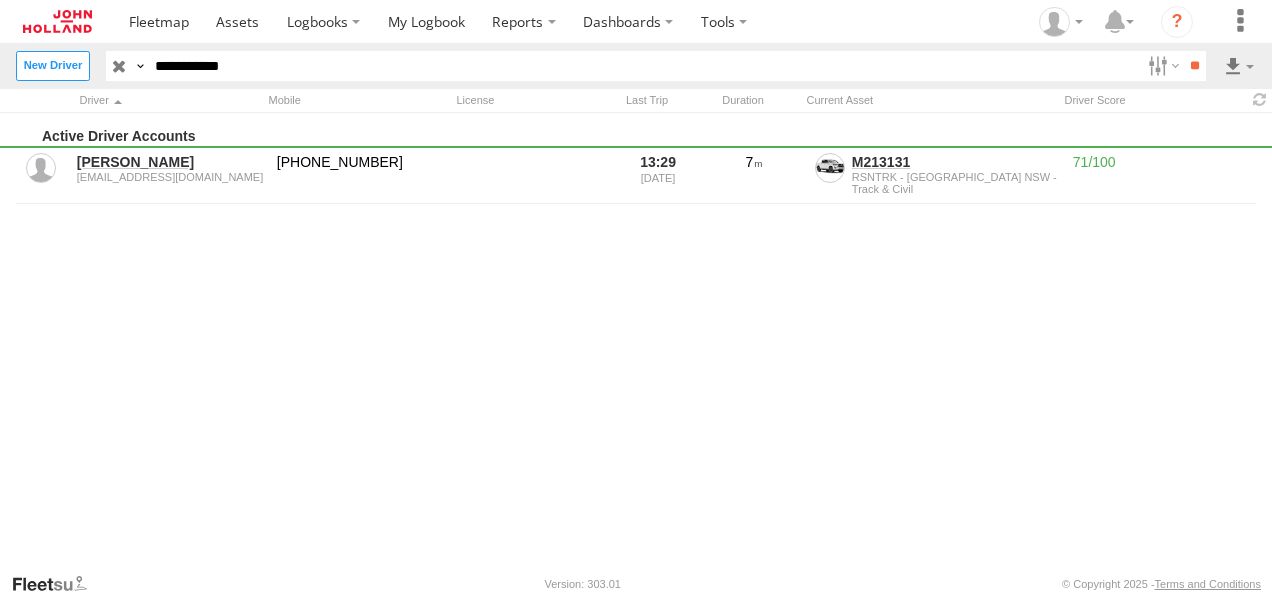 scroll, scrollTop: 0, scrollLeft: 0, axis: both 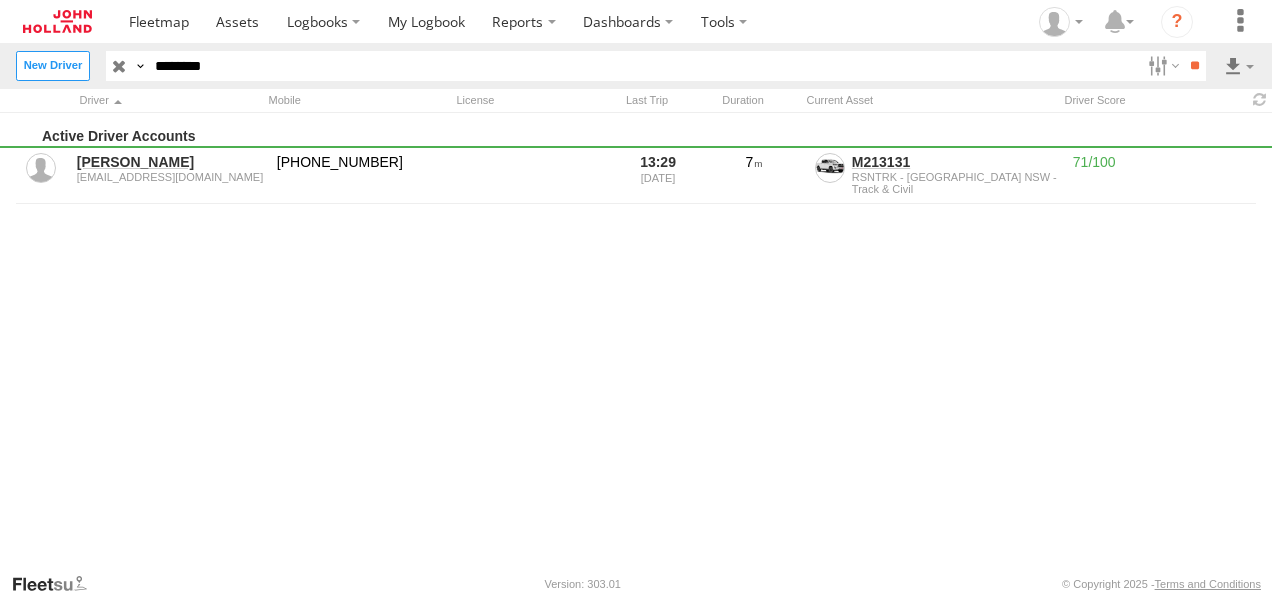 click on "**" at bounding box center (1194, 65) 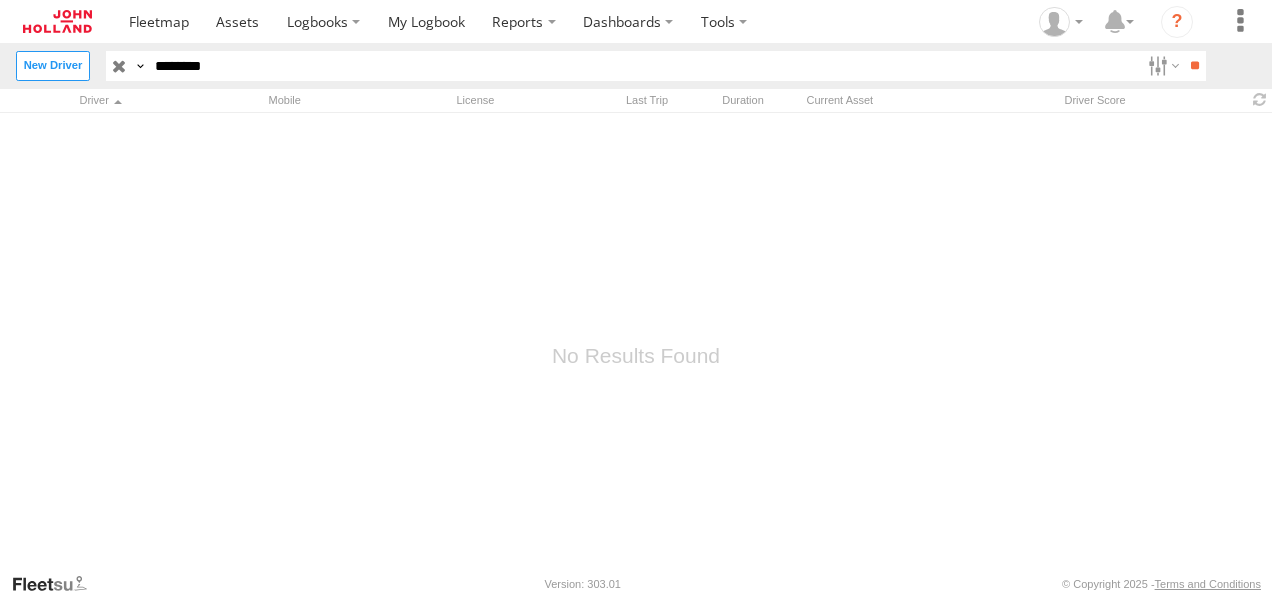 click on "********" at bounding box center [644, 65] 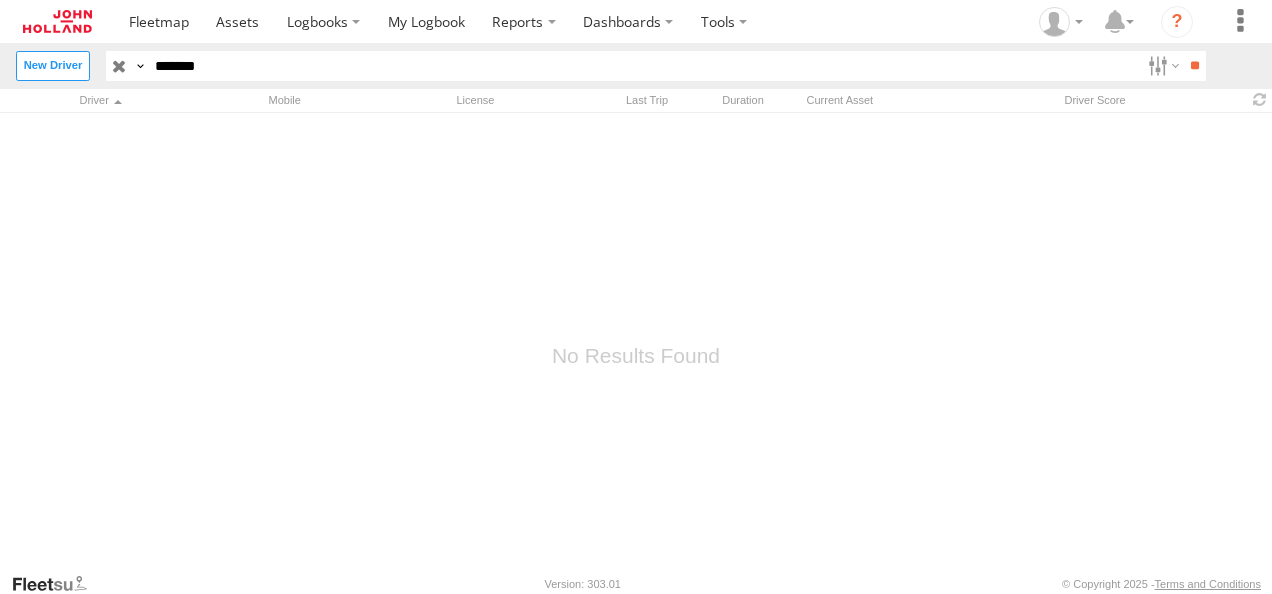 type on "*******" 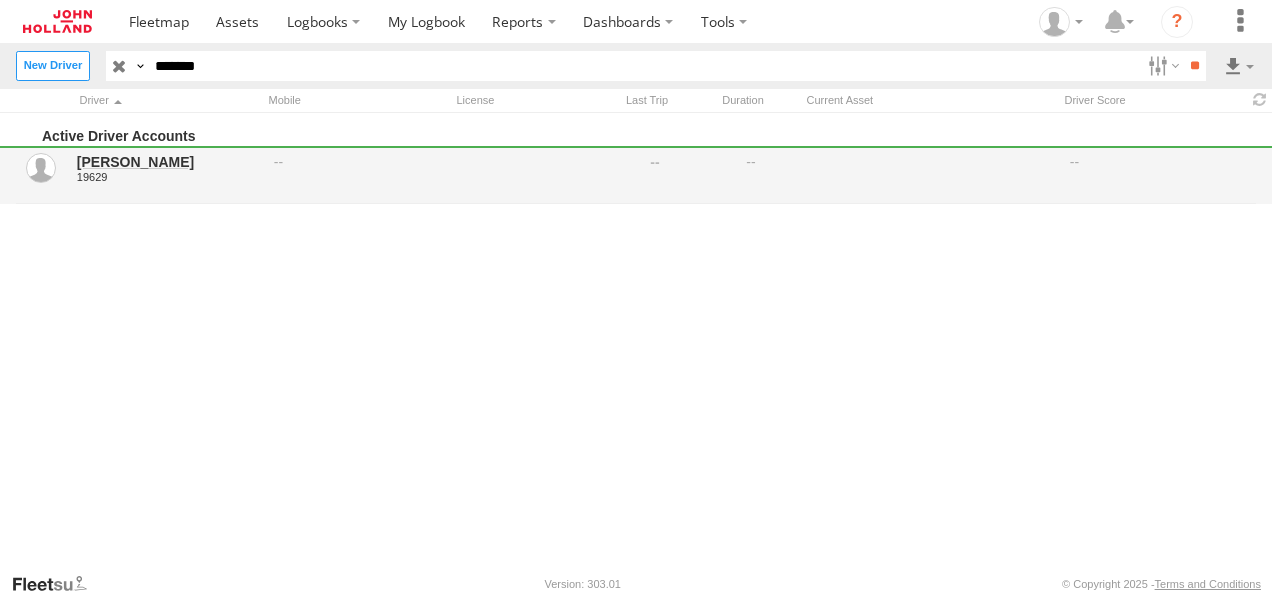 click on "[PERSON_NAME]" at bounding box center [168, 162] 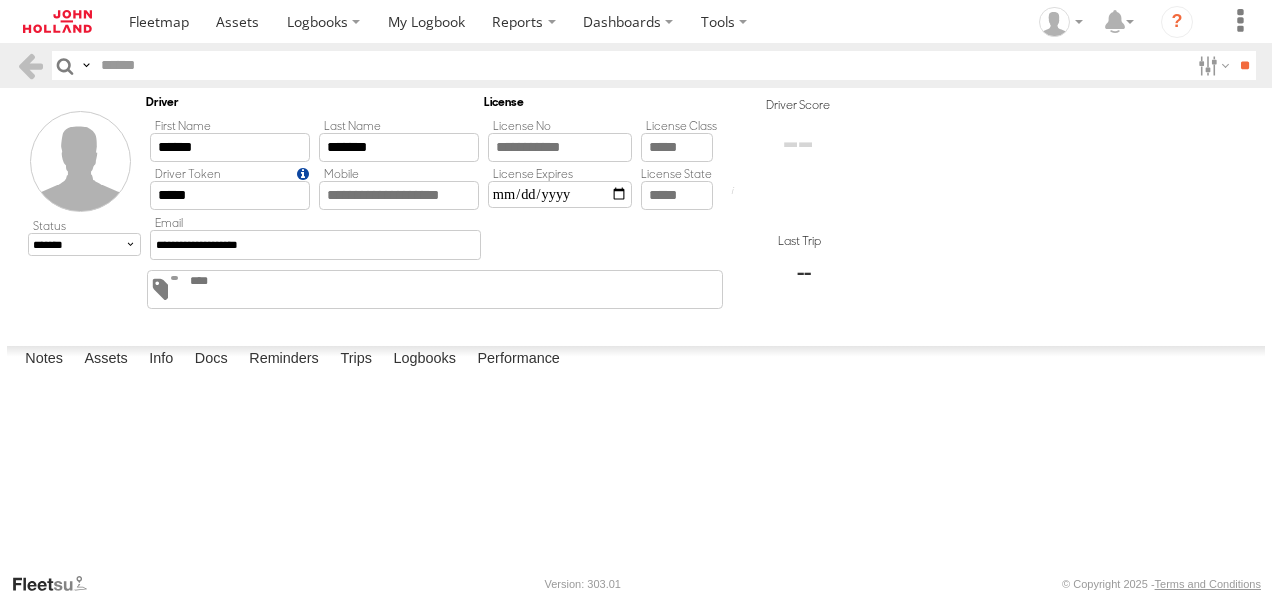 scroll, scrollTop: 0, scrollLeft: 0, axis: both 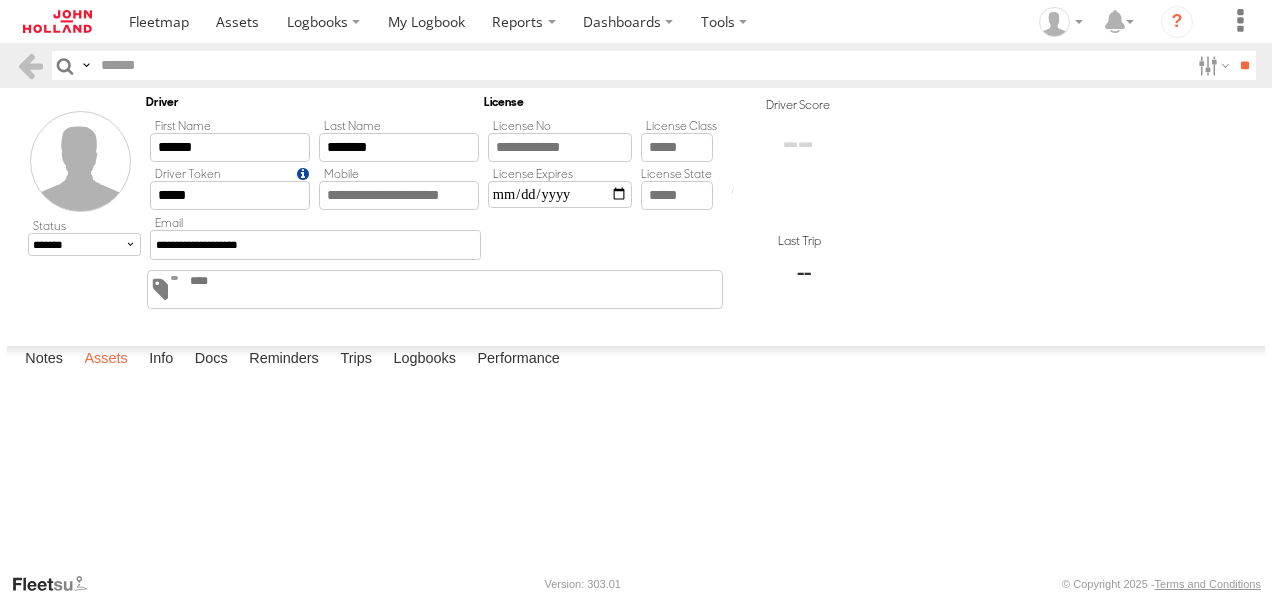 type on "*******" 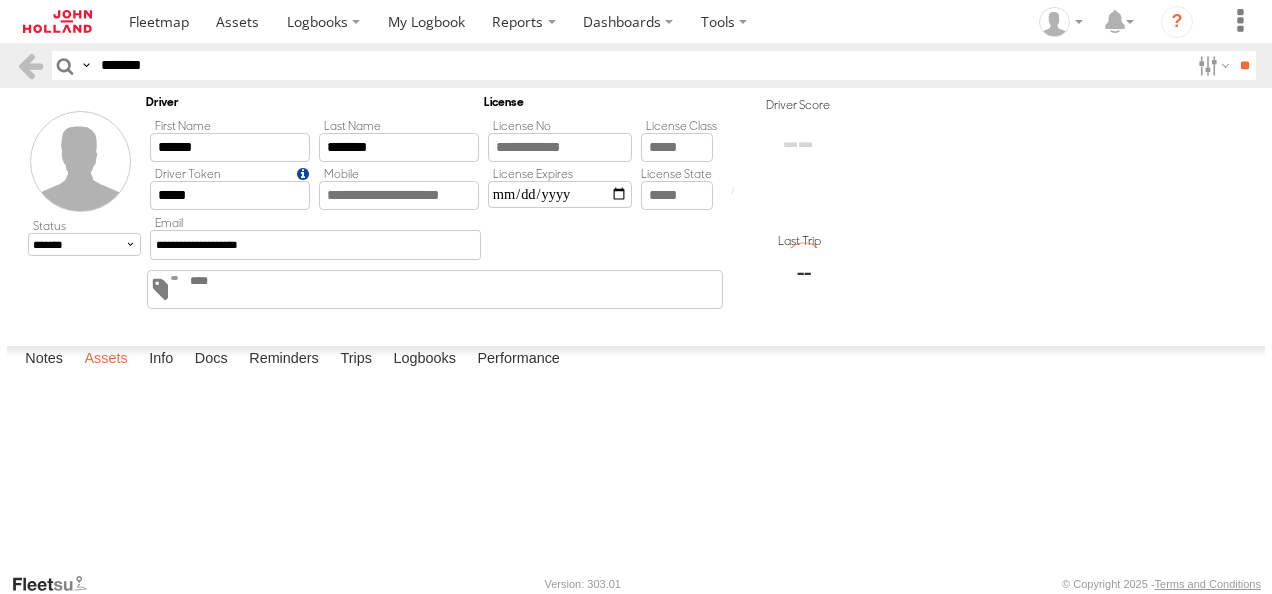 click on "Assets" at bounding box center (105, 360) 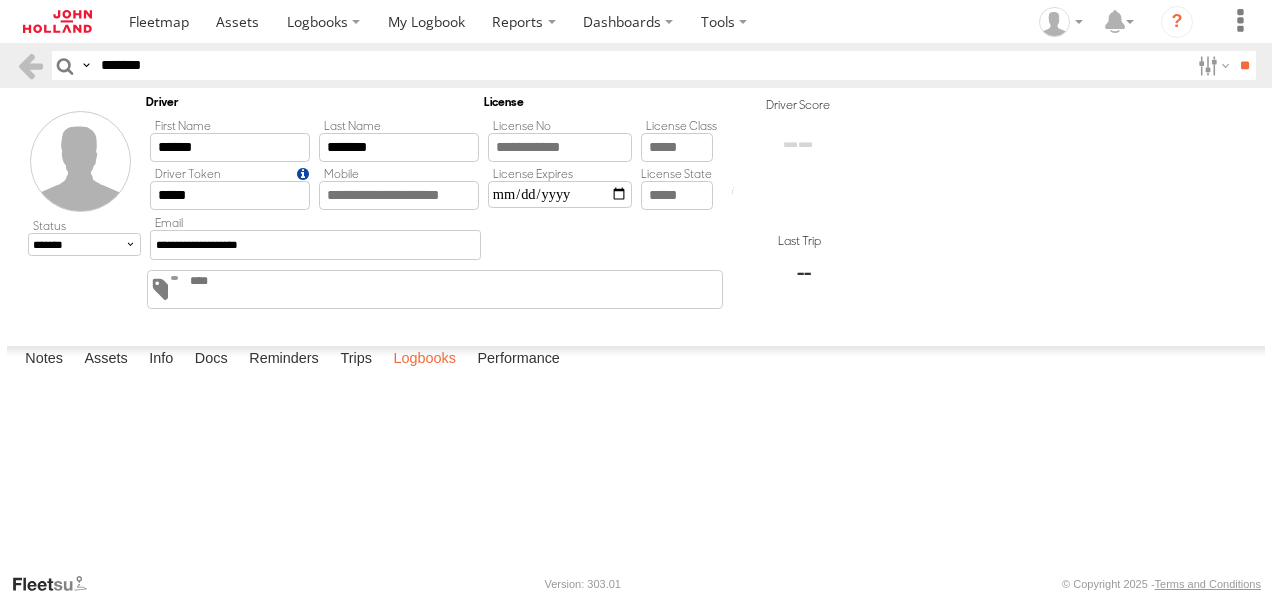 click on "Logbooks" at bounding box center [424, 360] 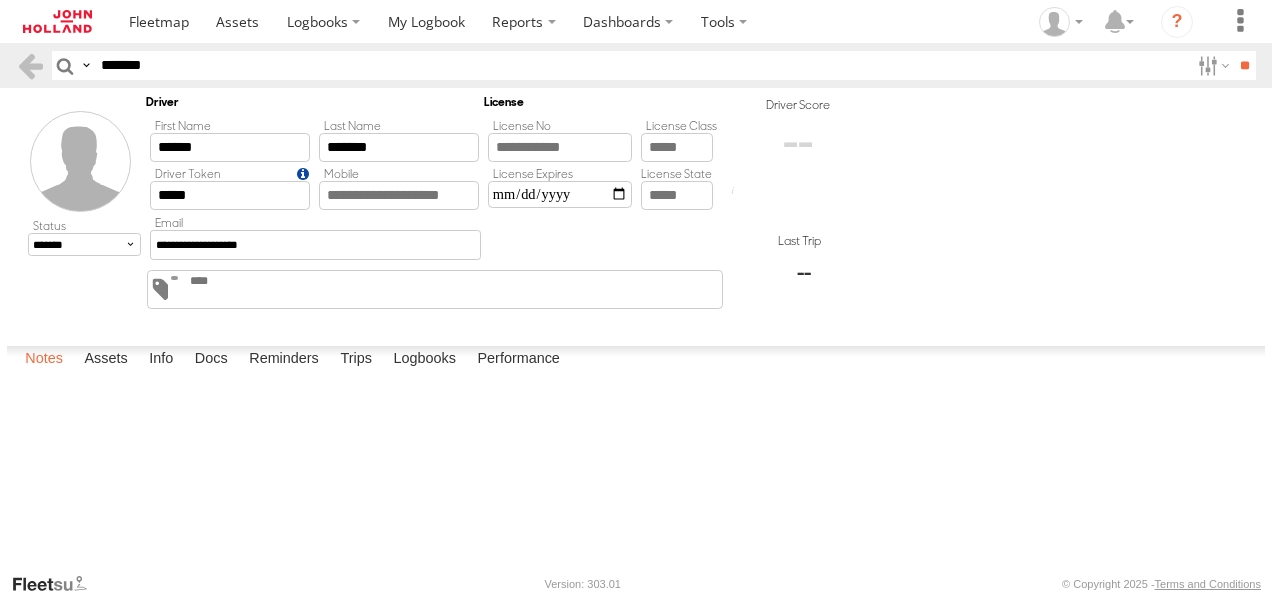 click on "Notes" at bounding box center (44, 360) 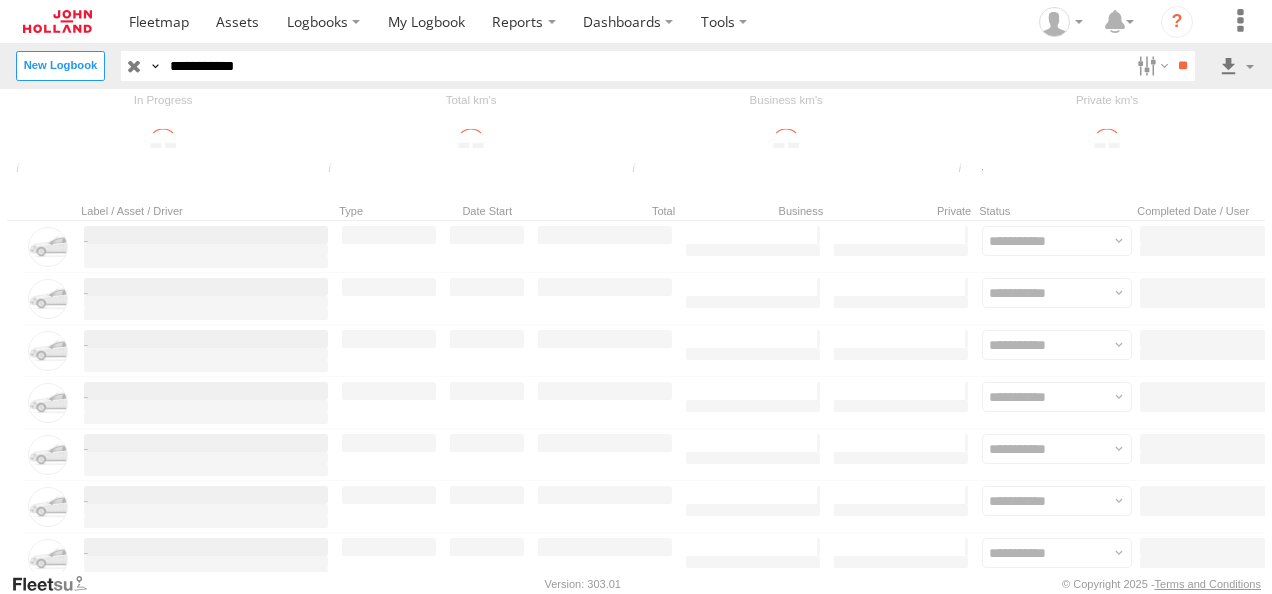 scroll, scrollTop: 0, scrollLeft: 0, axis: both 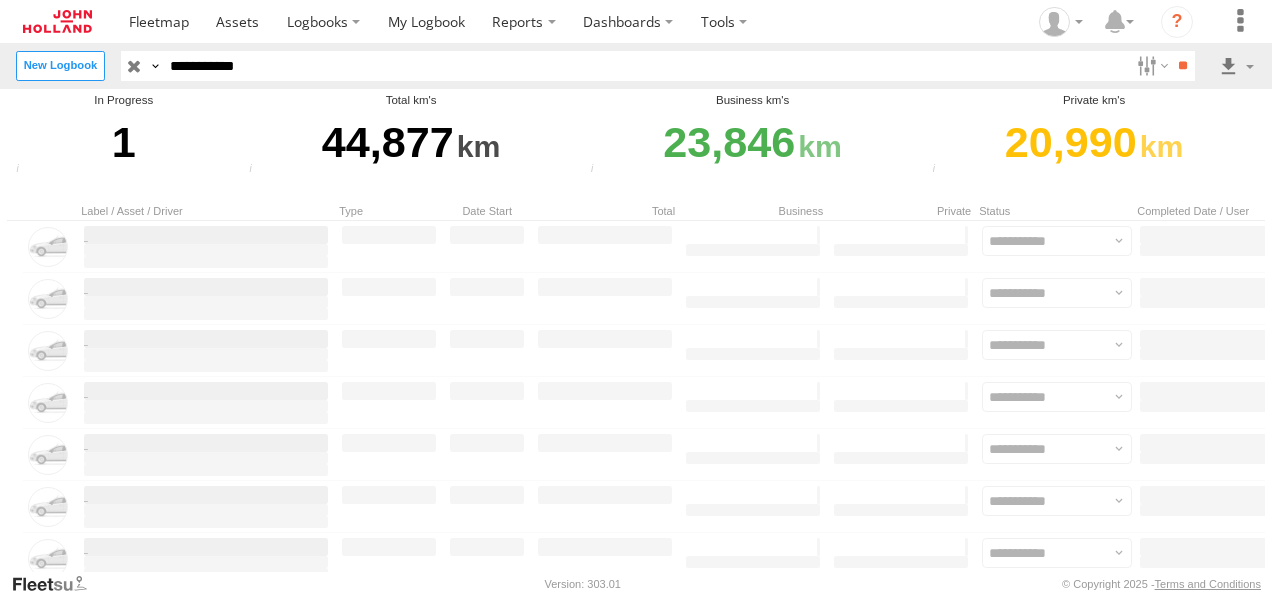 click at bounding box center [134, 65] 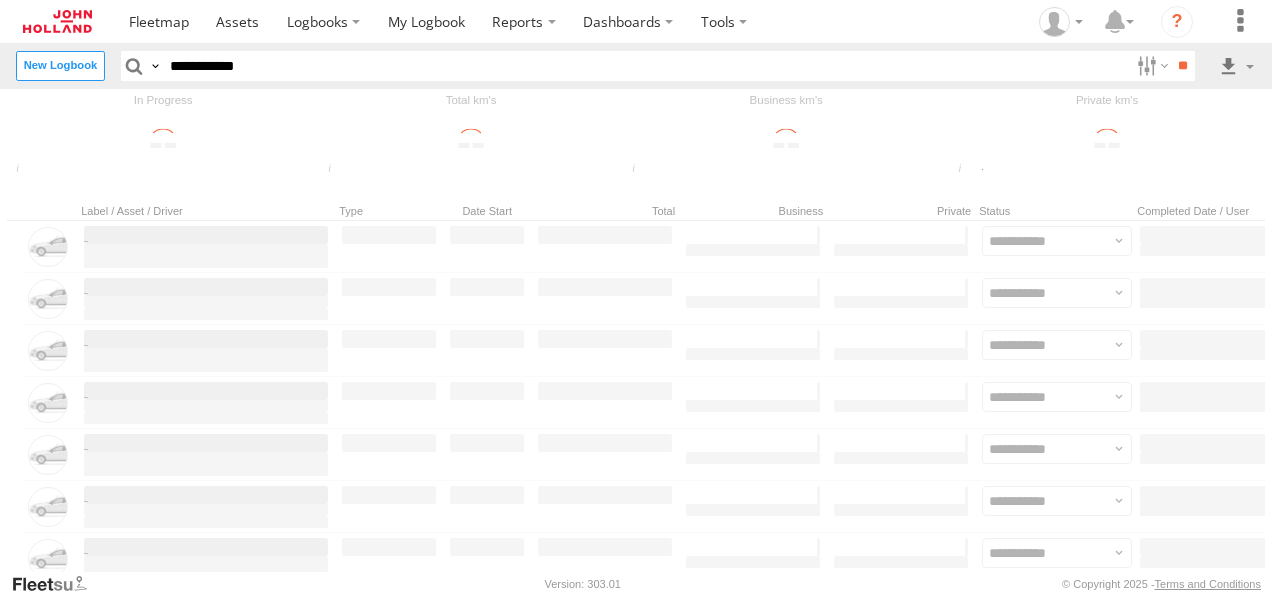 click on "**********" at bounding box center (645, 65) 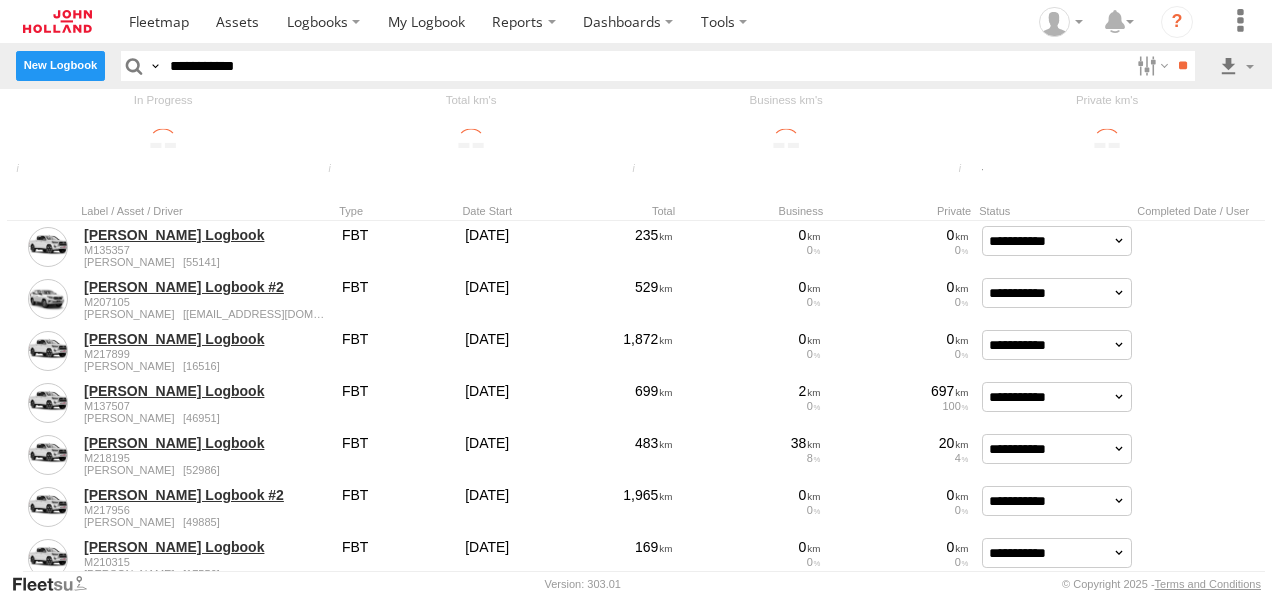 click on "New Logbook" at bounding box center [60, 65] 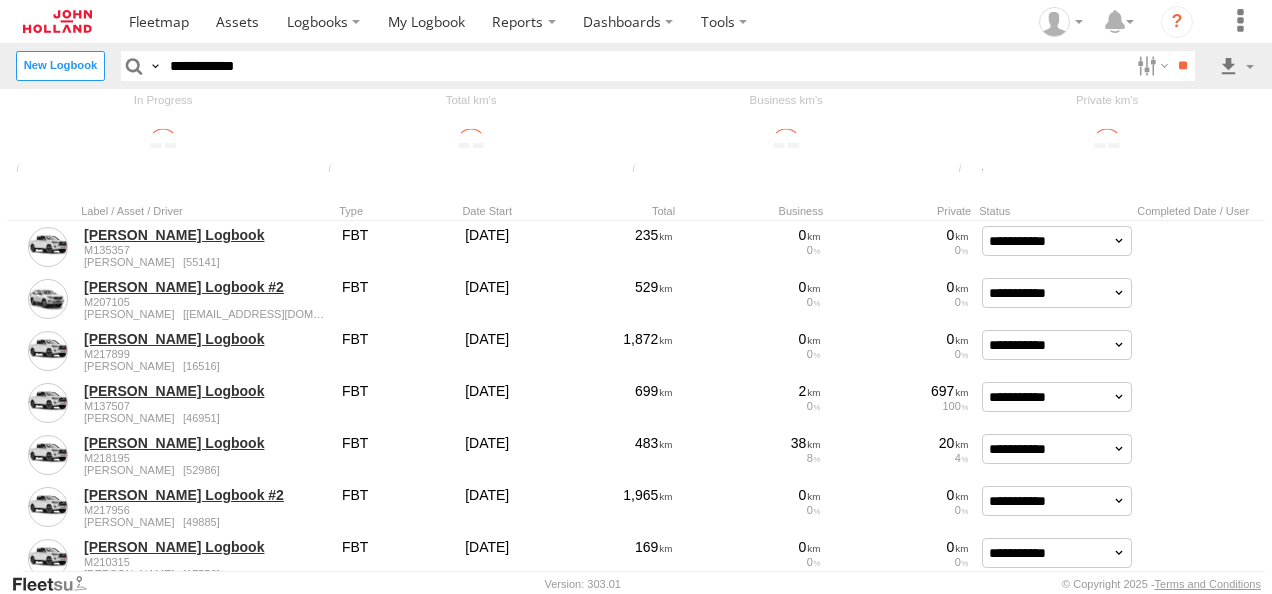 click at bounding box center [0, 0] 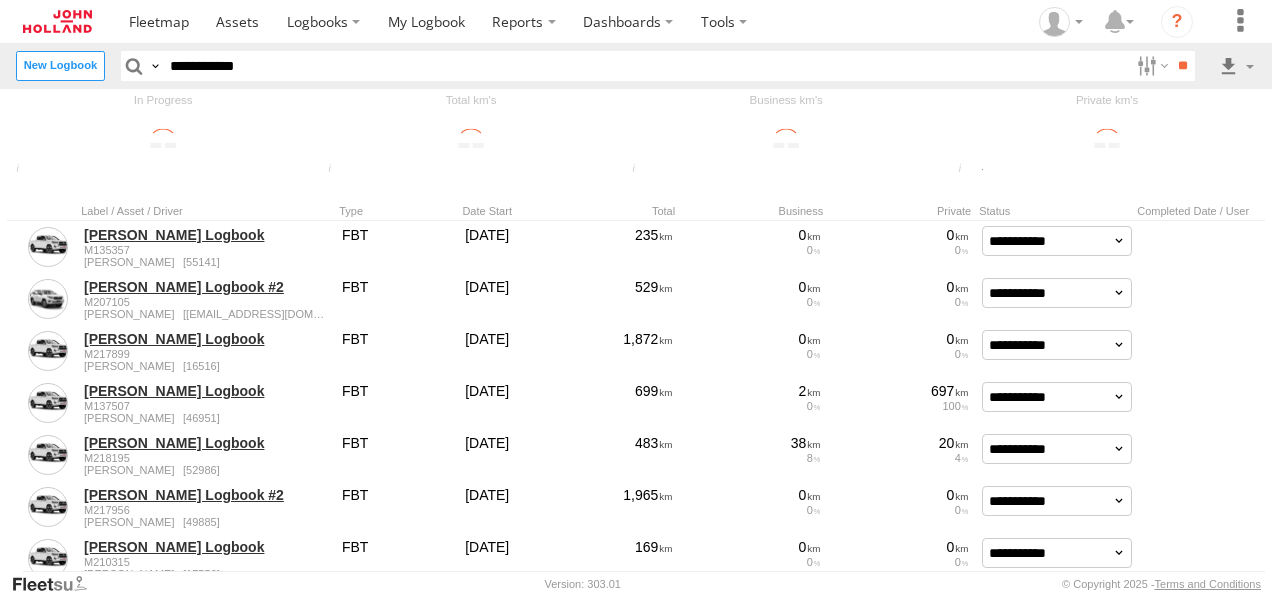 type on "**********" 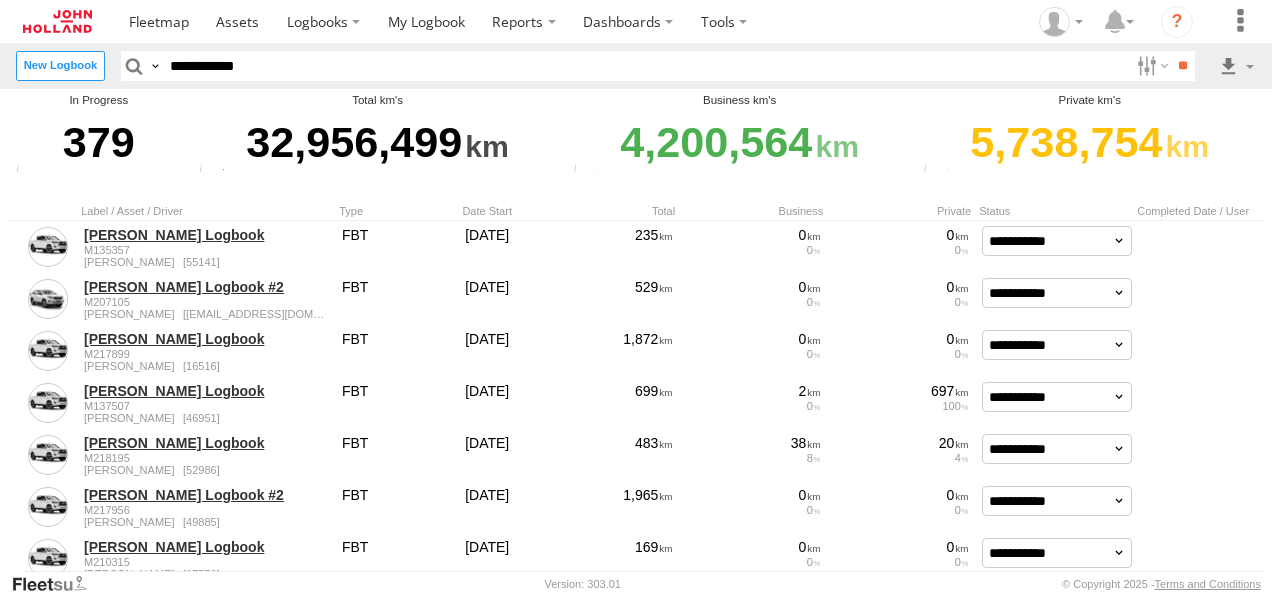 type on "*******" 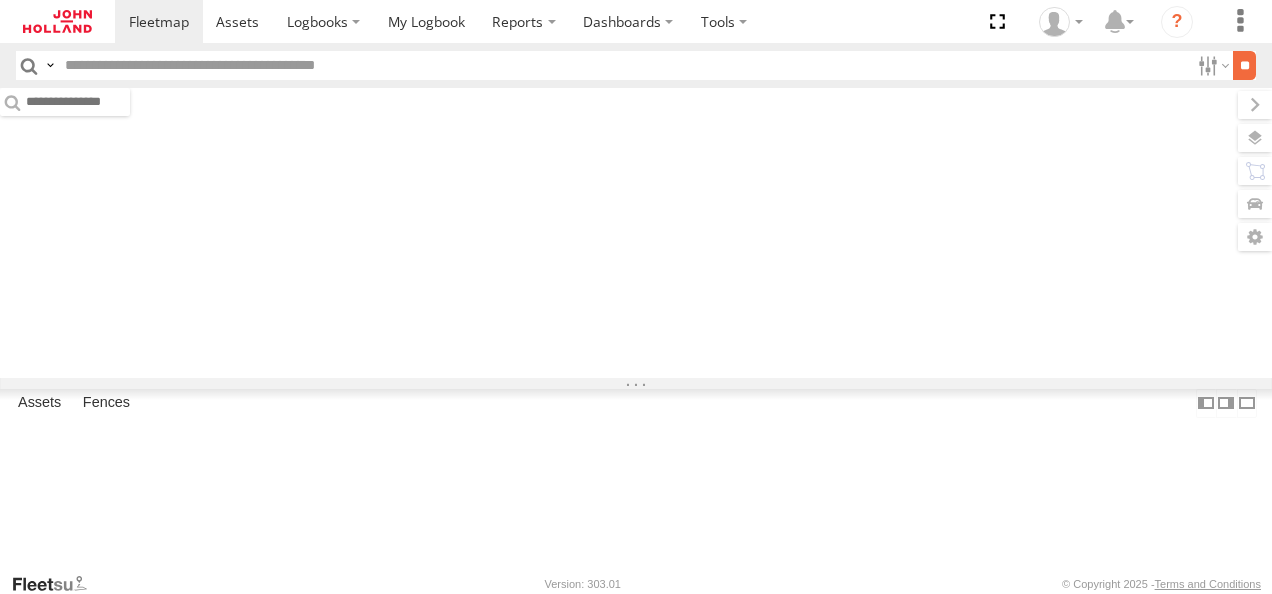 scroll, scrollTop: 0, scrollLeft: 0, axis: both 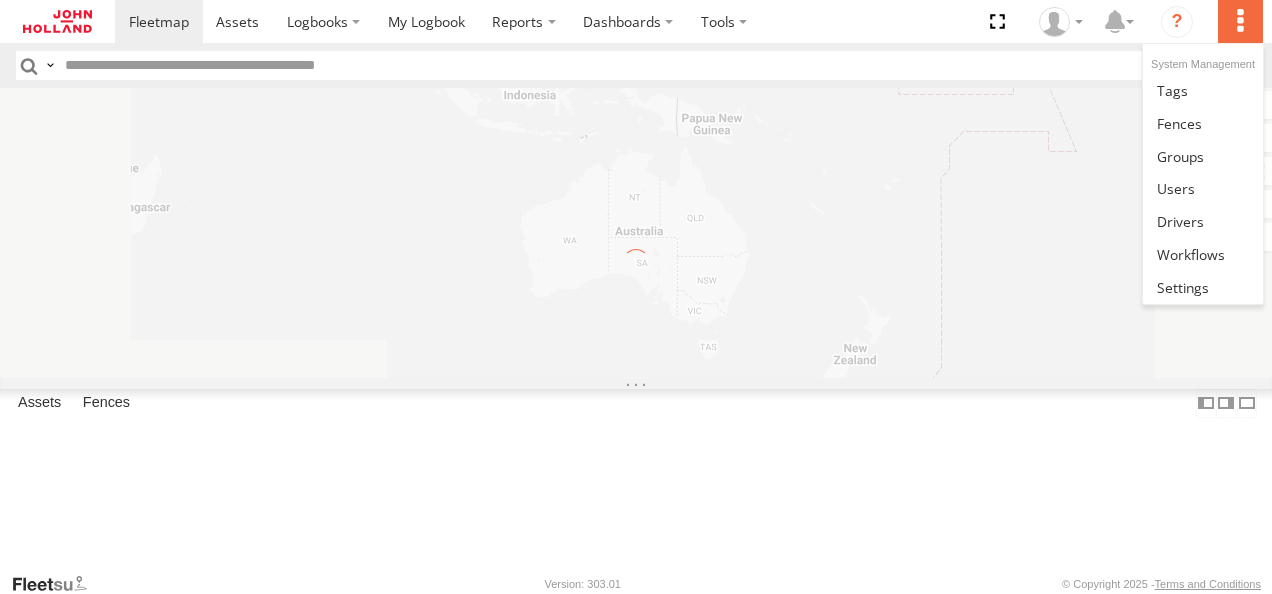 click at bounding box center (1240, 21) 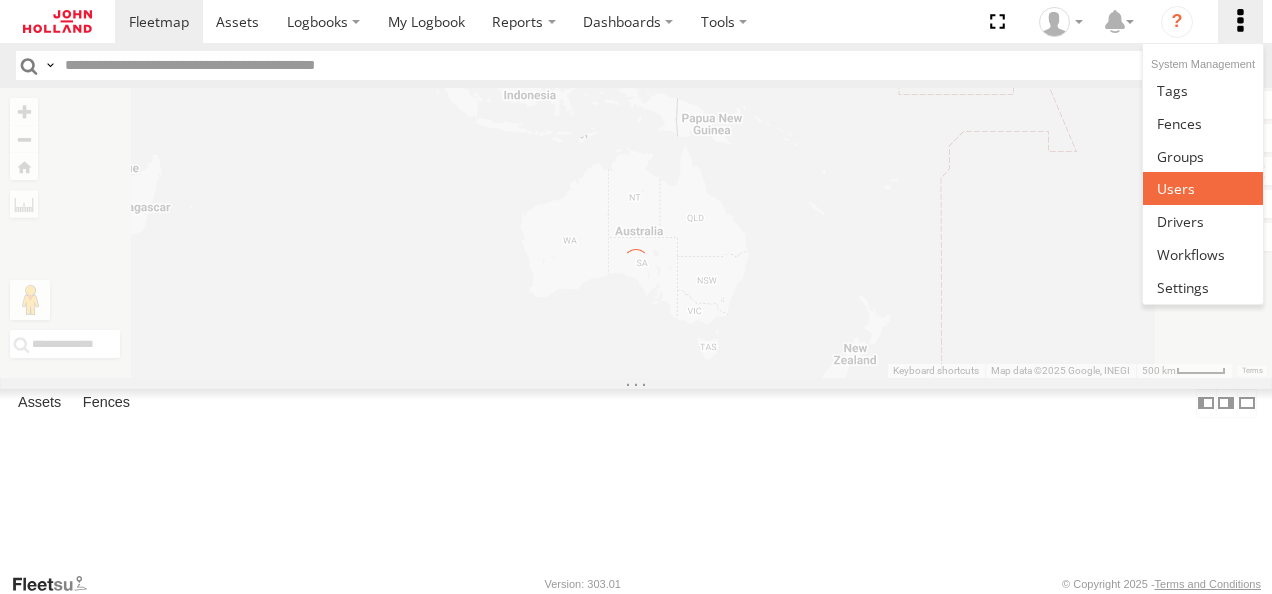 click at bounding box center [1202, 188] 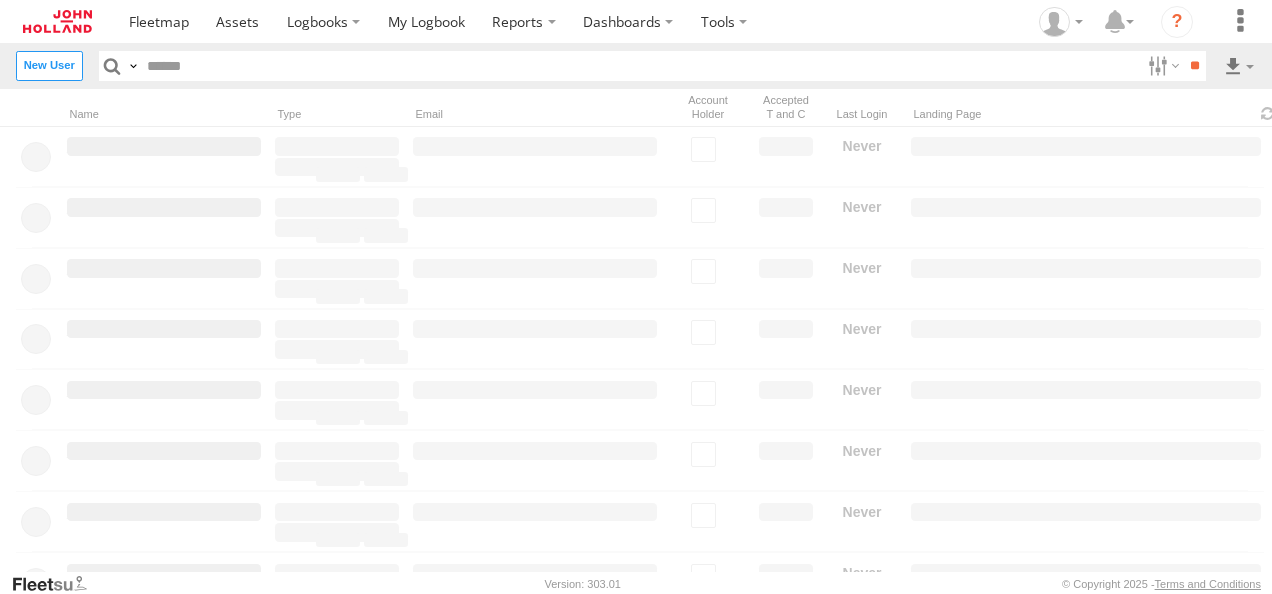 scroll, scrollTop: 0, scrollLeft: 0, axis: both 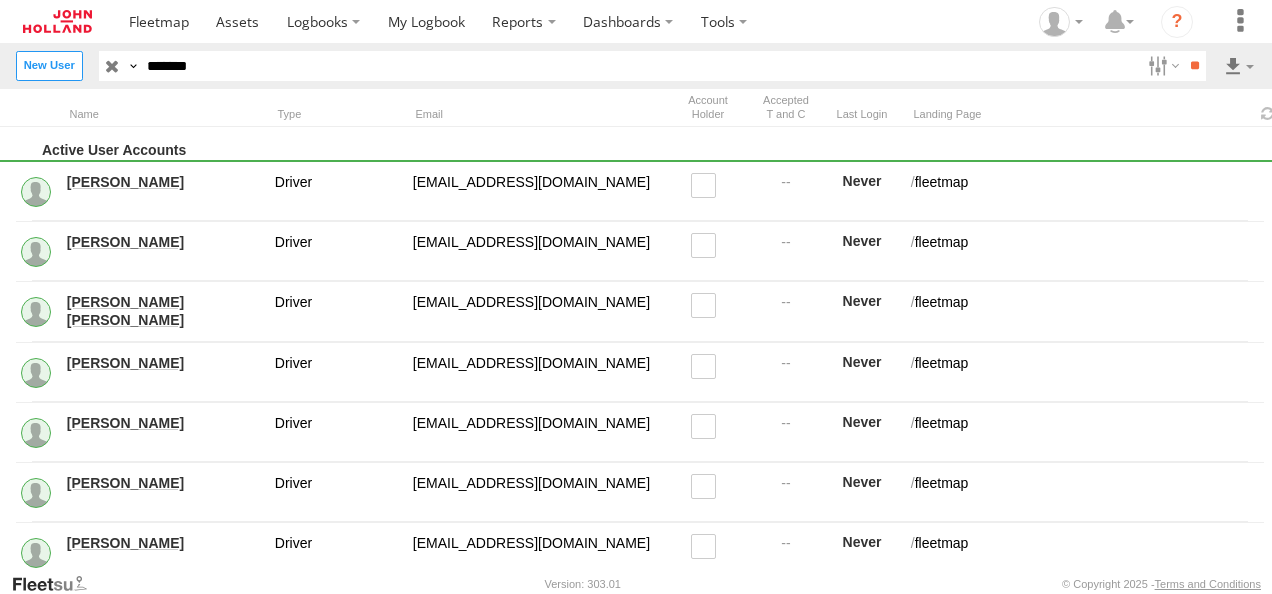 type on "*******" 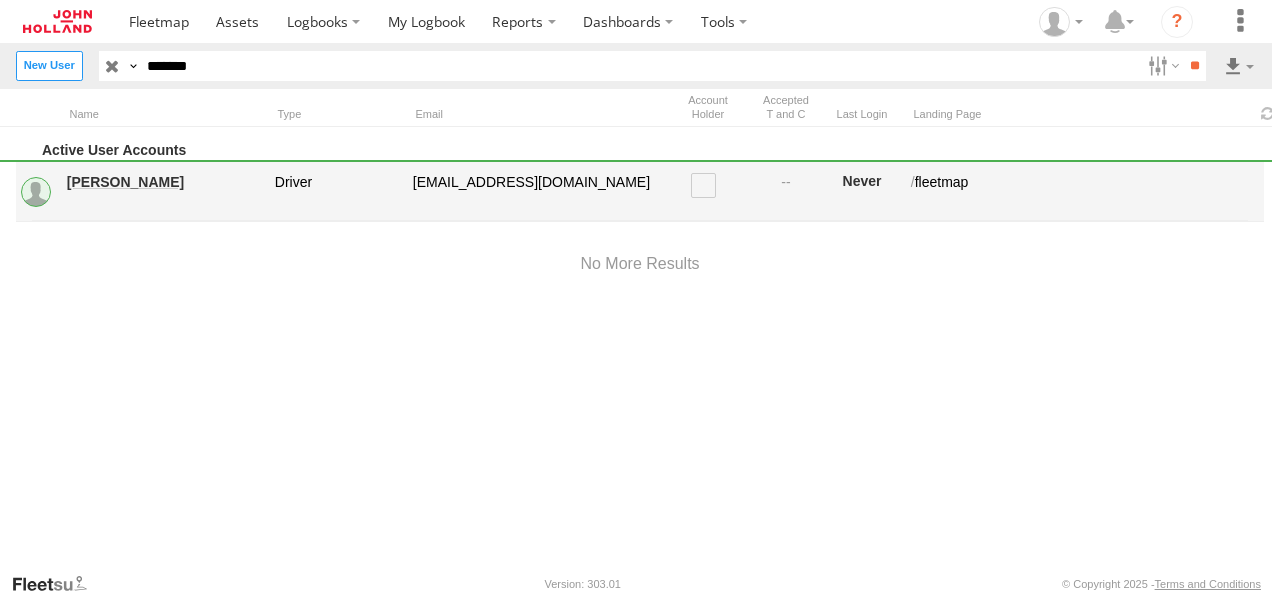 click on "Daniel OHanlon" at bounding box center [164, 182] 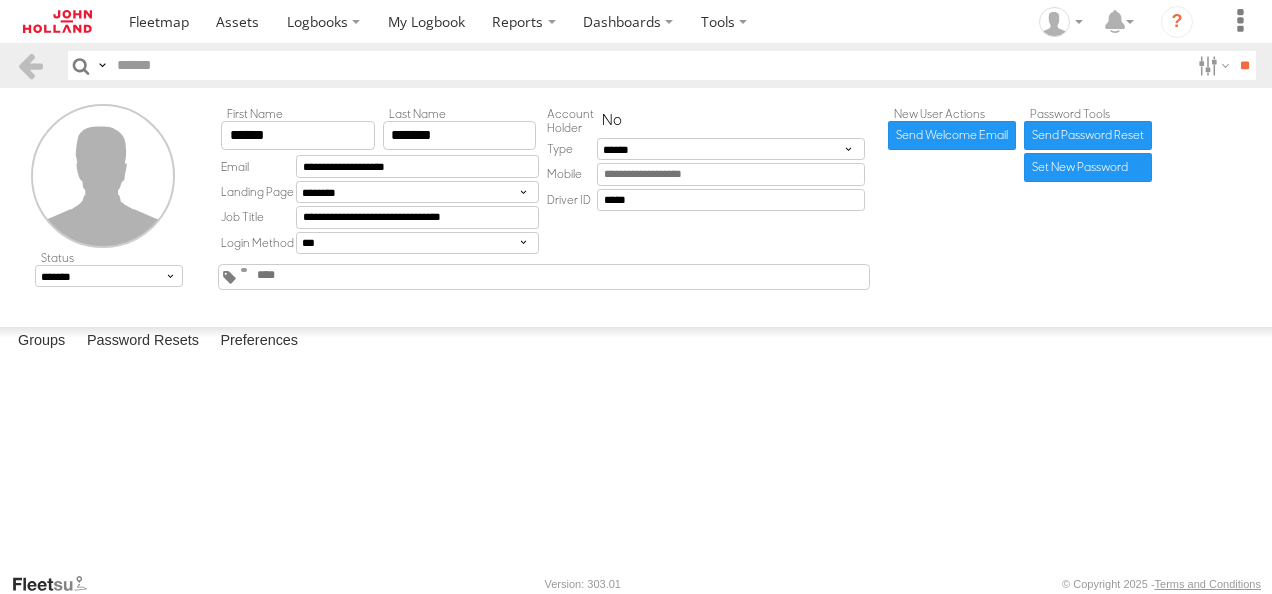 scroll, scrollTop: 0, scrollLeft: 0, axis: both 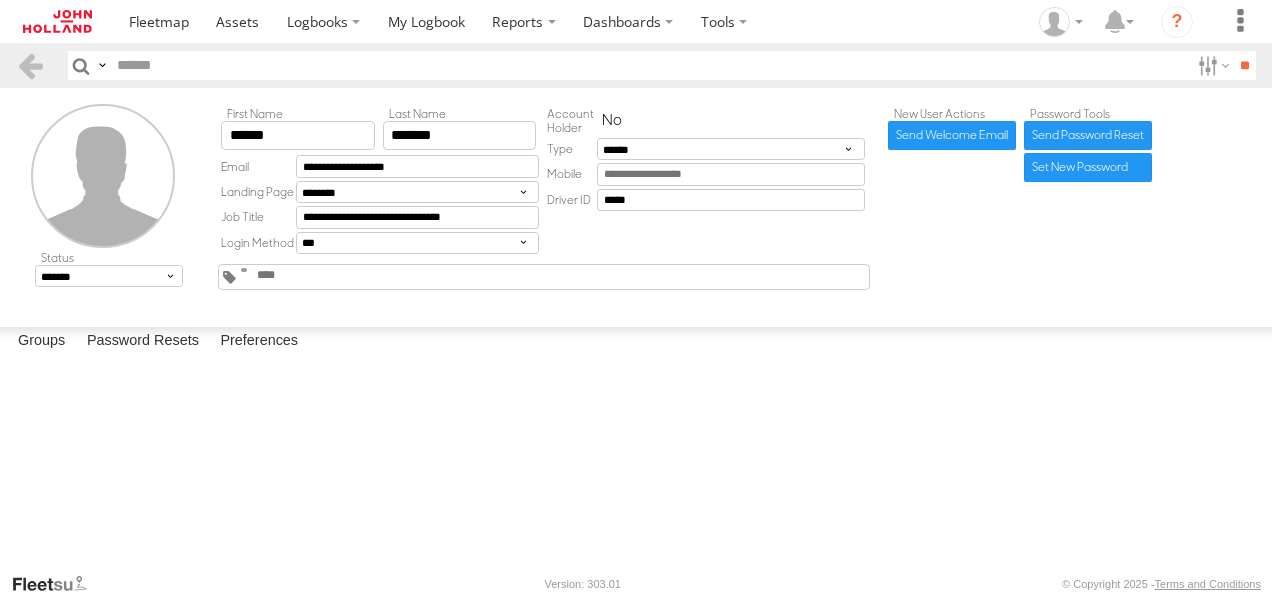 type on "*******" 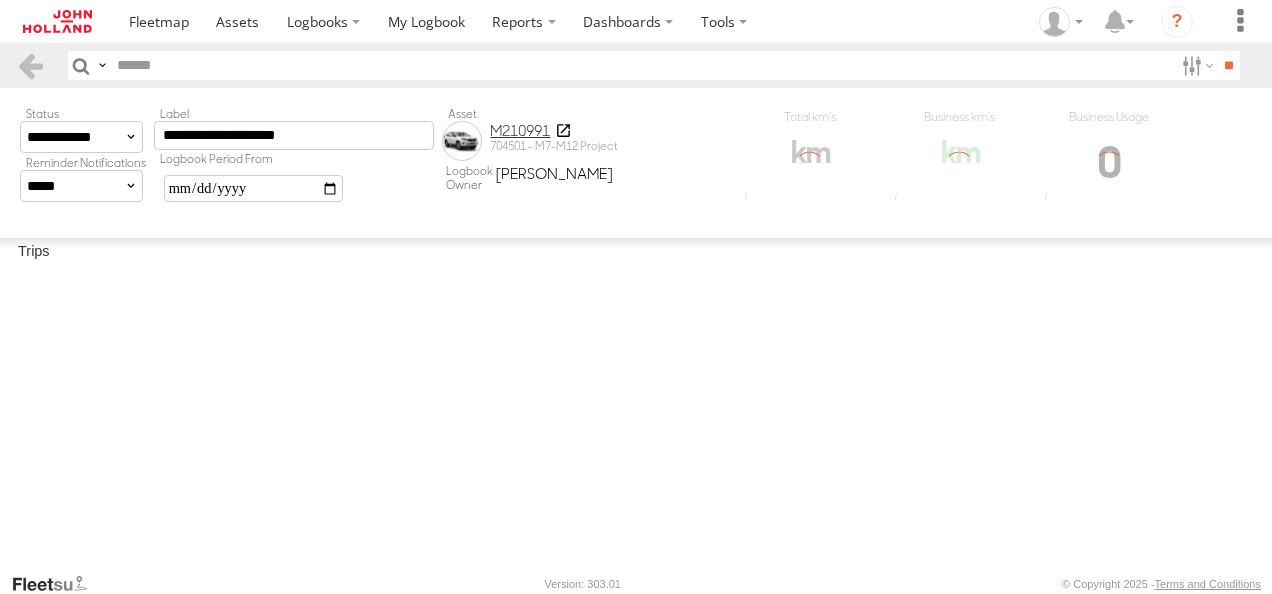 scroll, scrollTop: 0, scrollLeft: 0, axis: both 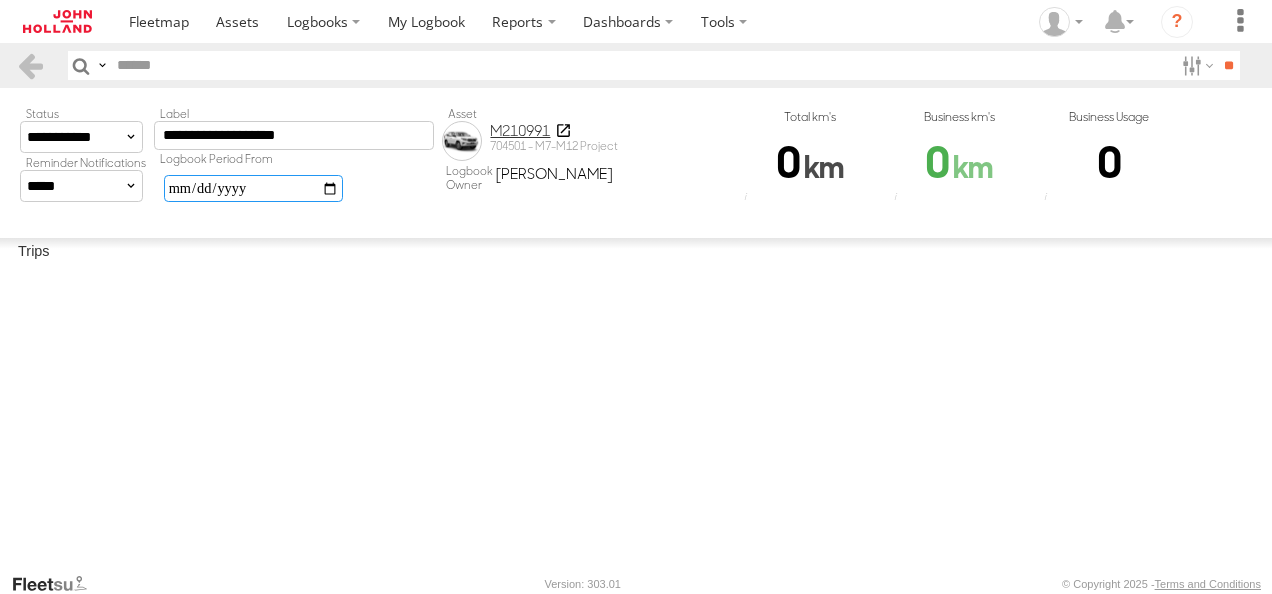click on "**********" at bounding box center [253, 188] 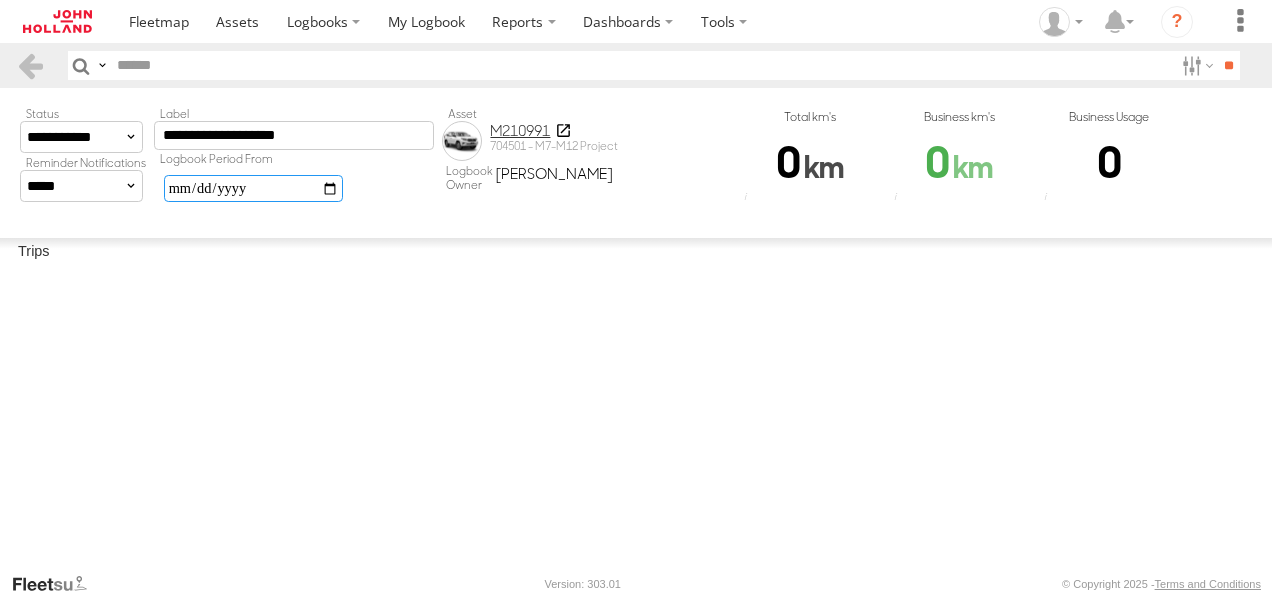 type on "**********" 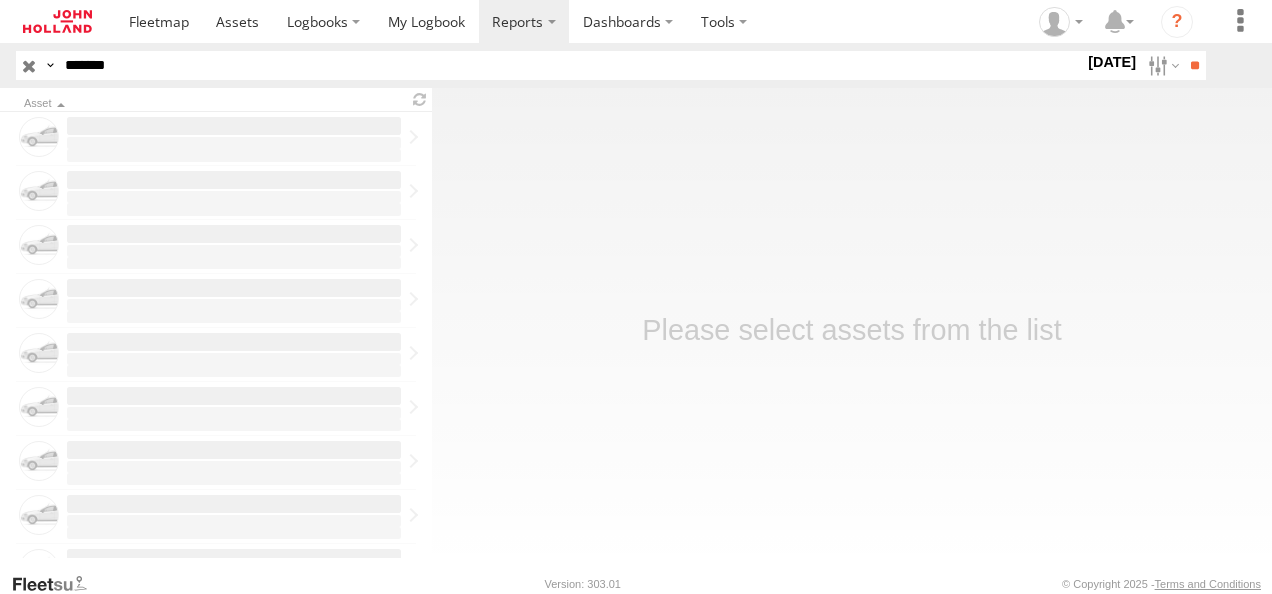 scroll, scrollTop: 0, scrollLeft: 0, axis: both 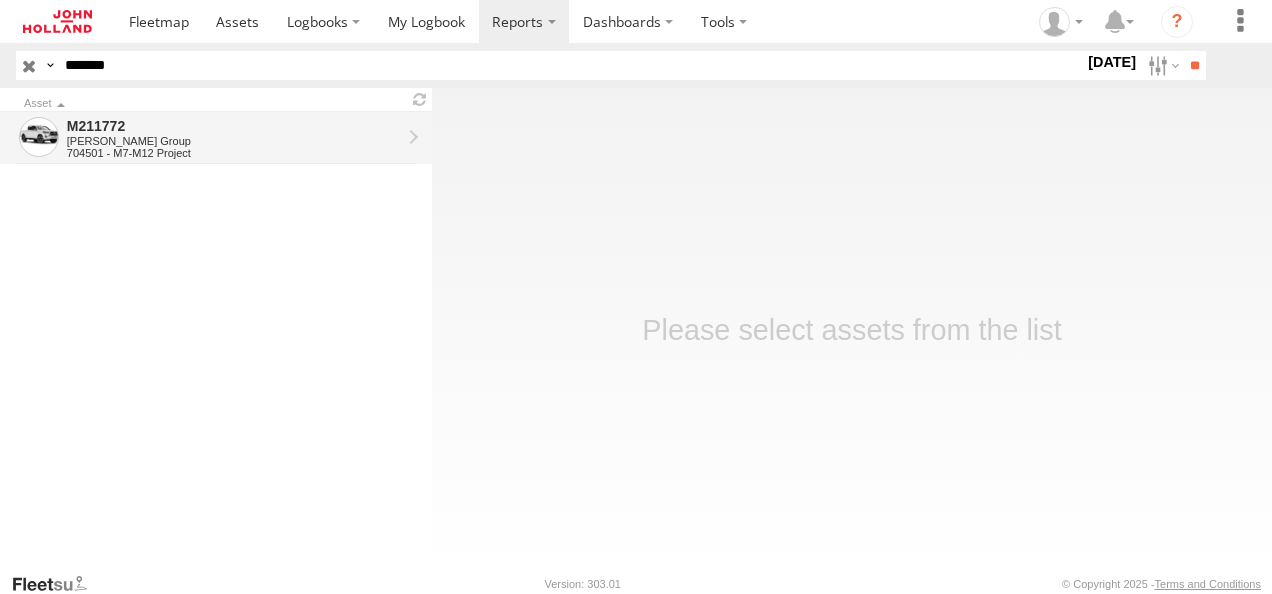 click on "M211772" at bounding box center (234, 126) 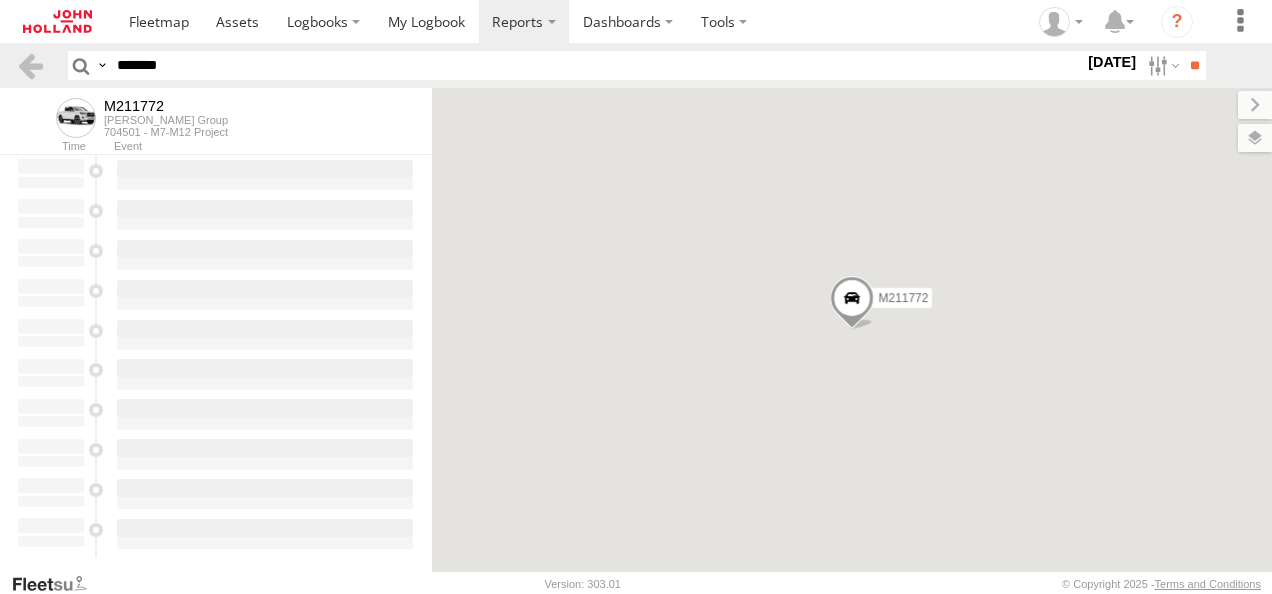 scroll, scrollTop: 0, scrollLeft: 0, axis: both 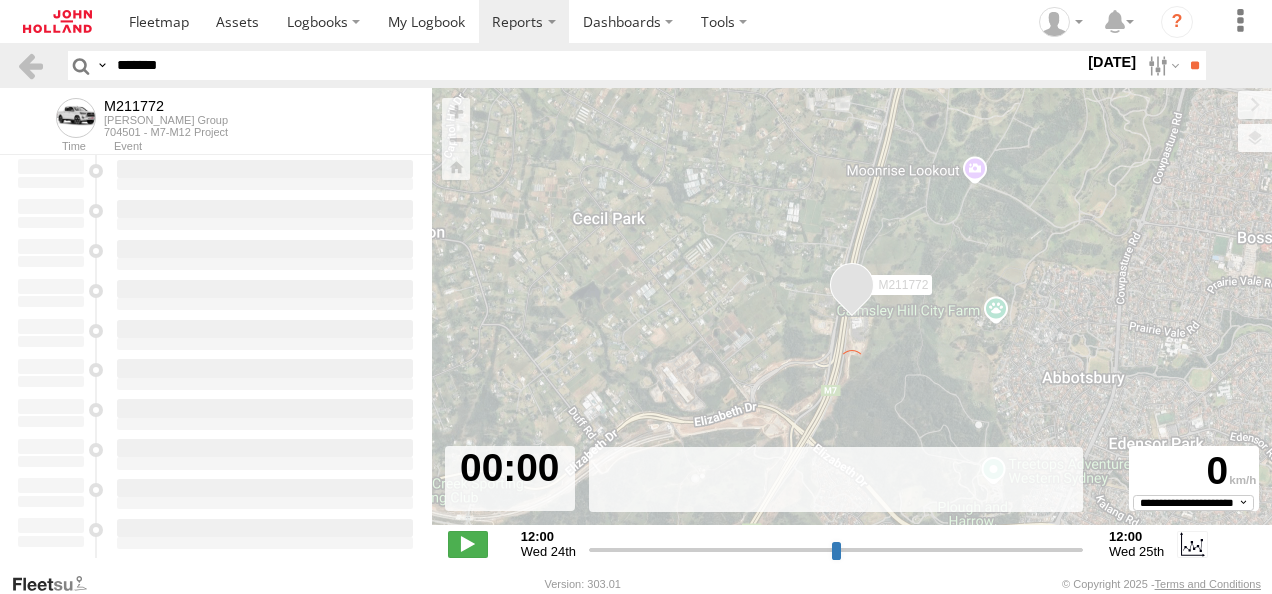 type on "**********" 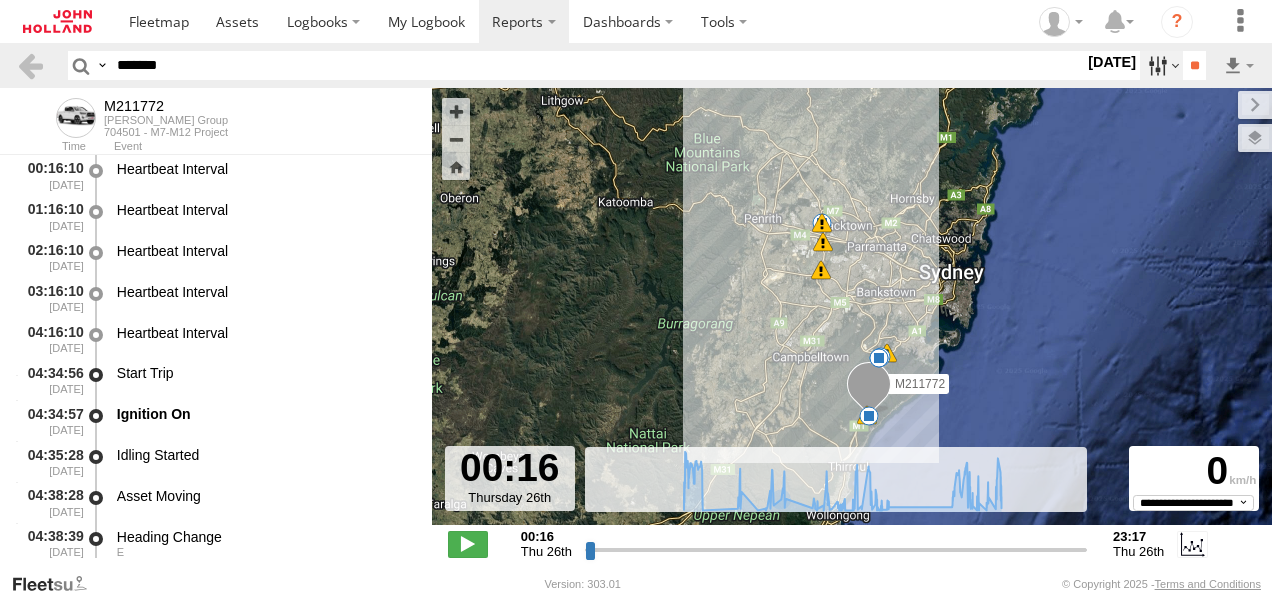click at bounding box center (1161, 65) 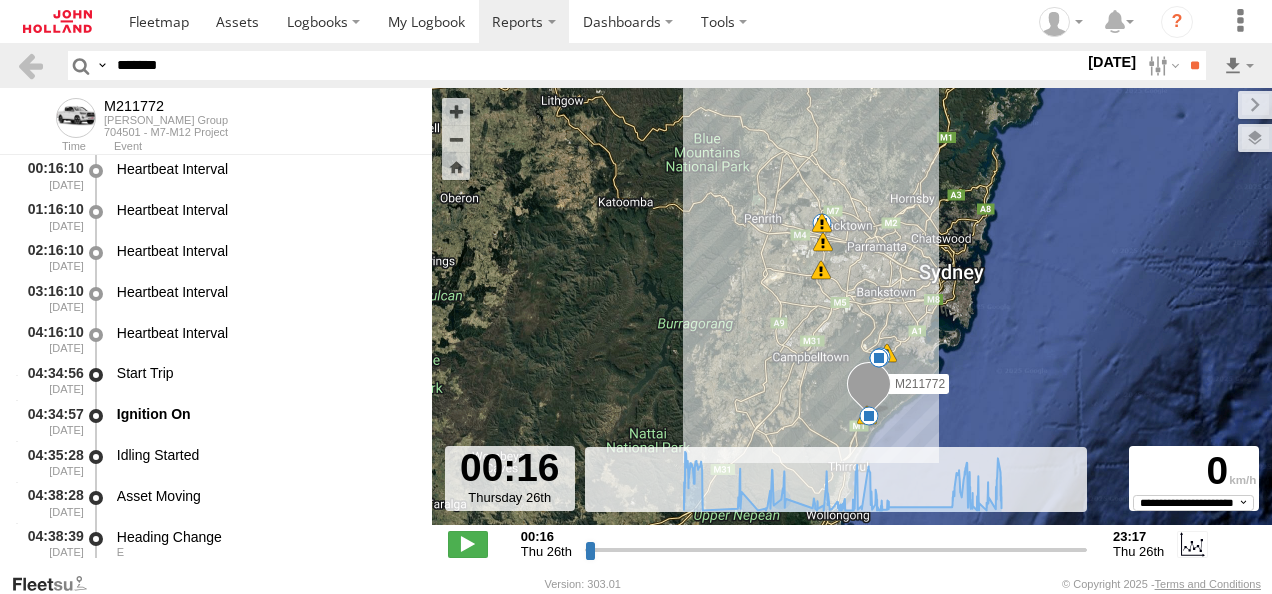 click at bounding box center [0, 0] 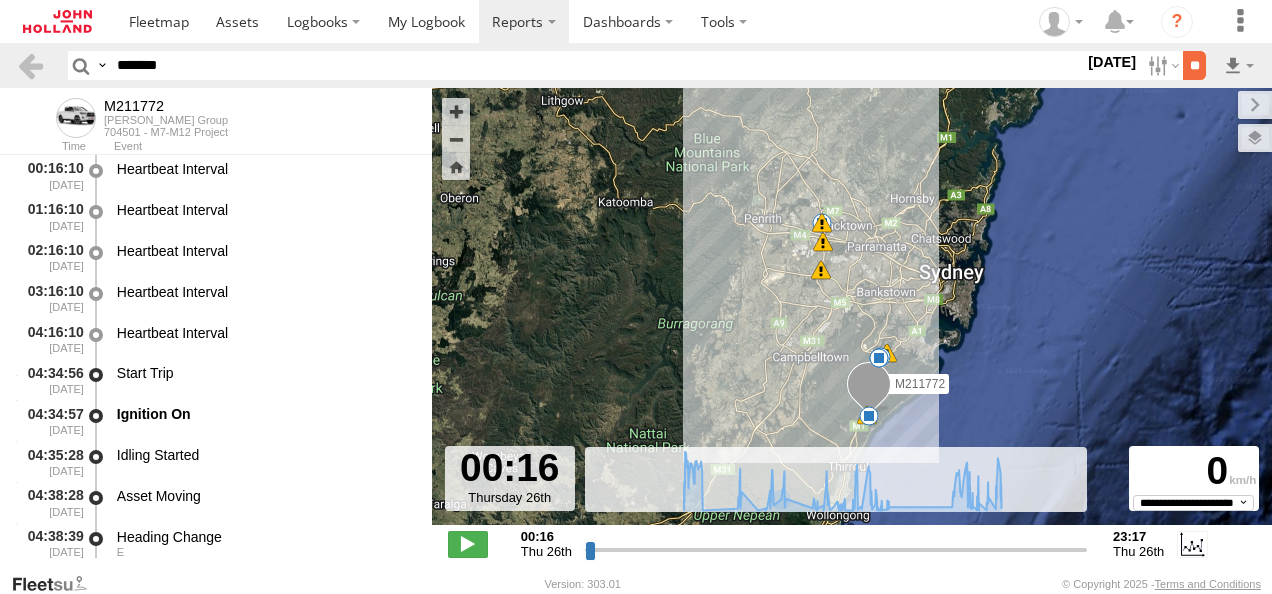 click on "**" at bounding box center (1194, 65) 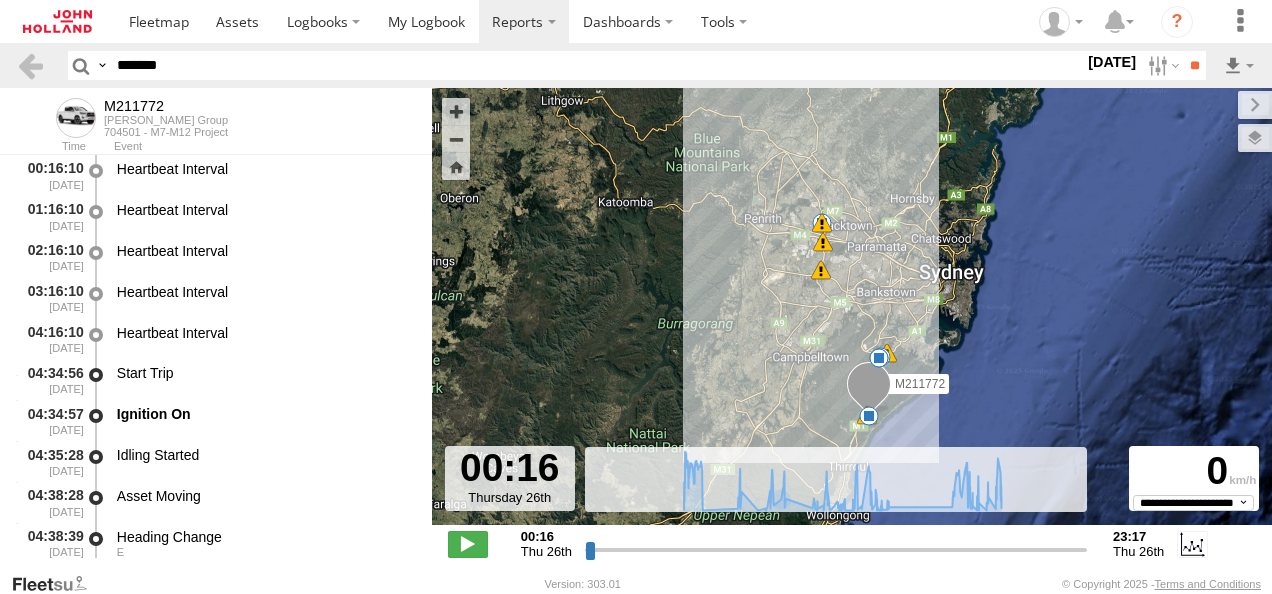 scroll, scrollTop: 0, scrollLeft: 0, axis: both 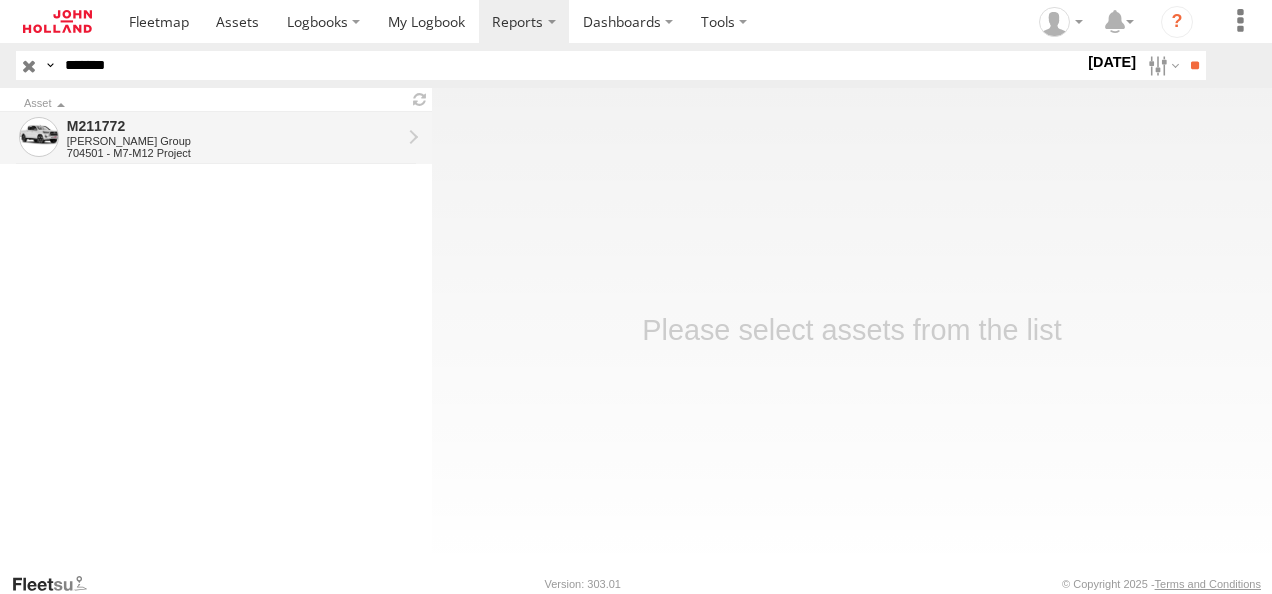 click on "M211772" at bounding box center [234, 126] 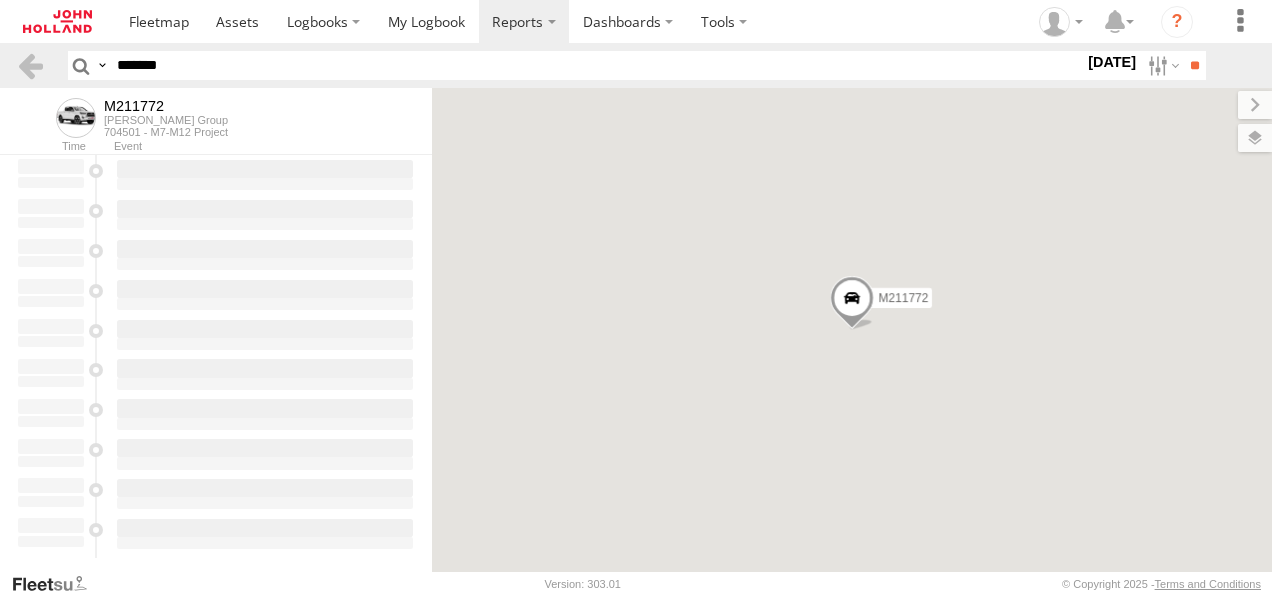 scroll, scrollTop: 0, scrollLeft: 0, axis: both 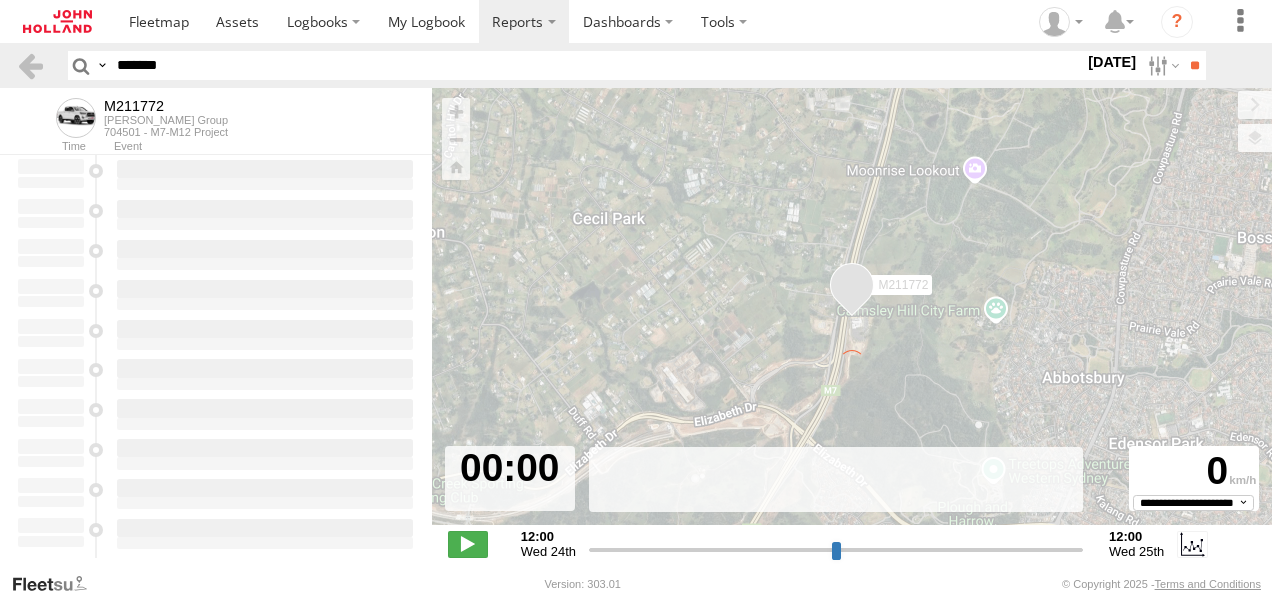 type on "**********" 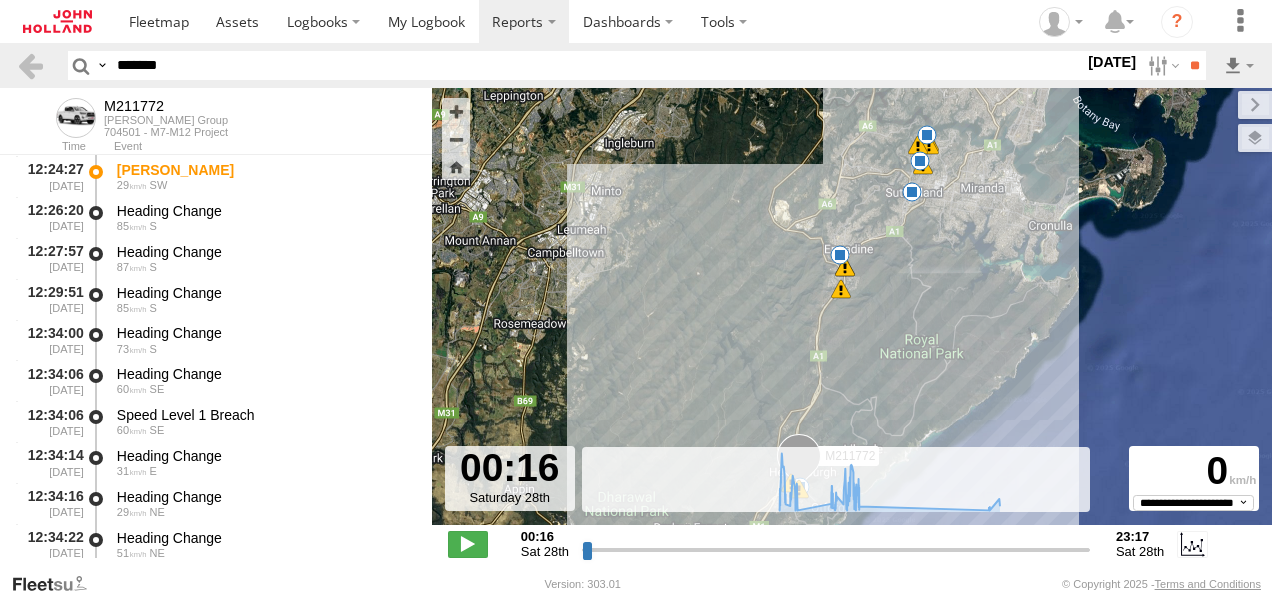 scroll, scrollTop: 6998, scrollLeft: 0, axis: vertical 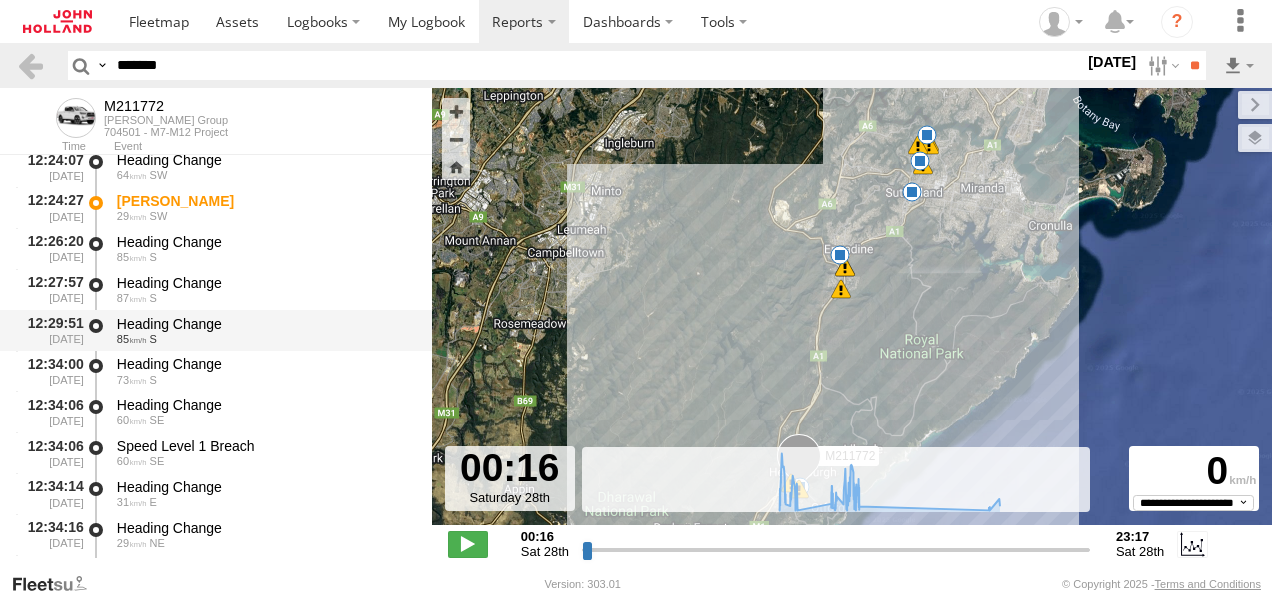 click on "Heading Change" at bounding box center (265, 324) 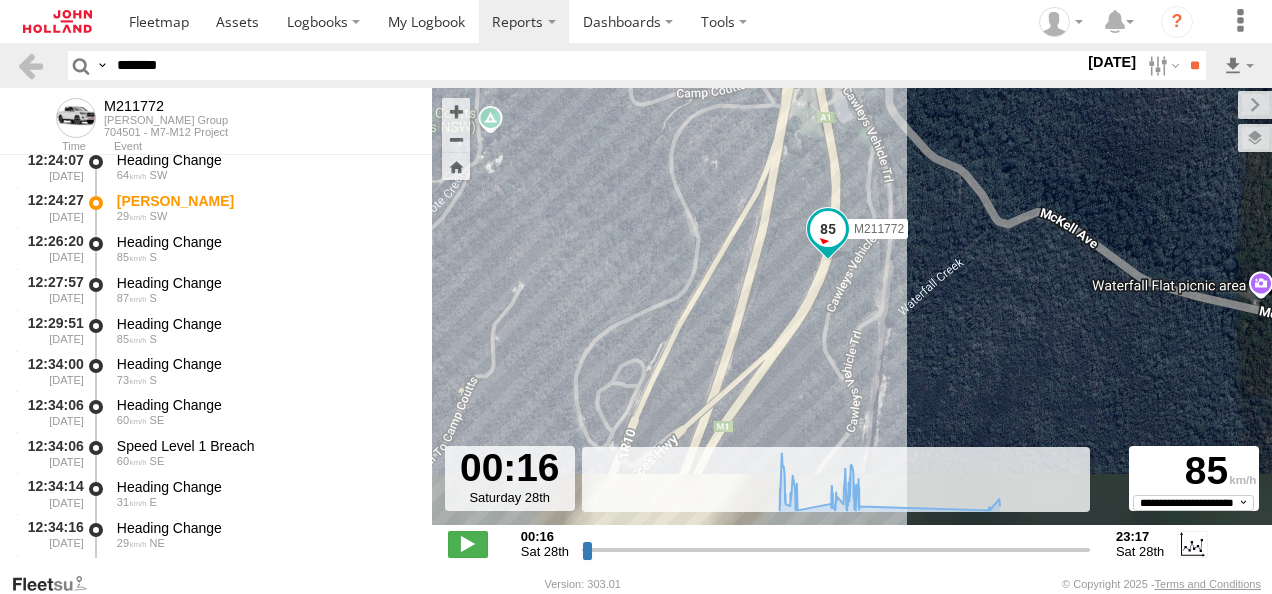 drag, startPoint x: 865, startPoint y: 374, endPoint x: 874, endPoint y: 268, distance: 106.381386 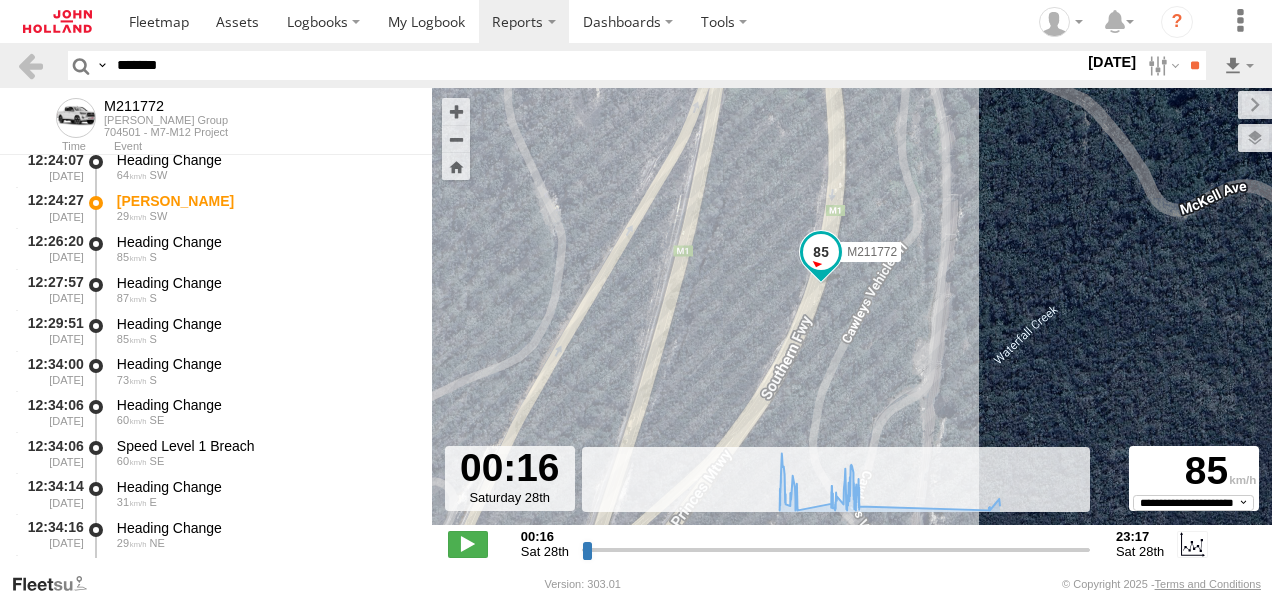 drag, startPoint x: 827, startPoint y: 290, endPoint x: 850, endPoint y: 313, distance: 32.526913 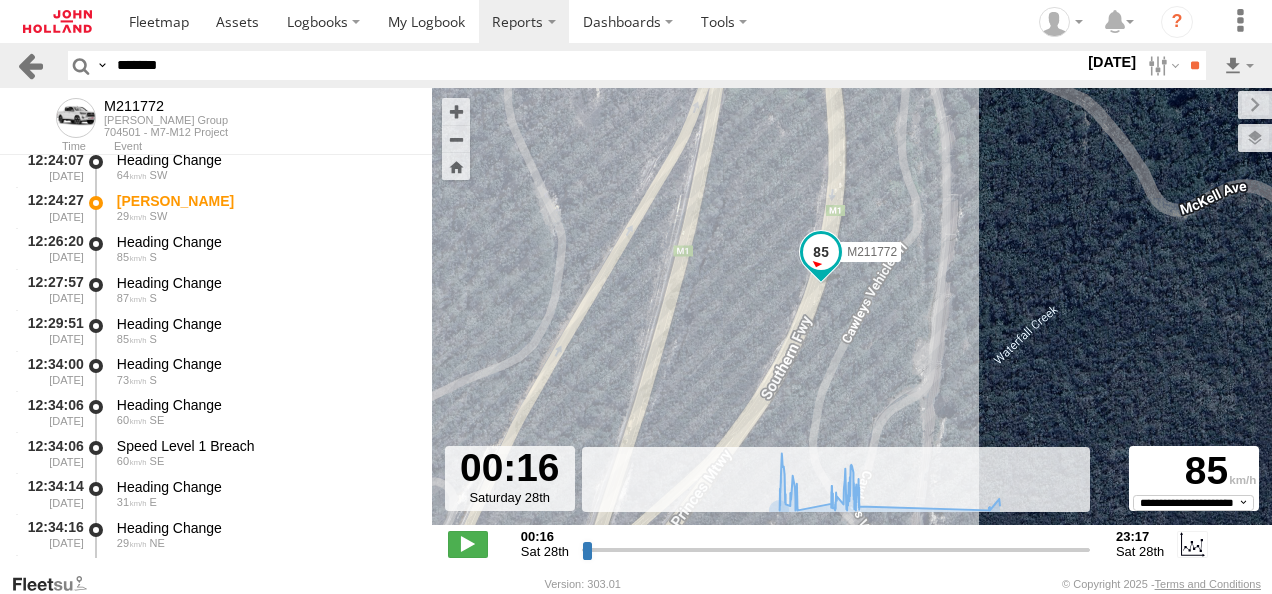 drag, startPoint x: 242, startPoint y: 67, endPoint x: 24, endPoint y: 58, distance: 218.1857 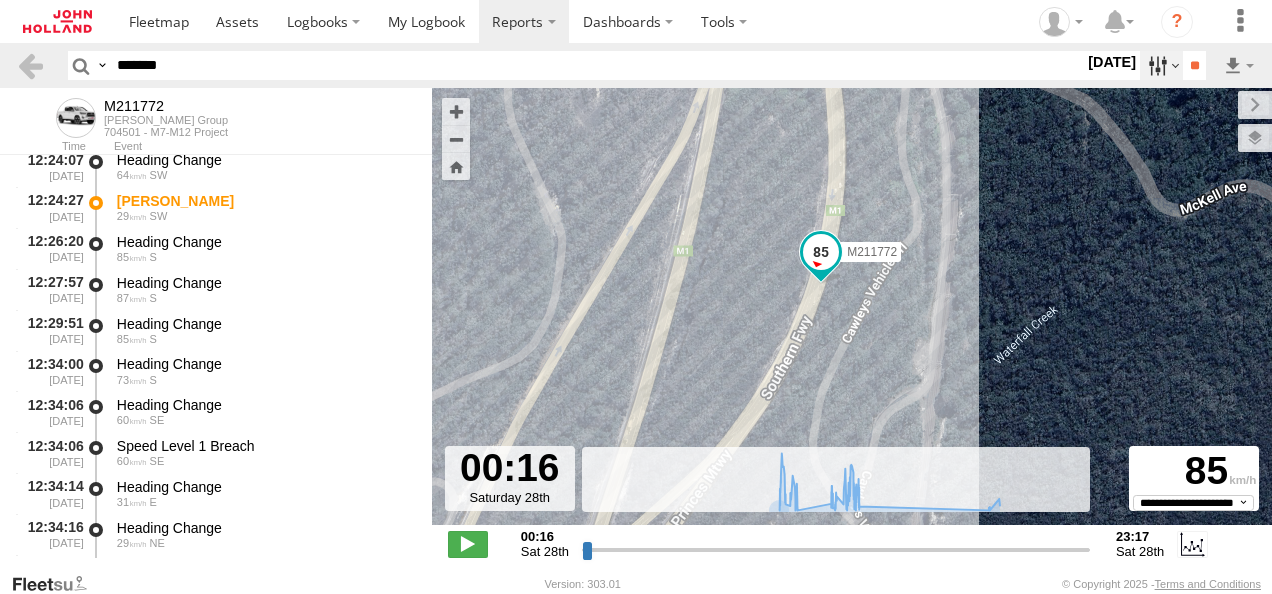 click at bounding box center (1161, 65) 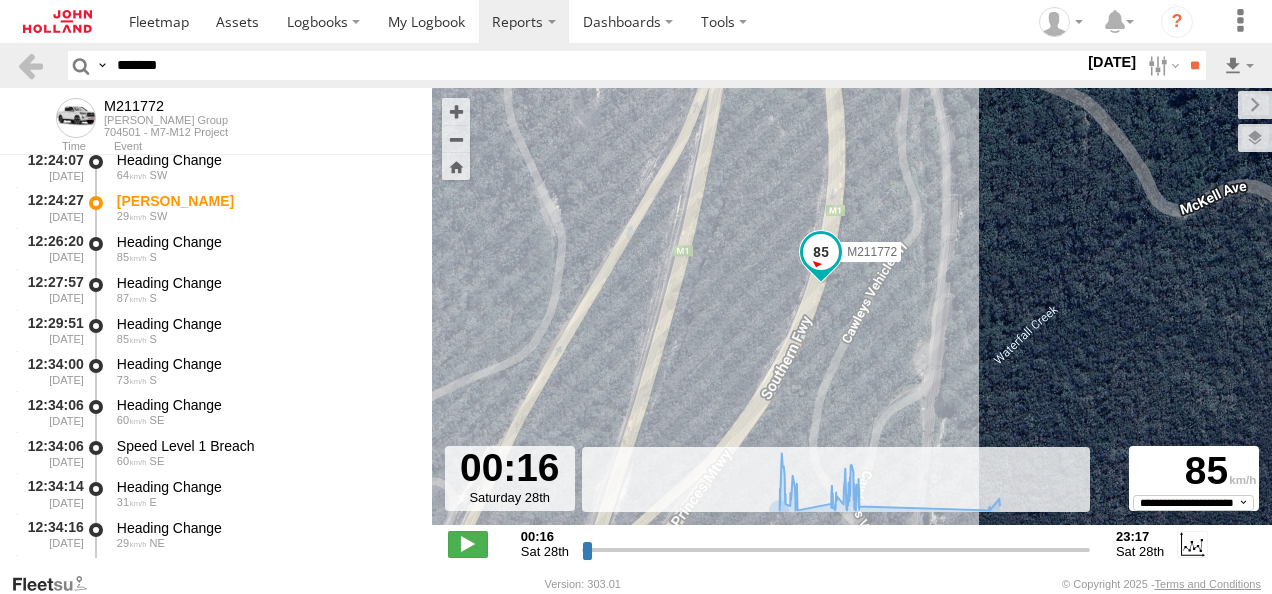 click at bounding box center [0, 0] 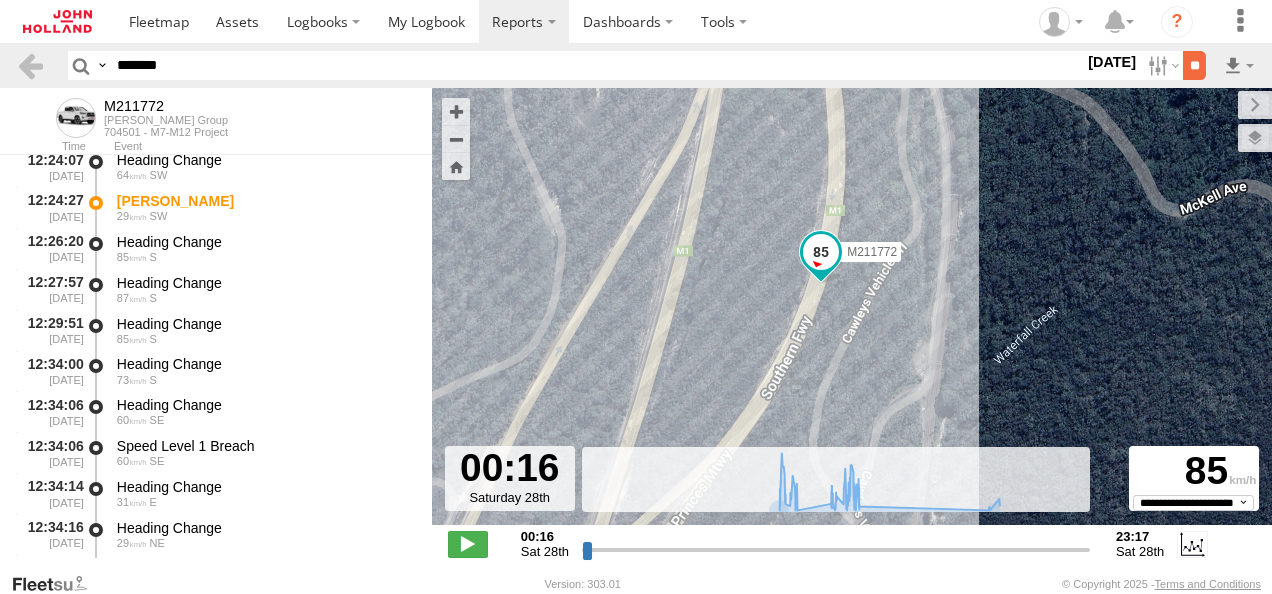 click on "**" at bounding box center [1194, 65] 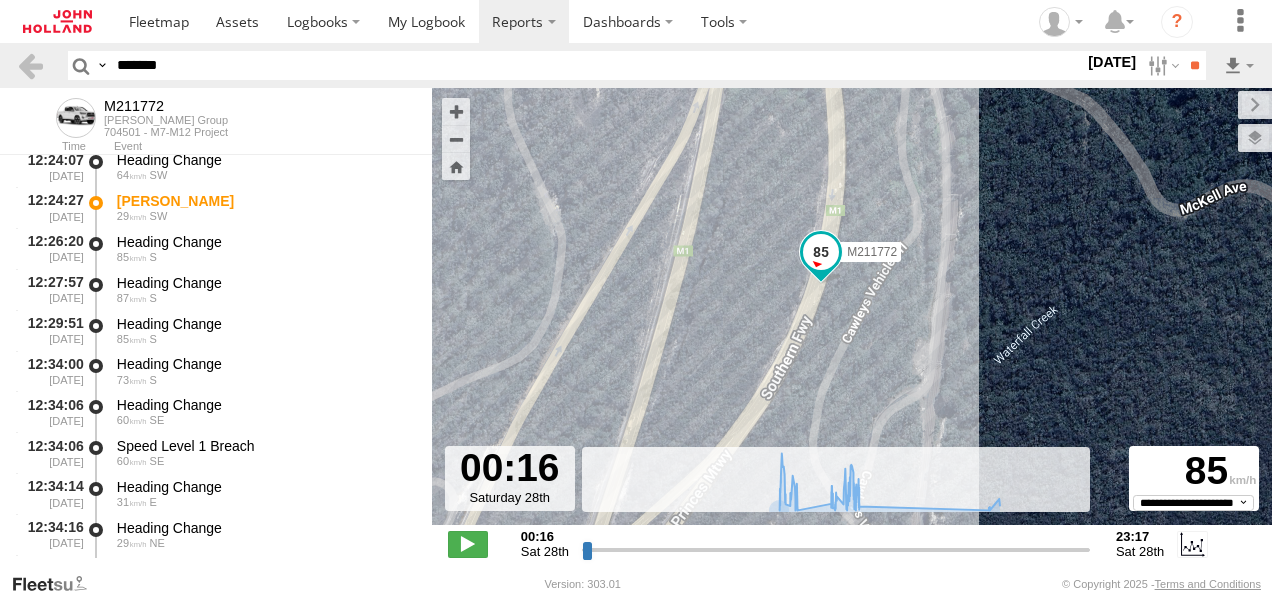 scroll, scrollTop: 0, scrollLeft: 0, axis: both 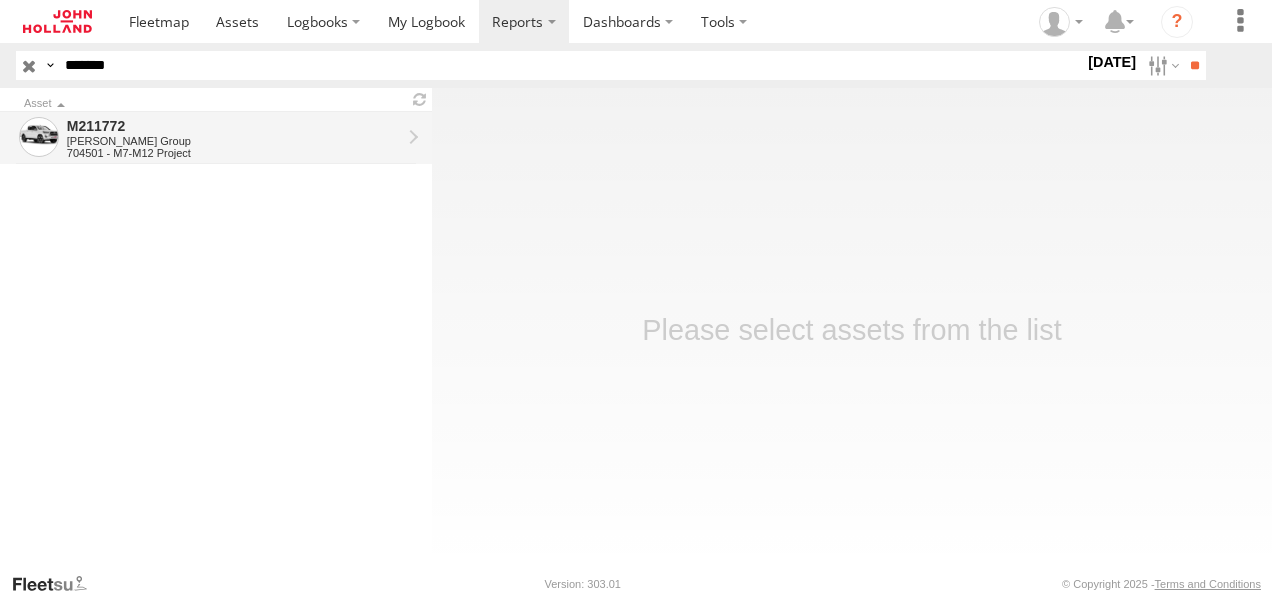 click on "M211772" at bounding box center [234, 126] 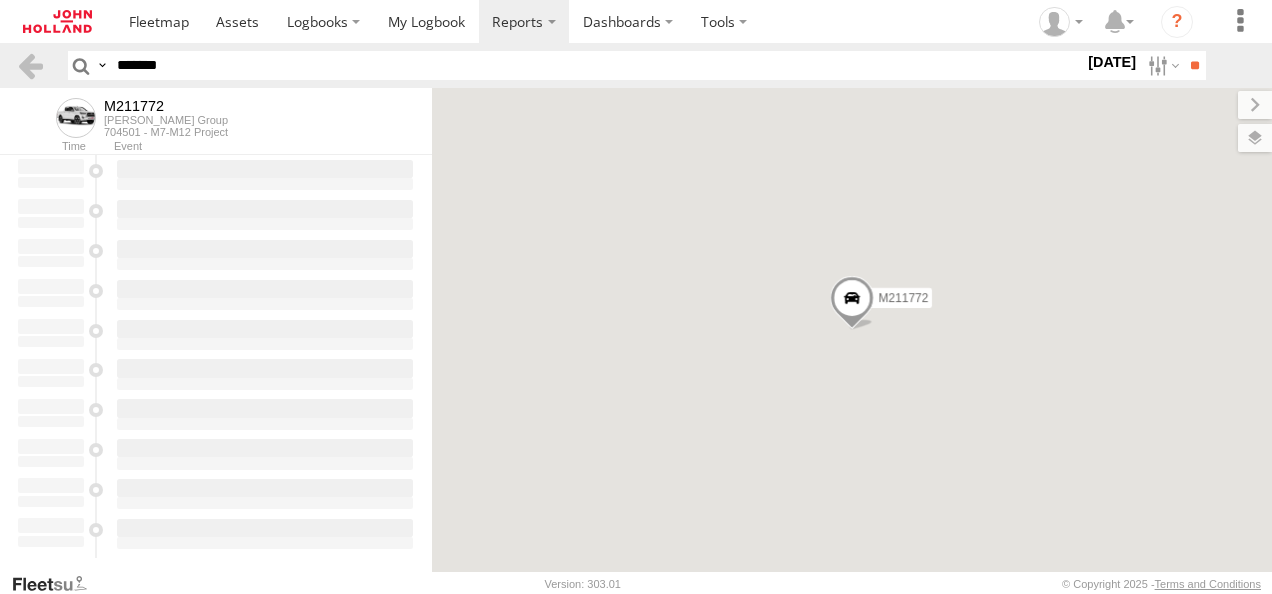 scroll, scrollTop: 0, scrollLeft: 0, axis: both 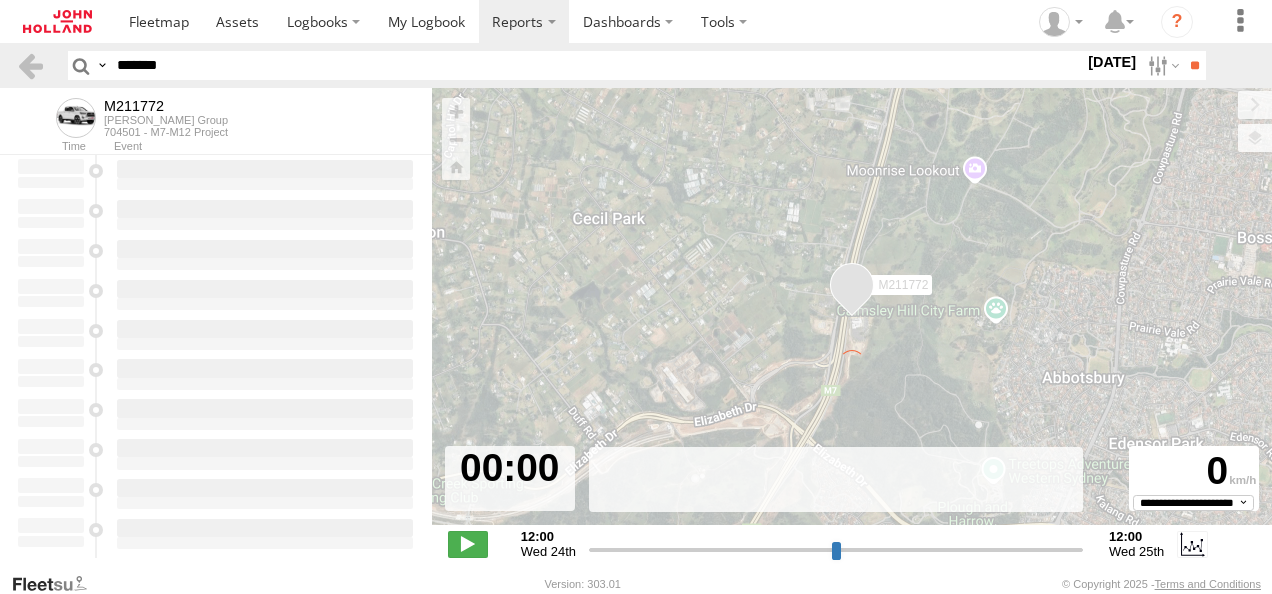 type on "**********" 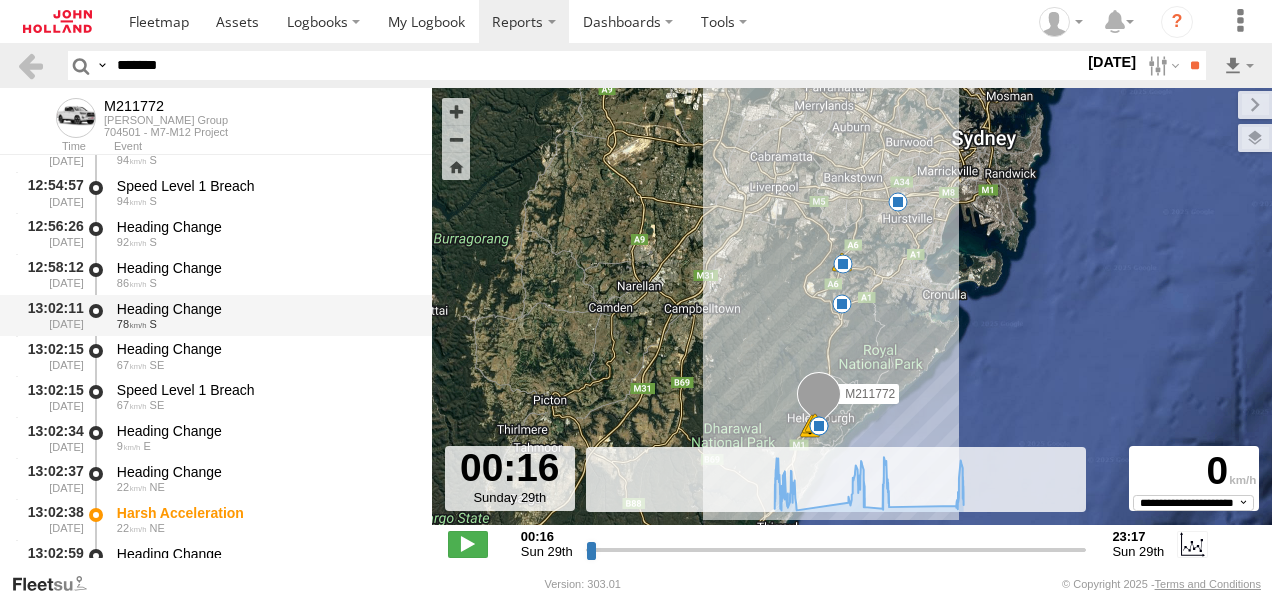 scroll, scrollTop: 7199, scrollLeft: 0, axis: vertical 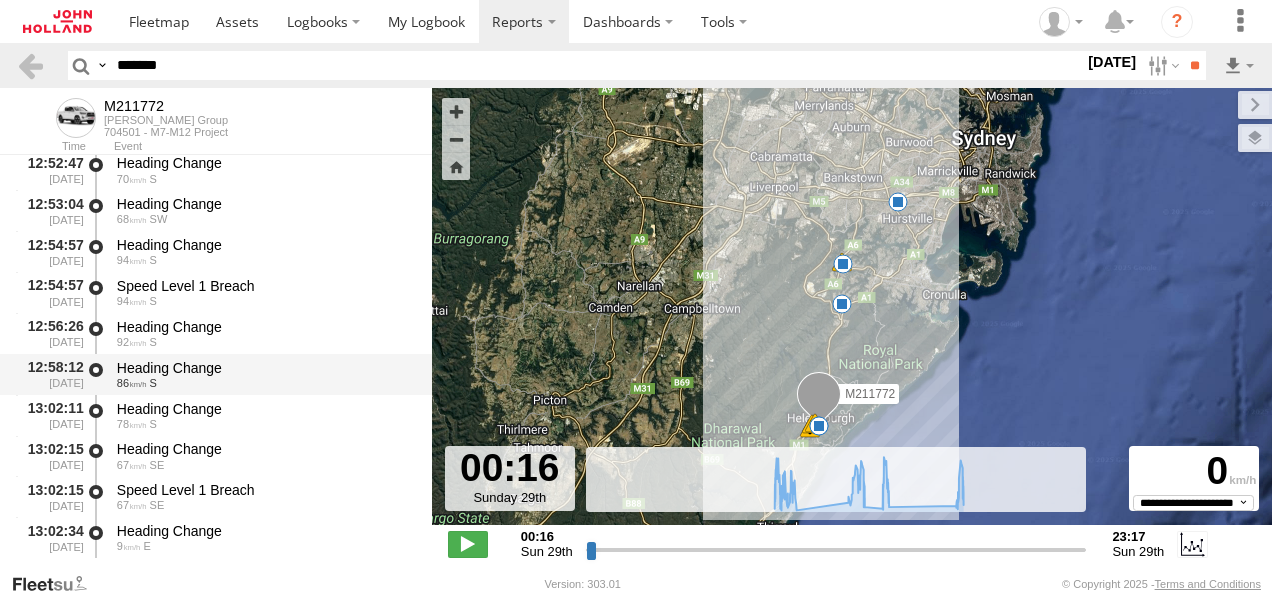 click on "Heading Change" at bounding box center [265, 368] 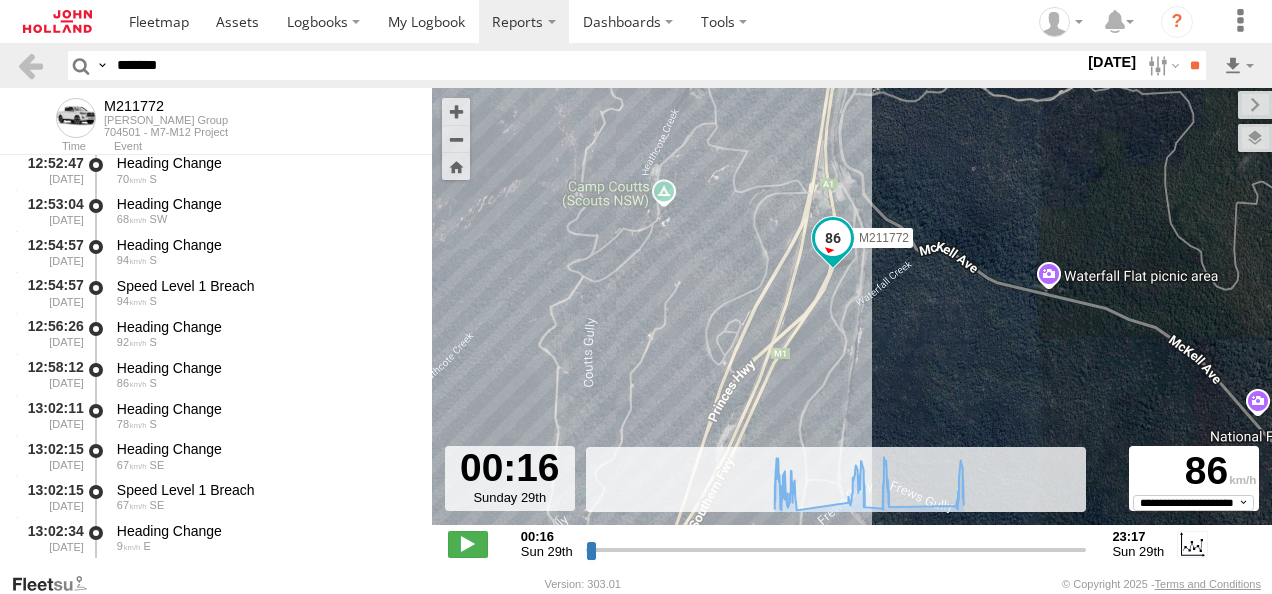 drag, startPoint x: 948, startPoint y: 276, endPoint x: 870, endPoint y: 301, distance: 81.908485 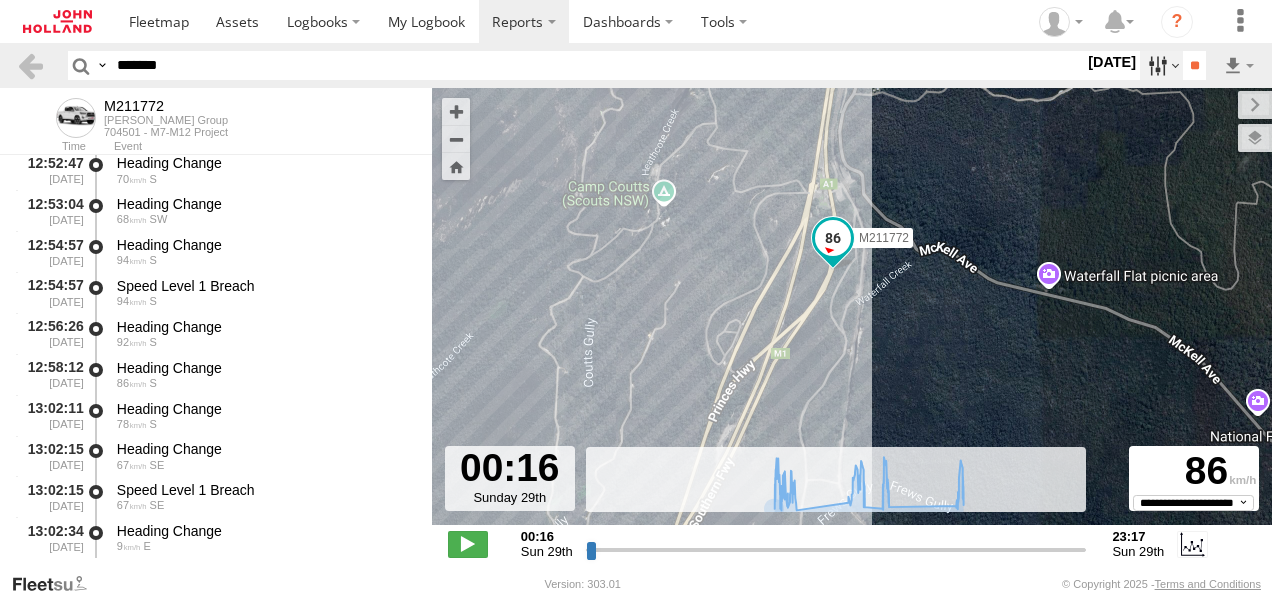 click at bounding box center (1161, 65) 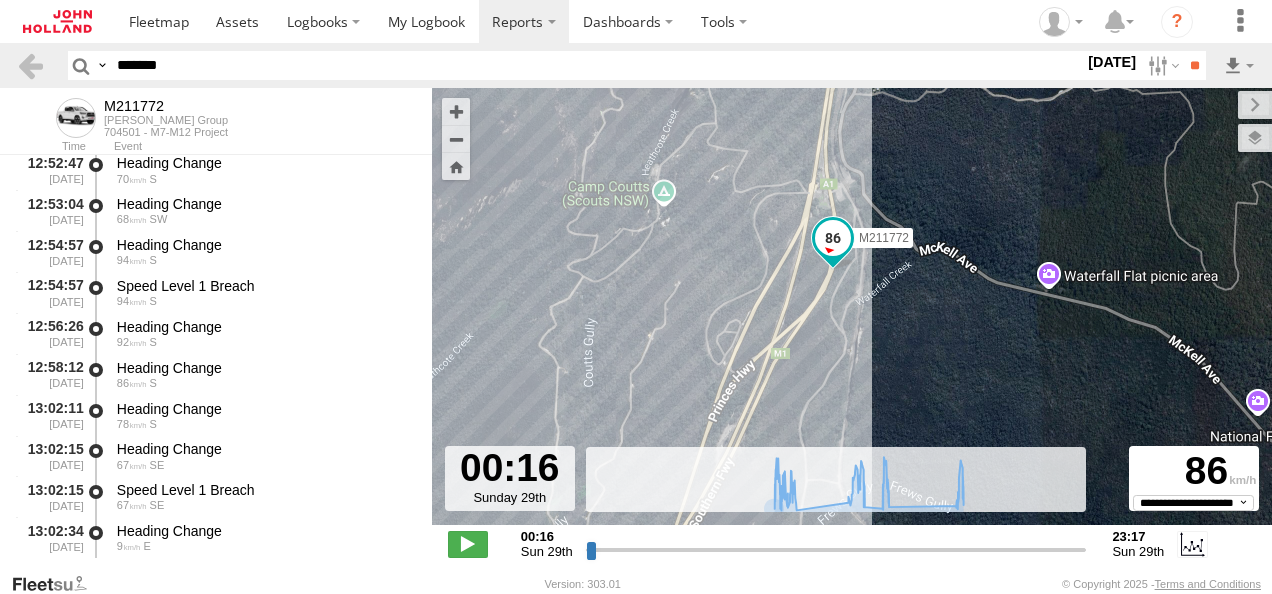 click at bounding box center (0, 0) 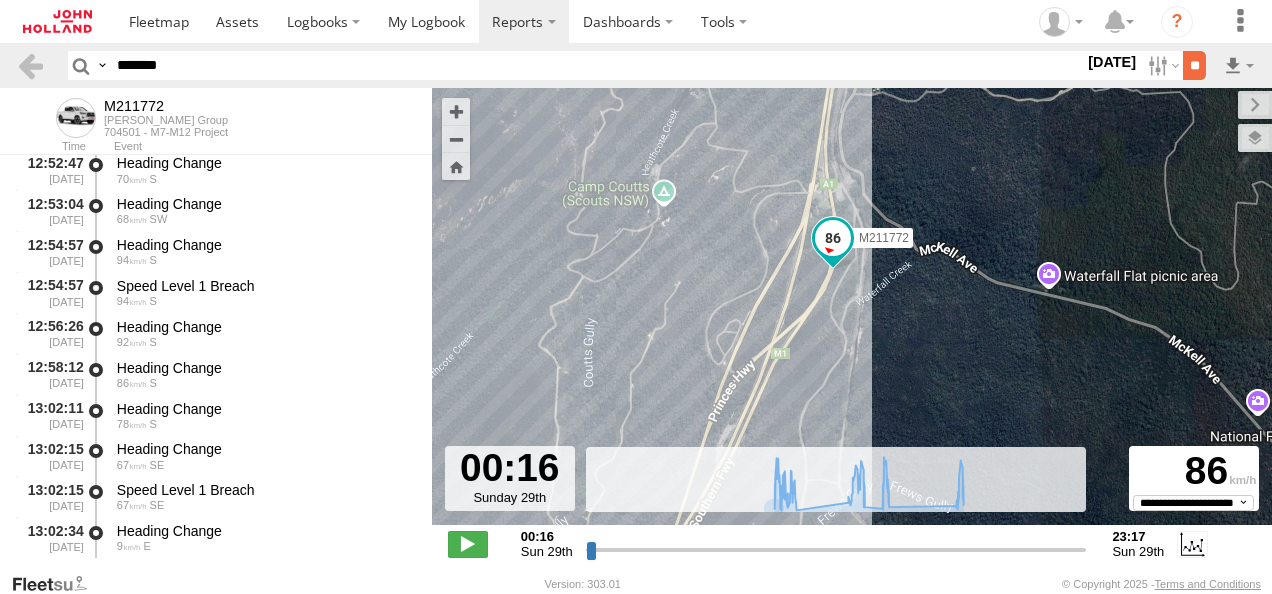 click on "**" at bounding box center (1194, 65) 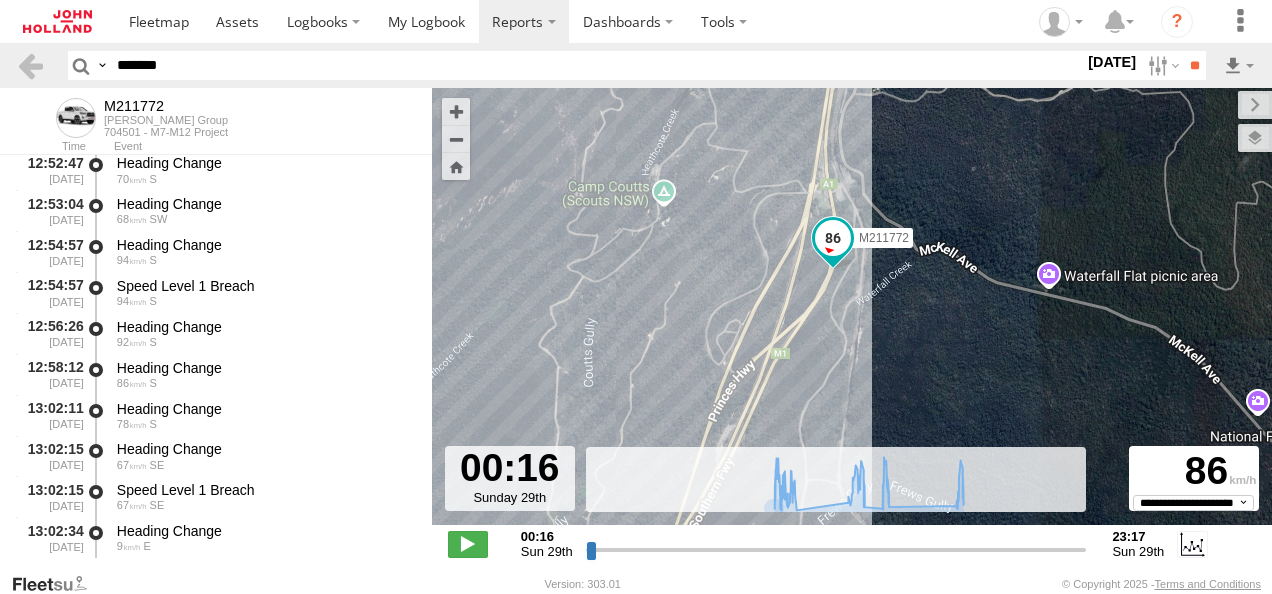 scroll, scrollTop: 0, scrollLeft: 0, axis: both 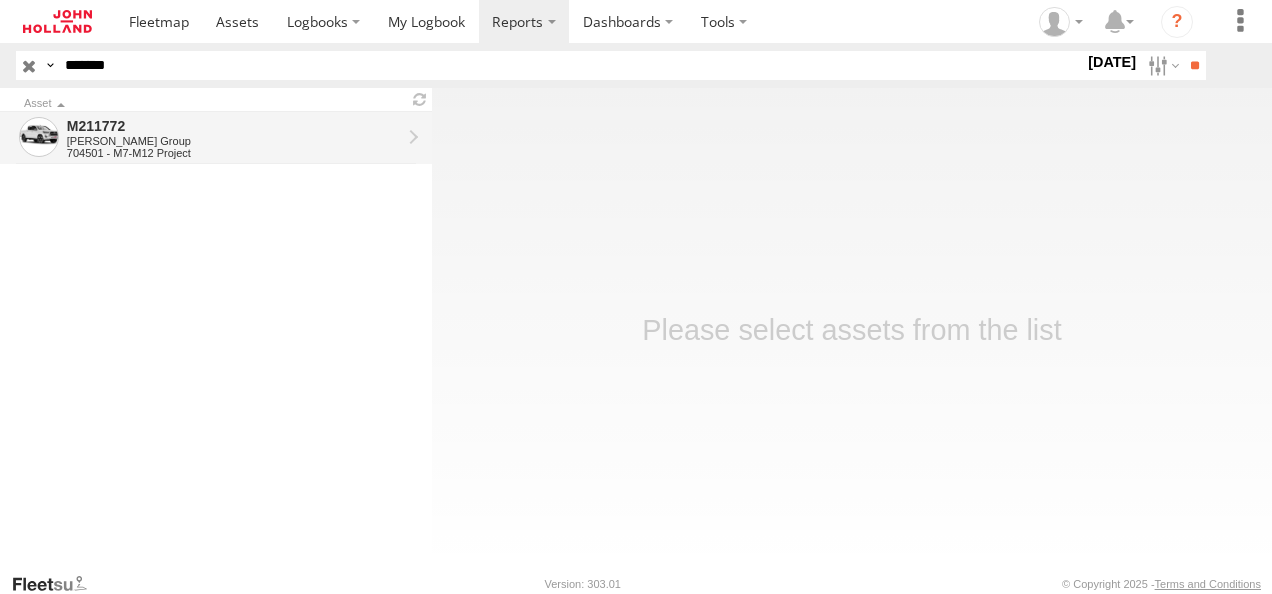 drag, startPoint x: 88, startPoint y: 124, endPoint x: 98, endPoint y: 128, distance: 10.770329 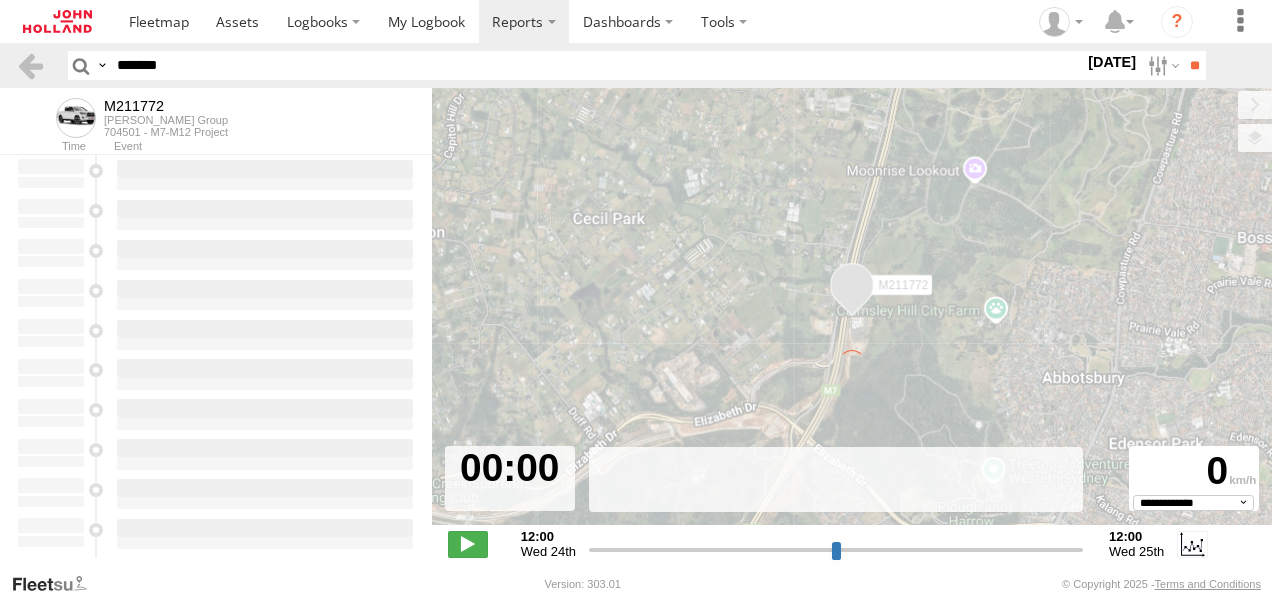 scroll, scrollTop: 0, scrollLeft: 0, axis: both 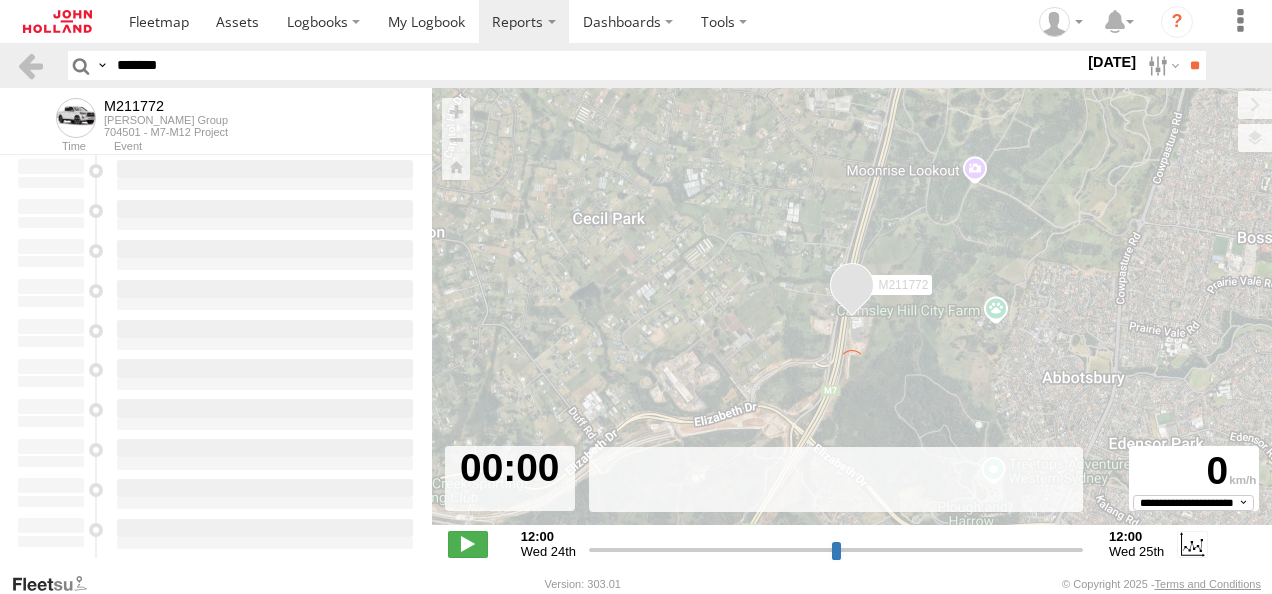 type on "**********" 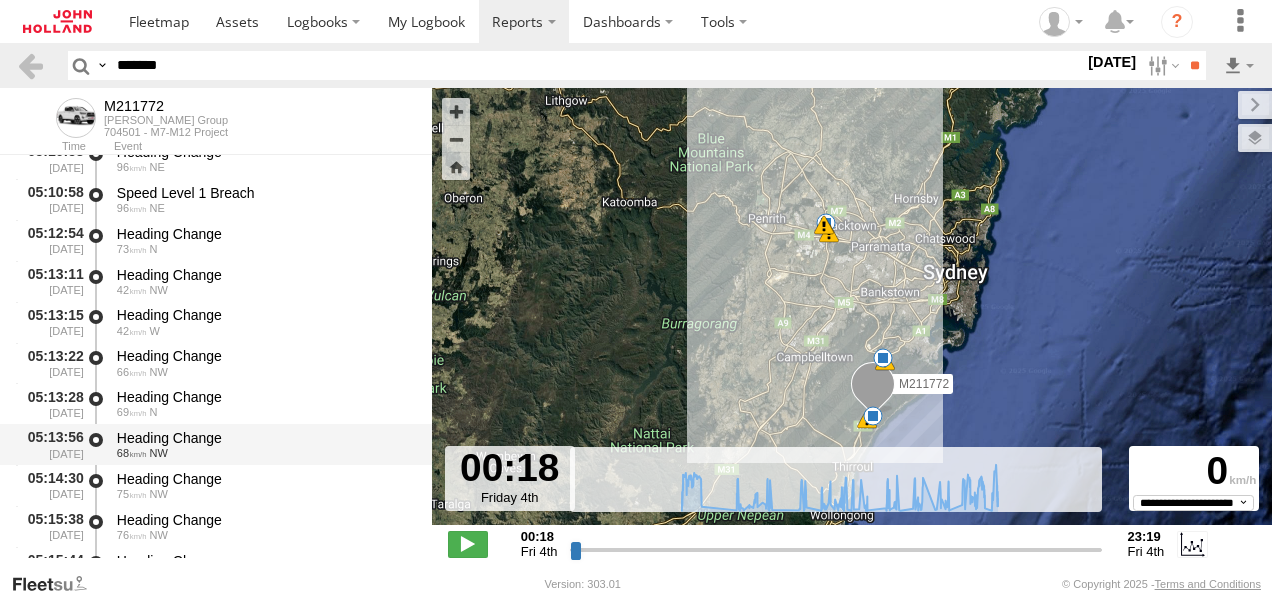 scroll, scrollTop: 1000, scrollLeft: 0, axis: vertical 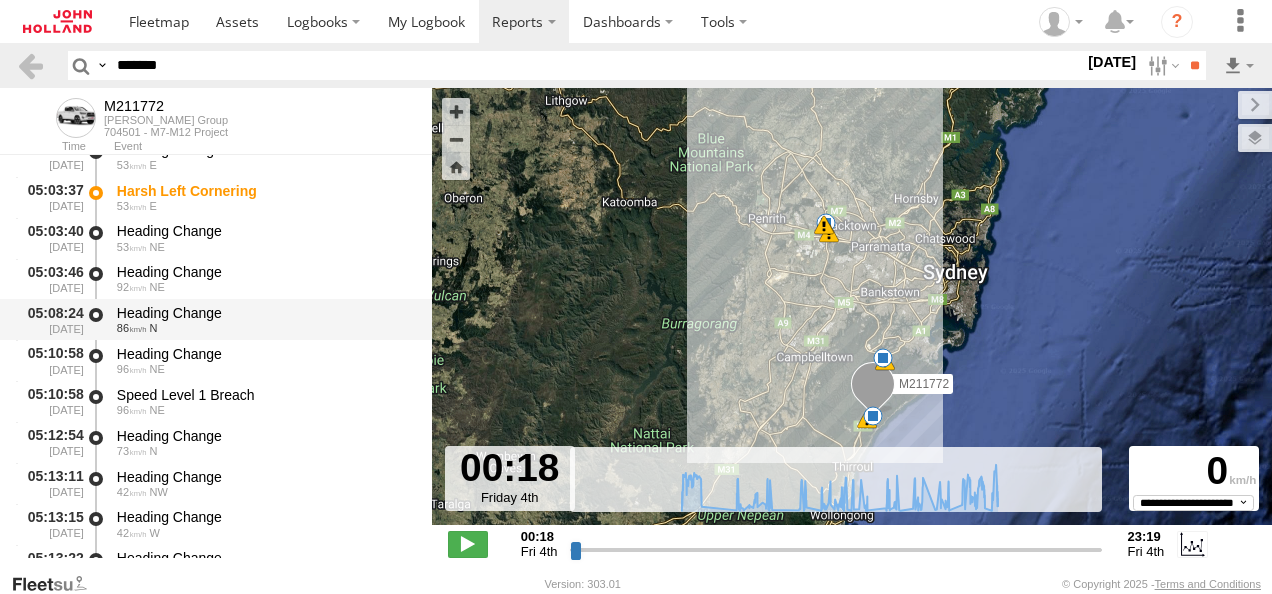 click on "Heading Change" at bounding box center [265, 313] 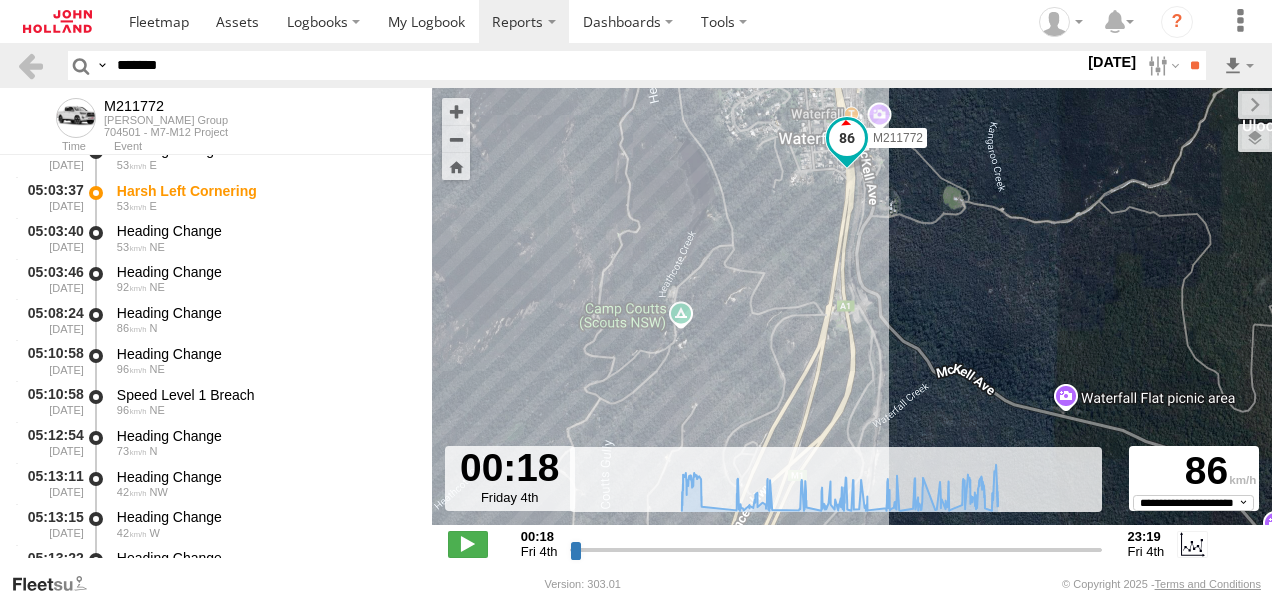 drag, startPoint x: 945, startPoint y: 325, endPoint x: 889, endPoint y: 264, distance: 82.80701 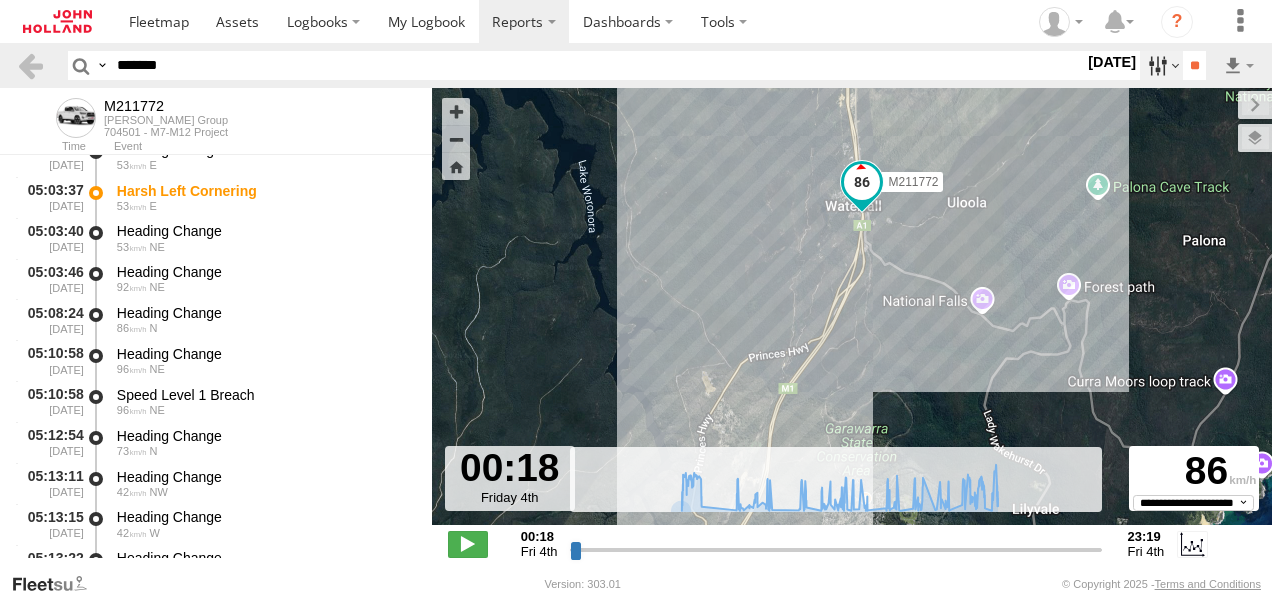 click at bounding box center (1161, 65) 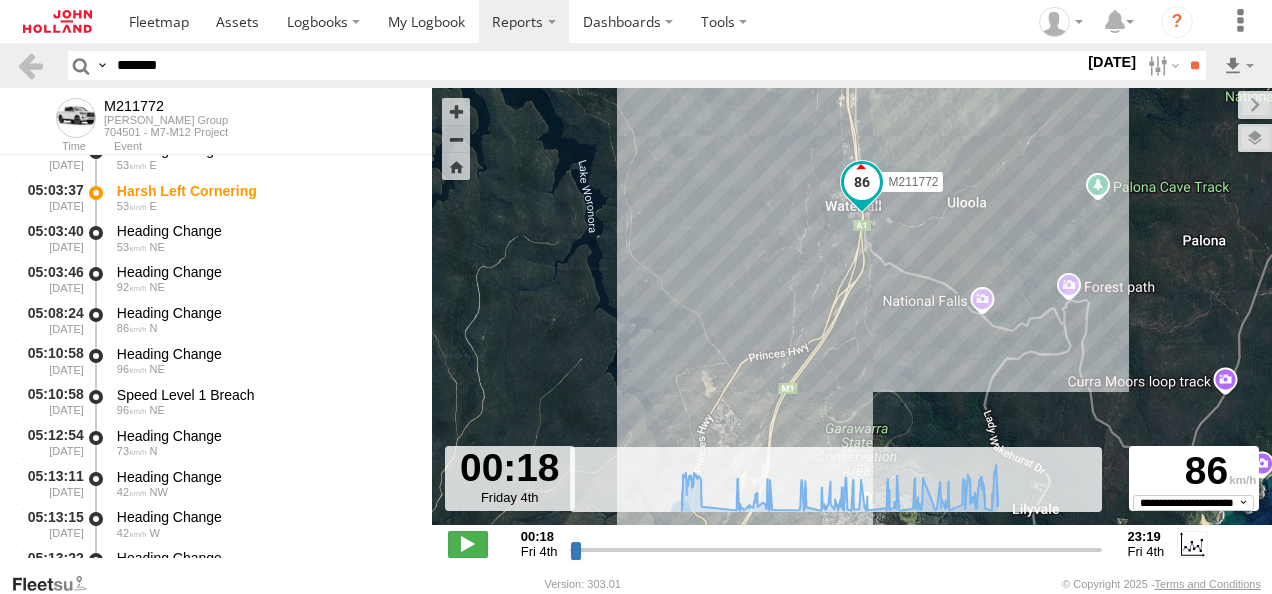 click at bounding box center [0, 0] 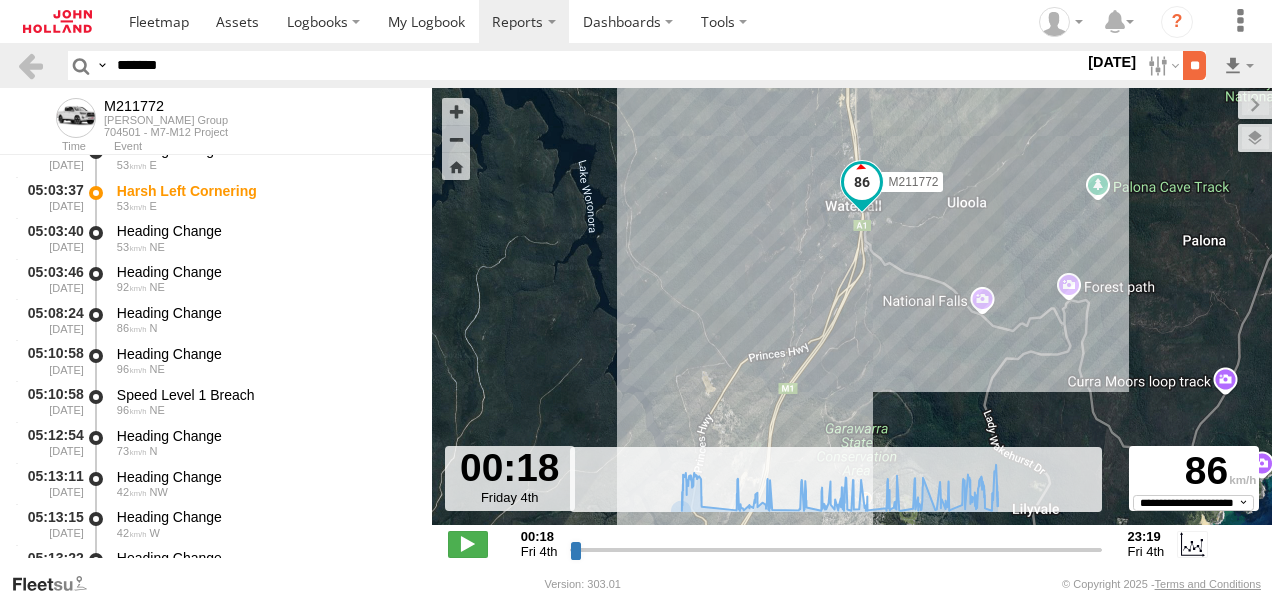 click on "**" at bounding box center (1194, 65) 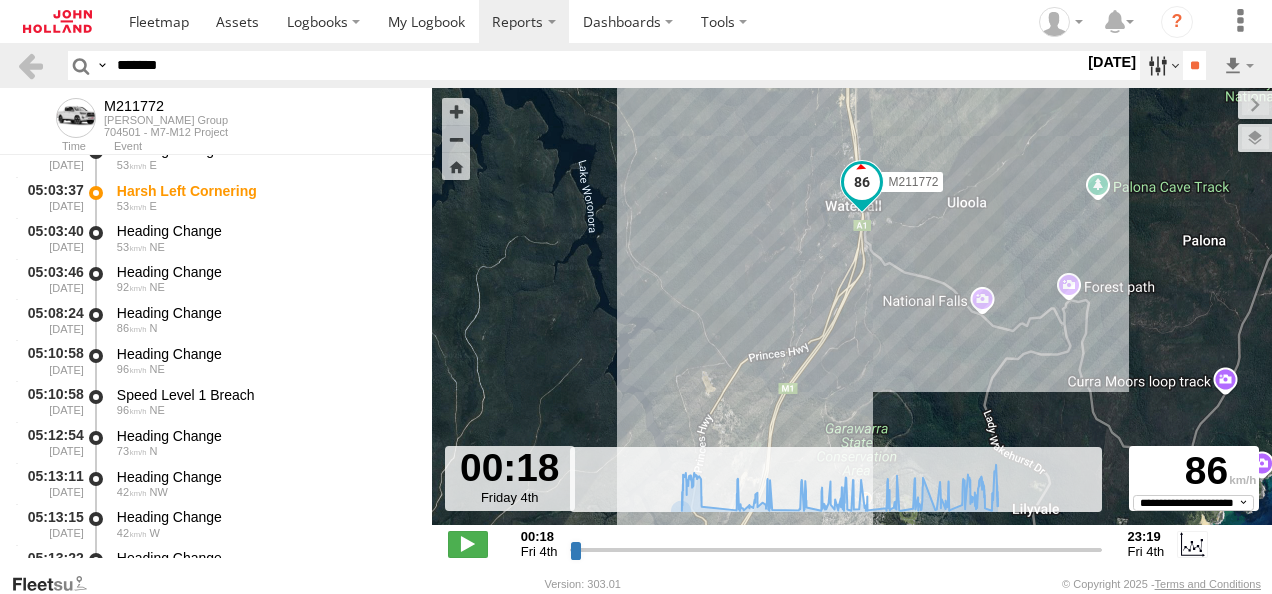 scroll, scrollTop: 0, scrollLeft: 0, axis: both 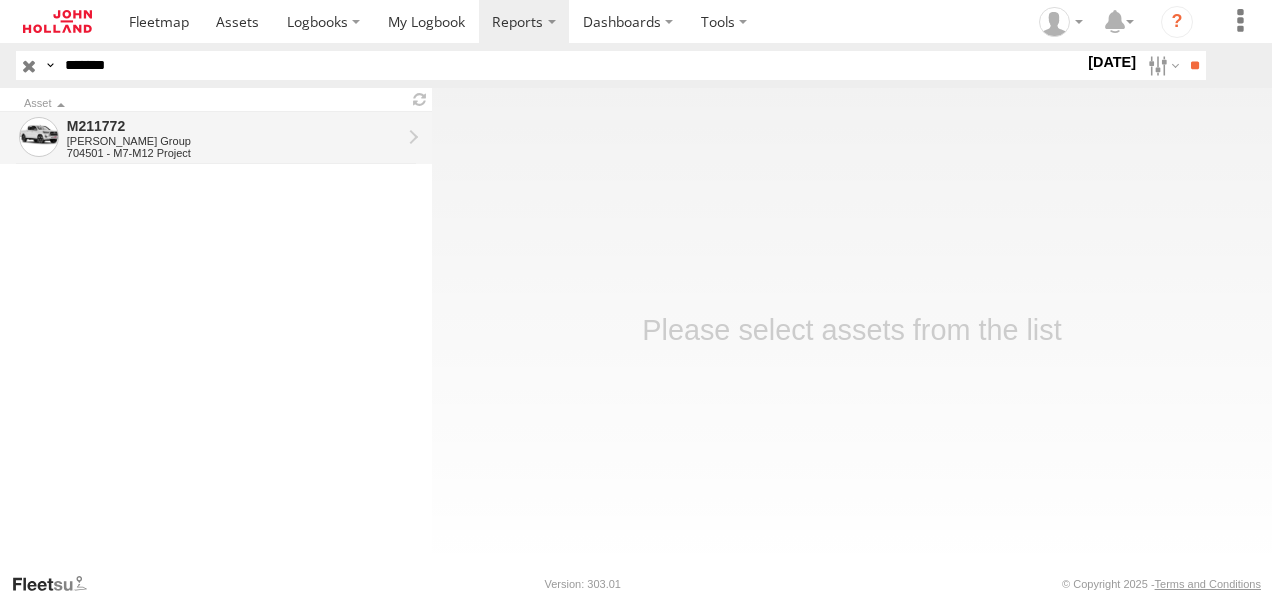 click on "M211772" at bounding box center (234, 126) 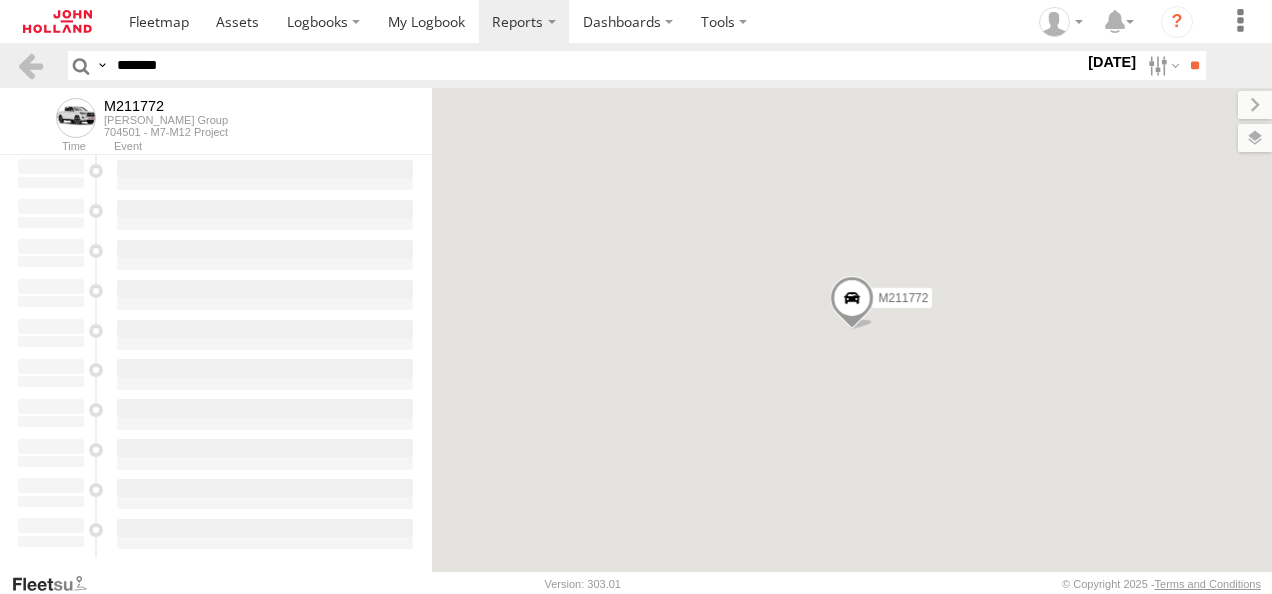 scroll, scrollTop: 0, scrollLeft: 0, axis: both 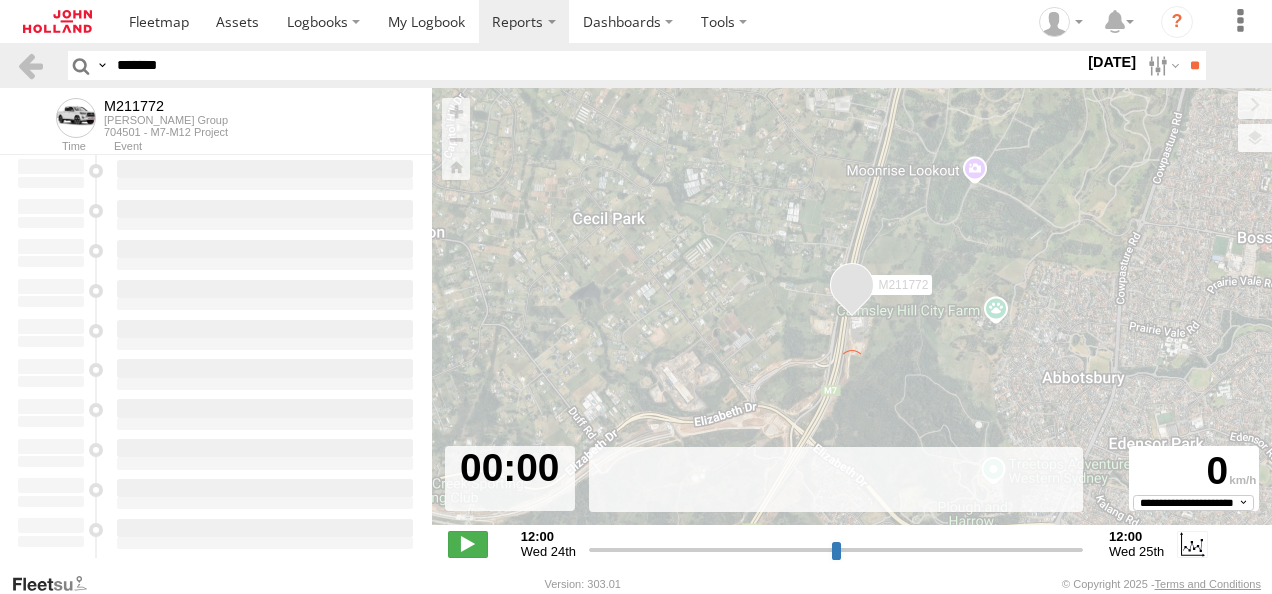 type on "**********" 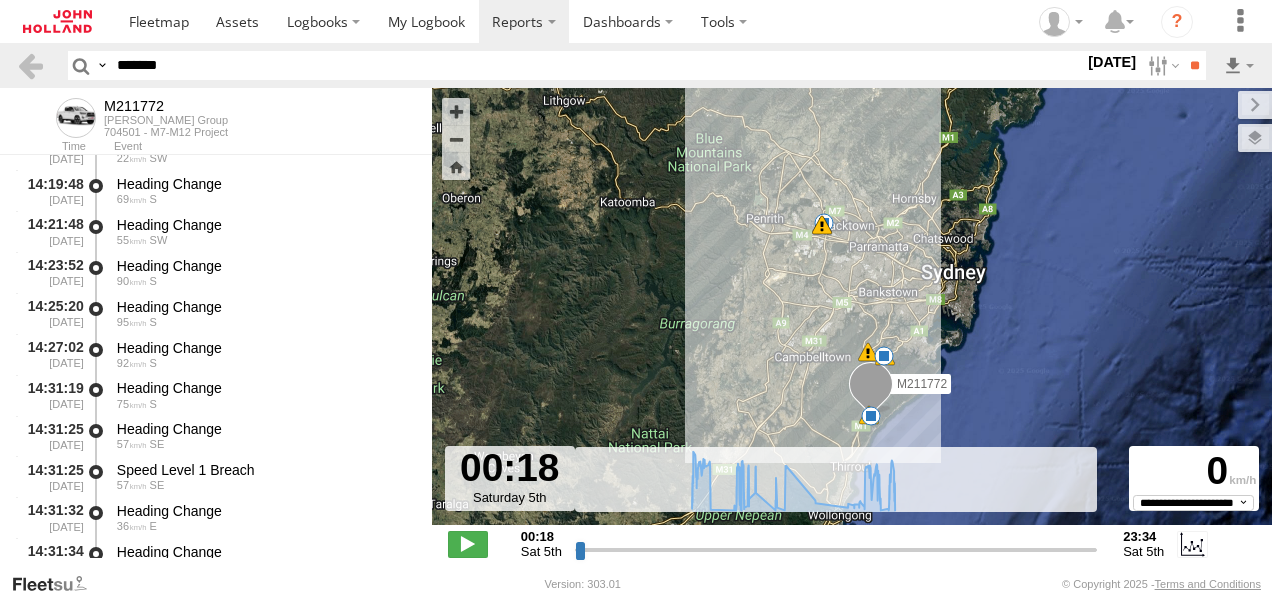 scroll, scrollTop: 15696, scrollLeft: 0, axis: vertical 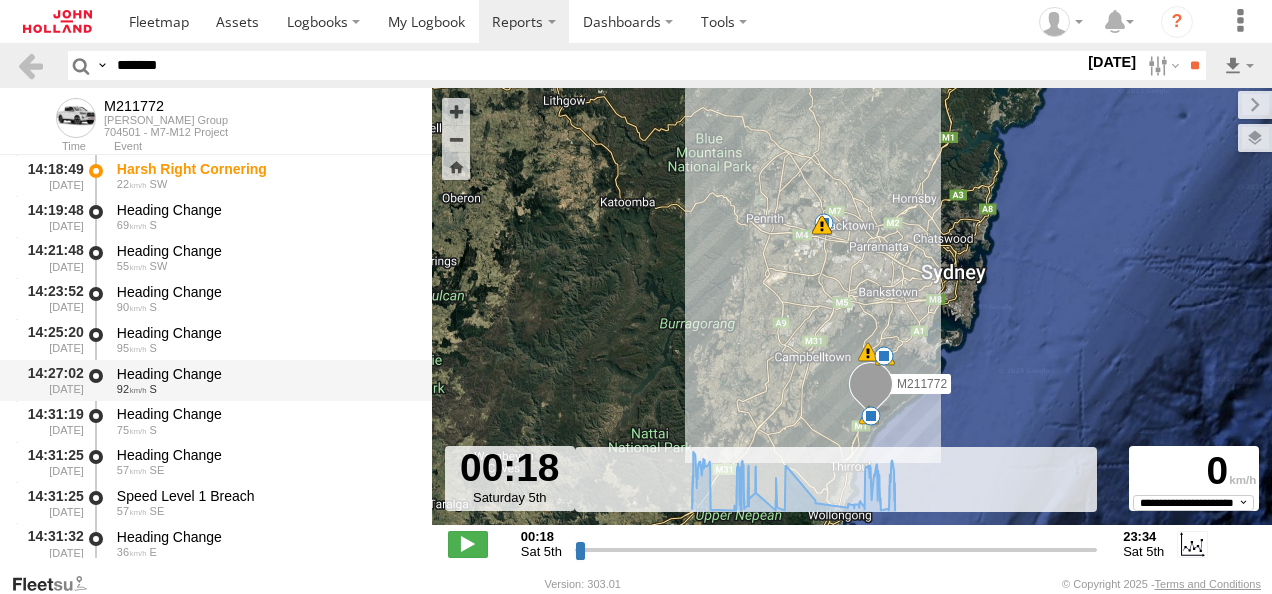 click on "92
S" at bounding box center [265, 389] 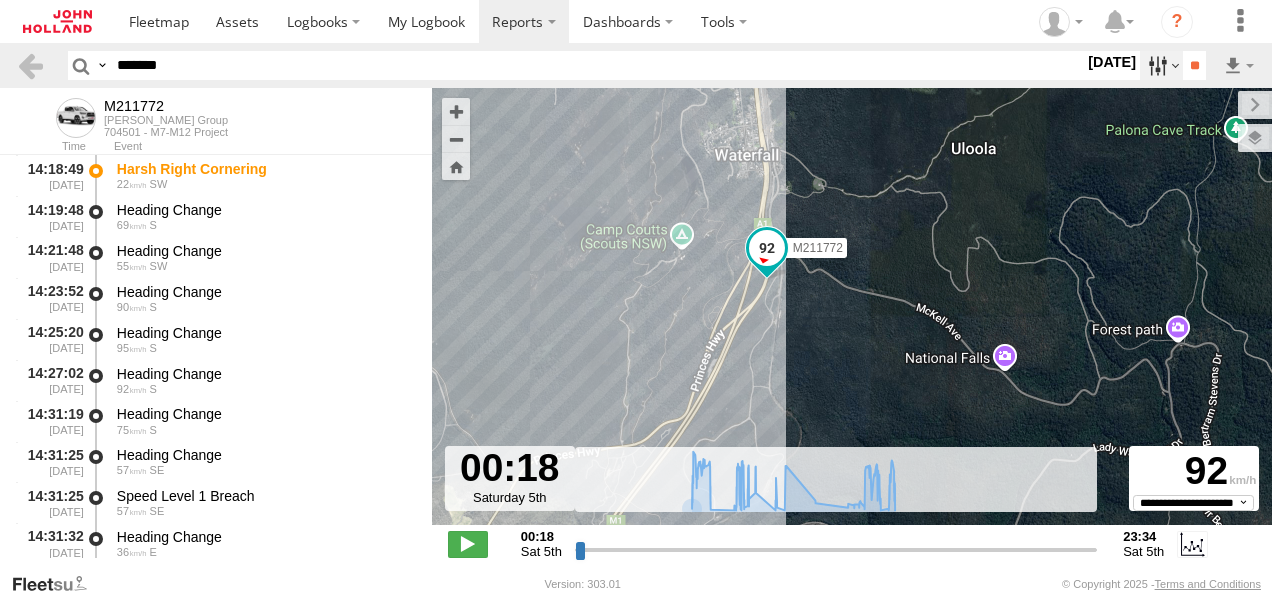 click at bounding box center [1161, 65] 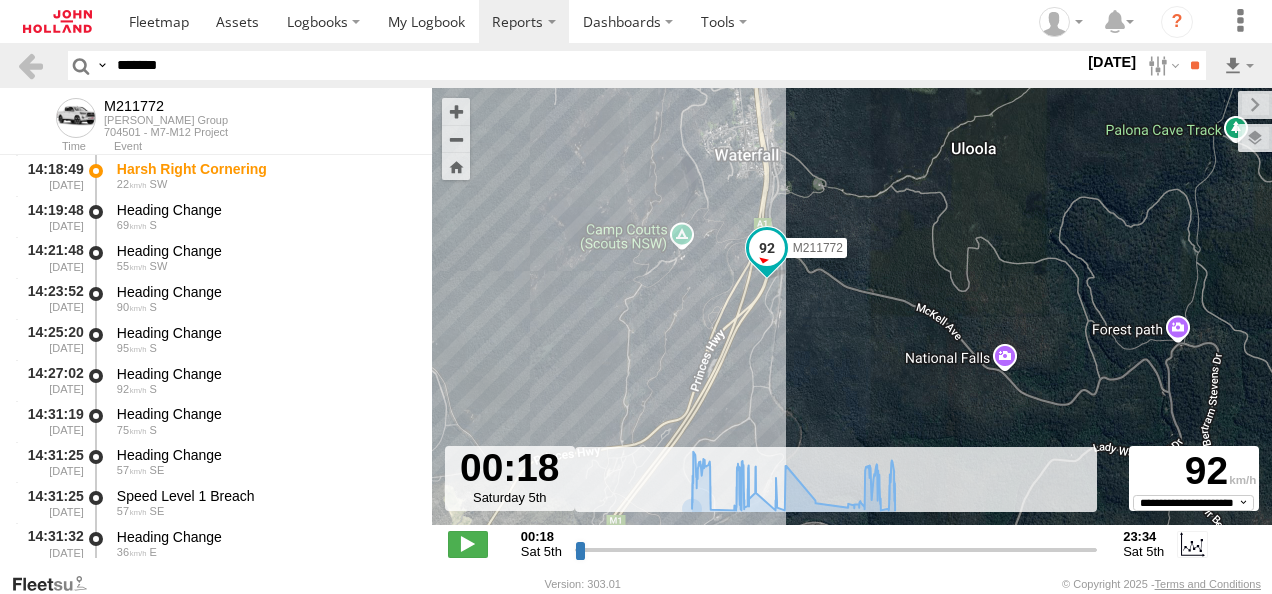 drag, startPoint x: 1115, startPoint y: 166, endPoint x: 1128, endPoint y: 156, distance: 16.40122 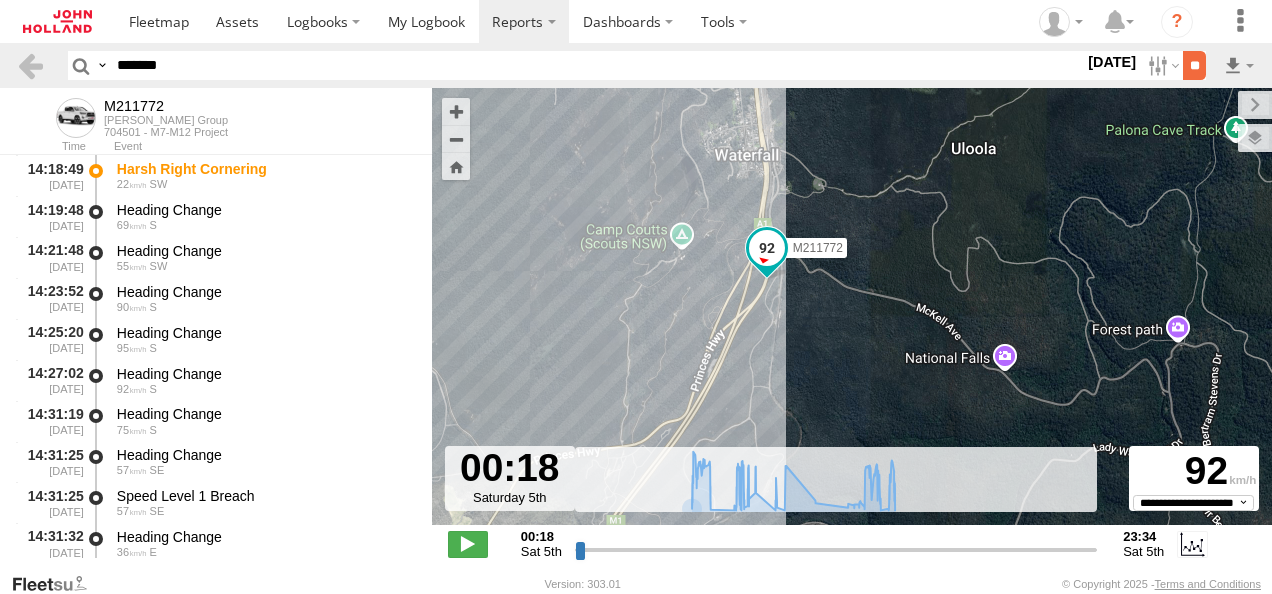 click on "**" at bounding box center (1194, 65) 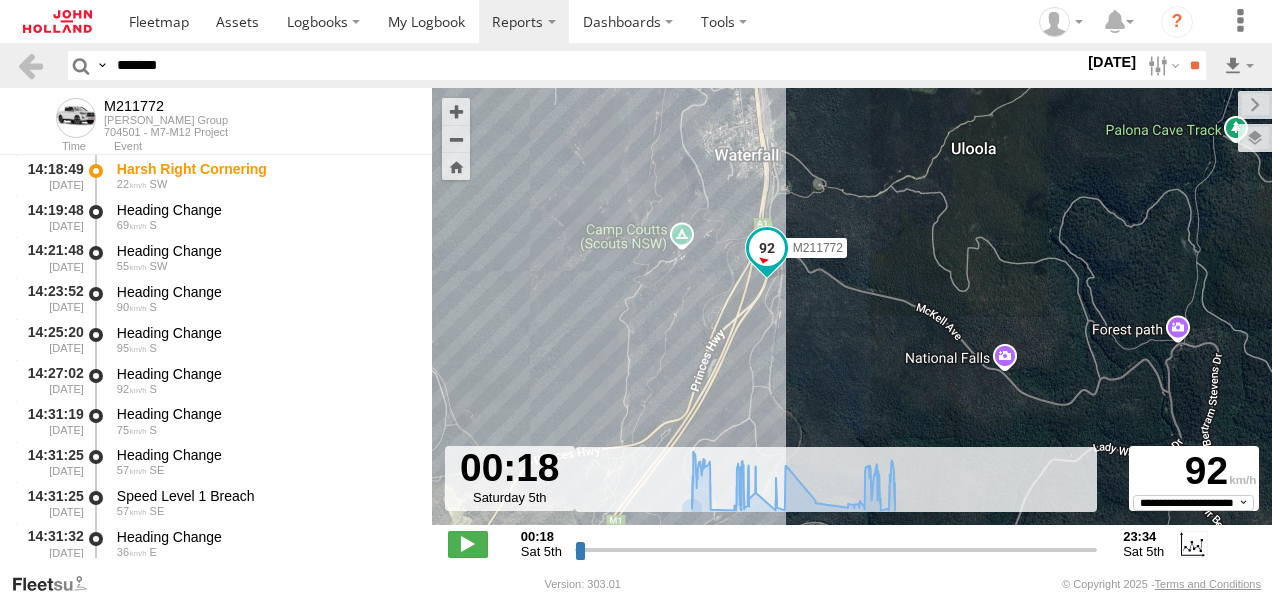 scroll, scrollTop: 0, scrollLeft: 0, axis: both 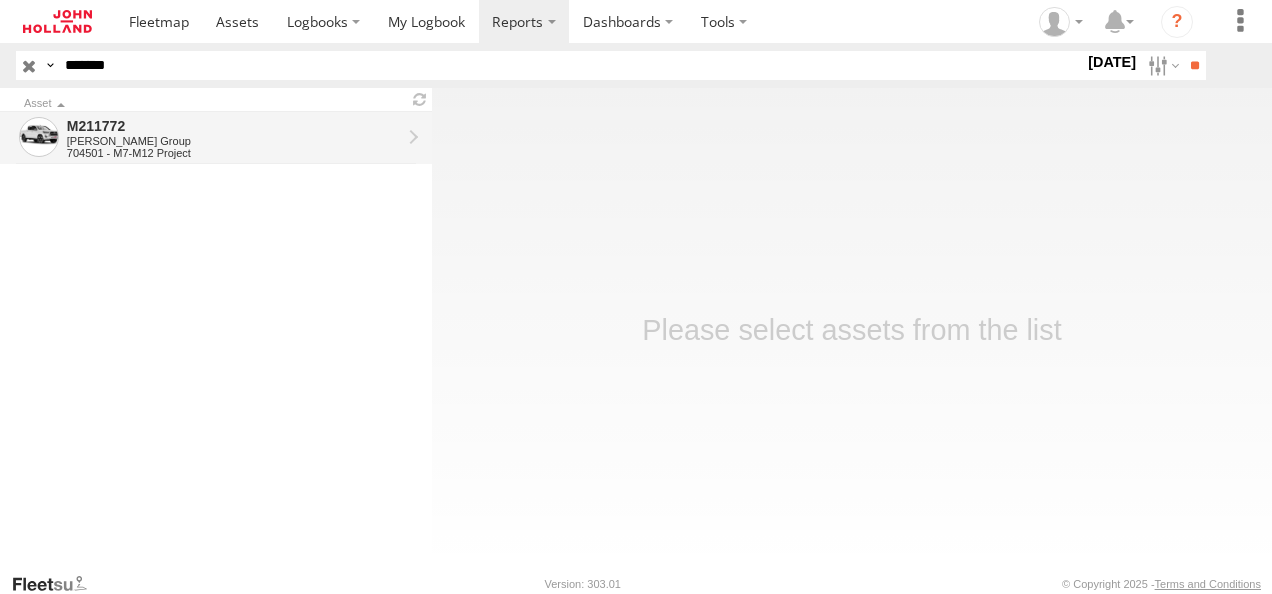 click on "[PERSON_NAME] Group" at bounding box center (234, 141) 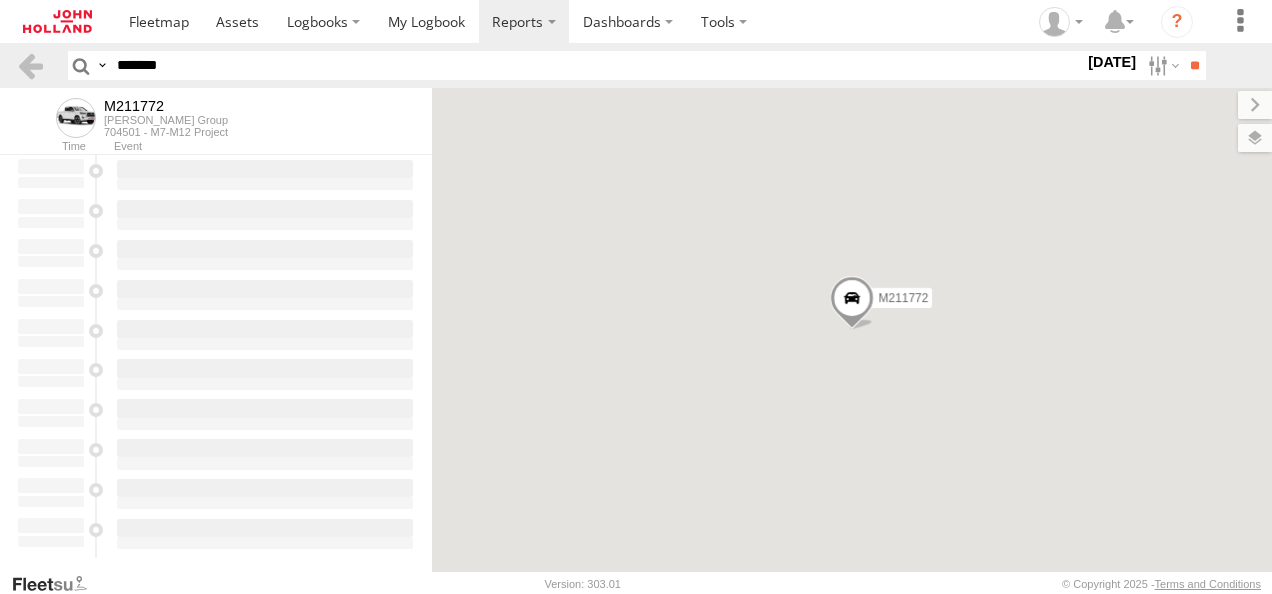 scroll, scrollTop: 0, scrollLeft: 0, axis: both 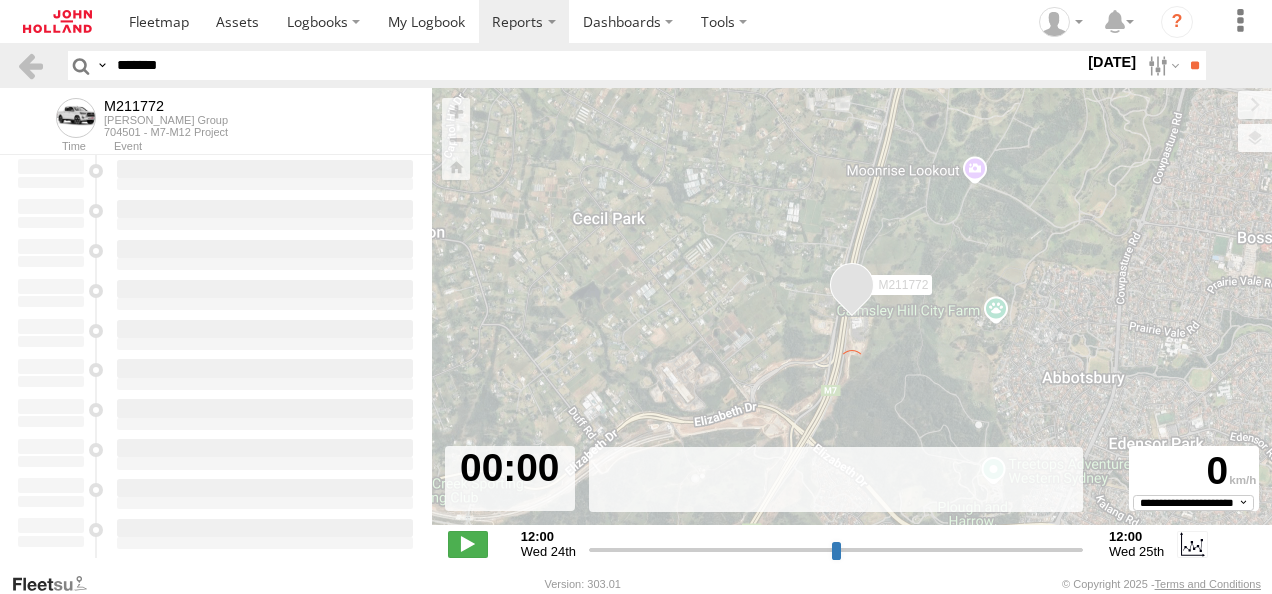 type on "**********" 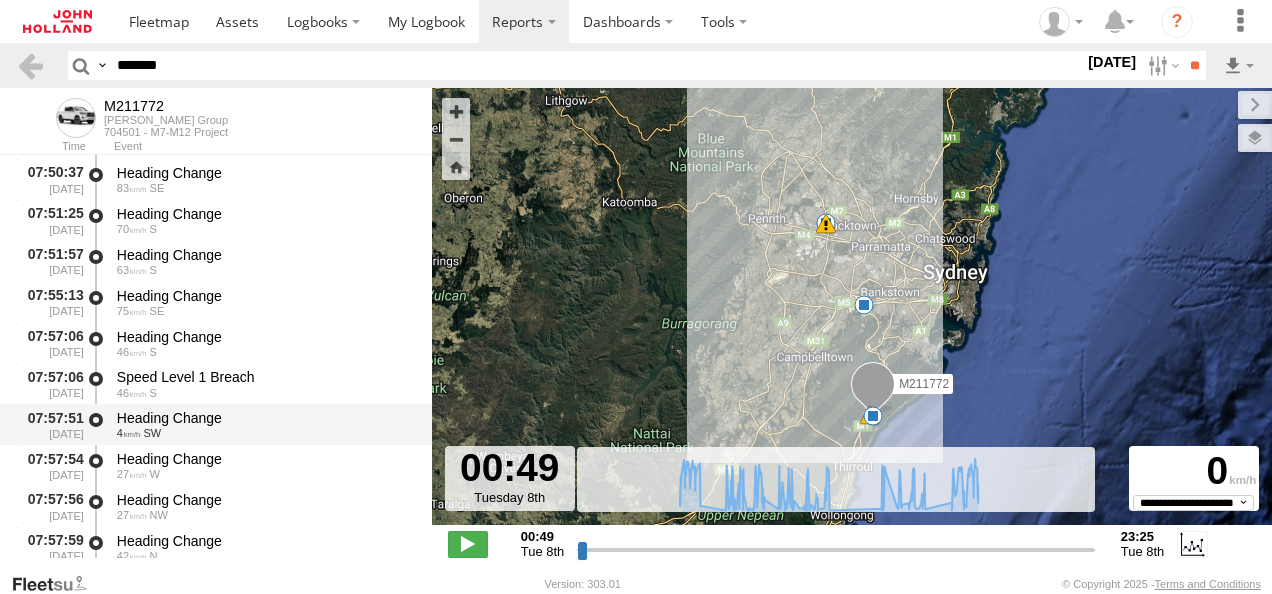 scroll, scrollTop: 6599, scrollLeft: 0, axis: vertical 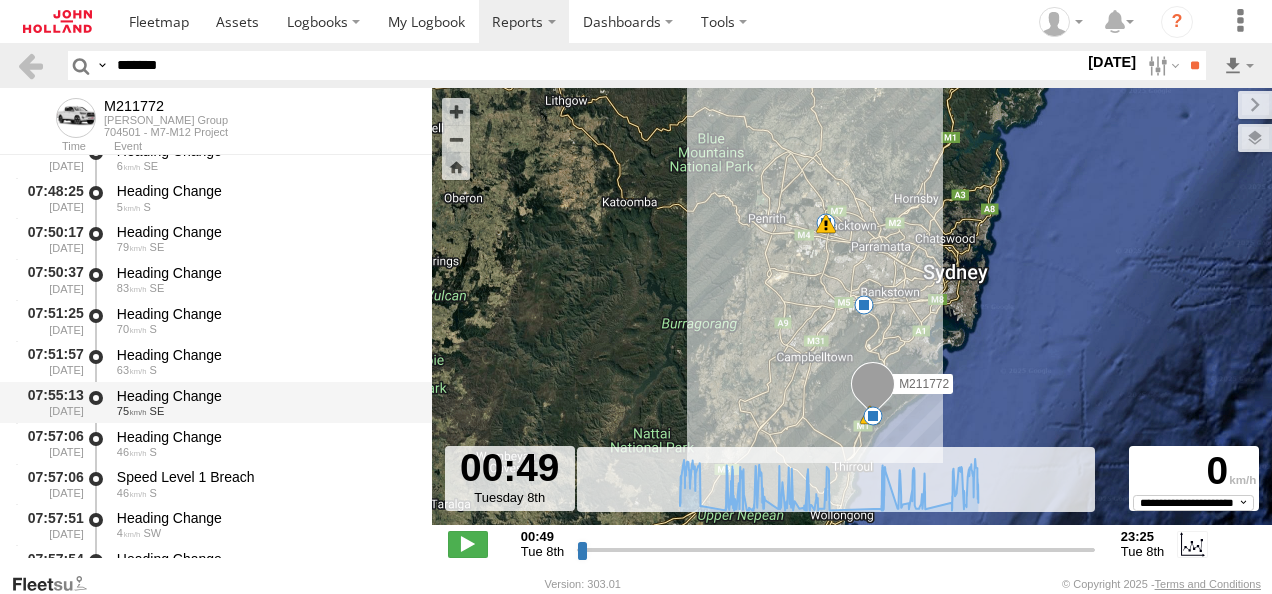 click on "75
SE" at bounding box center (265, 411) 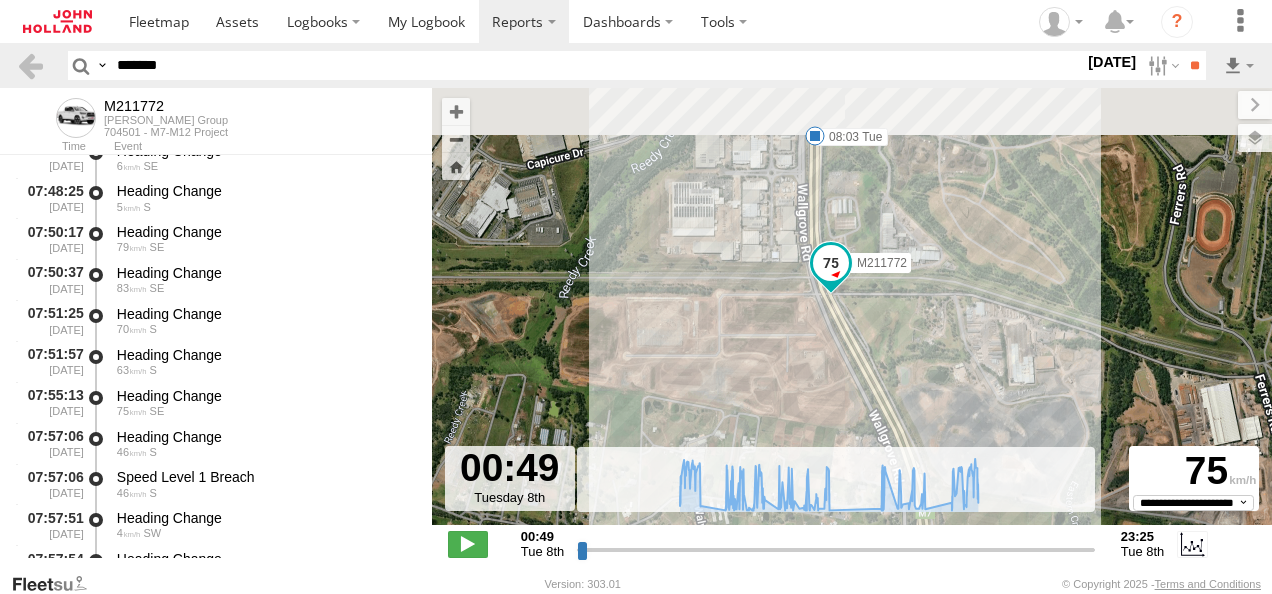 drag, startPoint x: 916, startPoint y: 242, endPoint x: 896, endPoint y: 330, distance: 90.24411 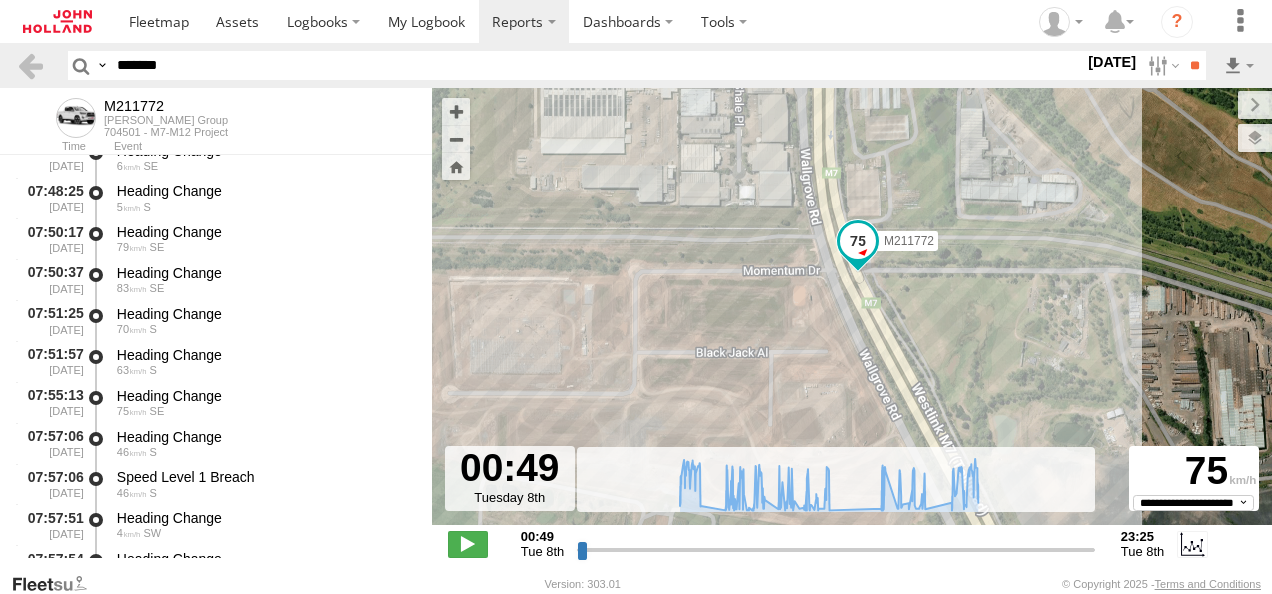 drag, startPoint x: 896, startPoint y: 350, endPoint x: 929, endPoint y: 310, distance: 51.855568 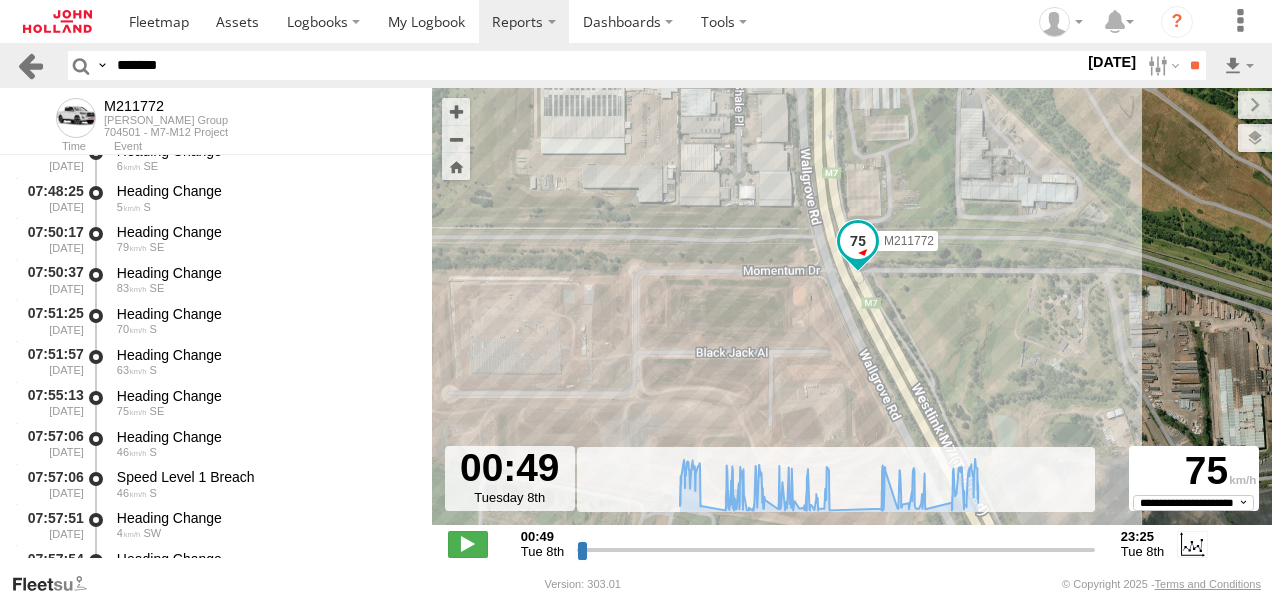 drag, startPoint x: 218, startPoint y: 74, endPoint x: 0, endPoint y: 72, distance: 218.00917 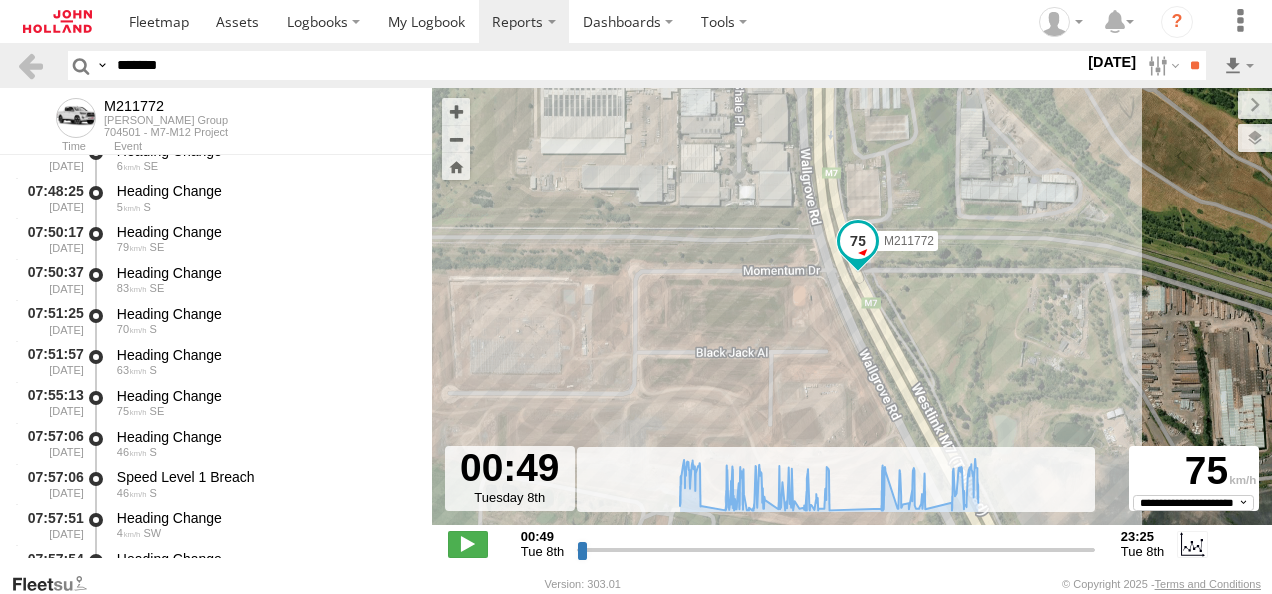 click 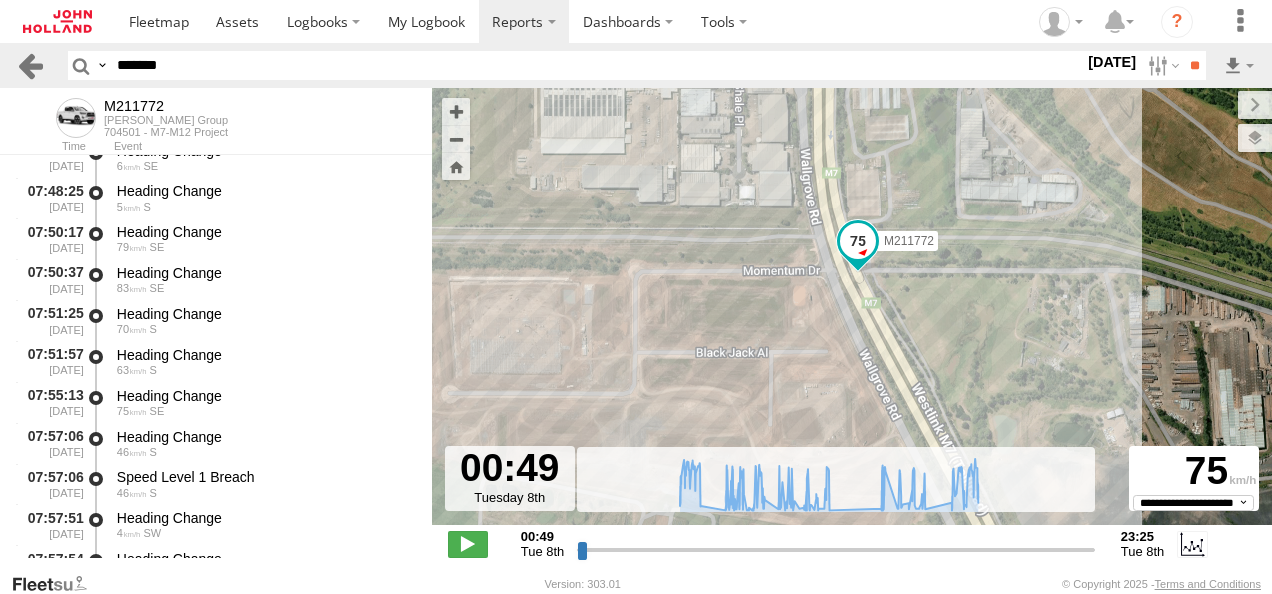 paste 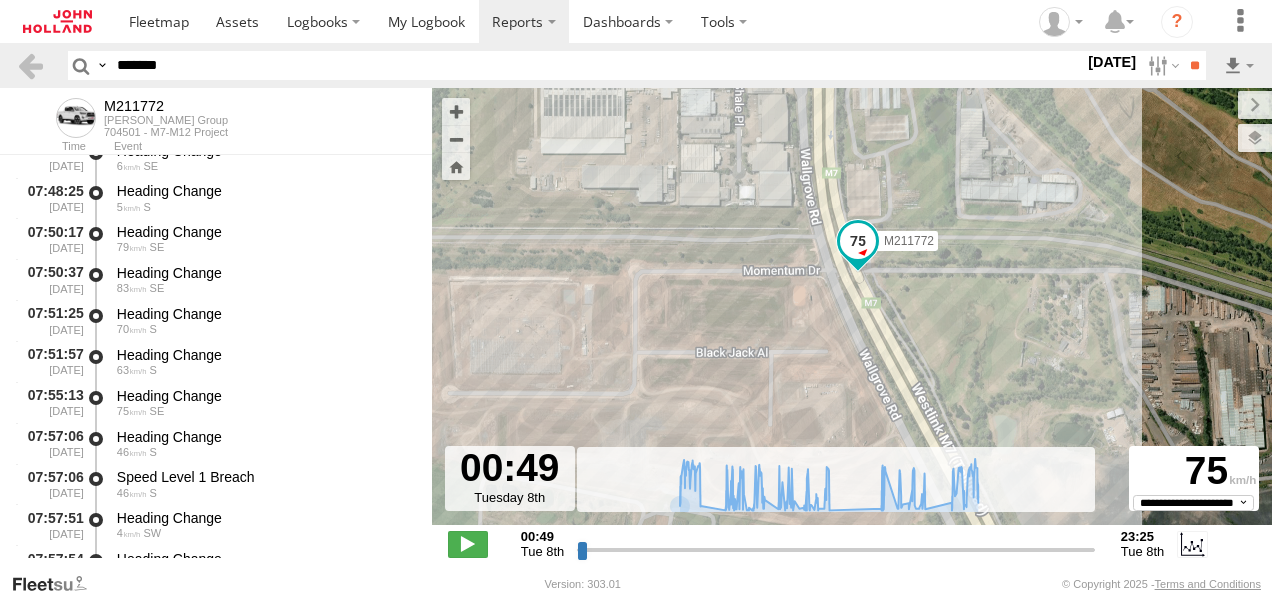 type on "*******" 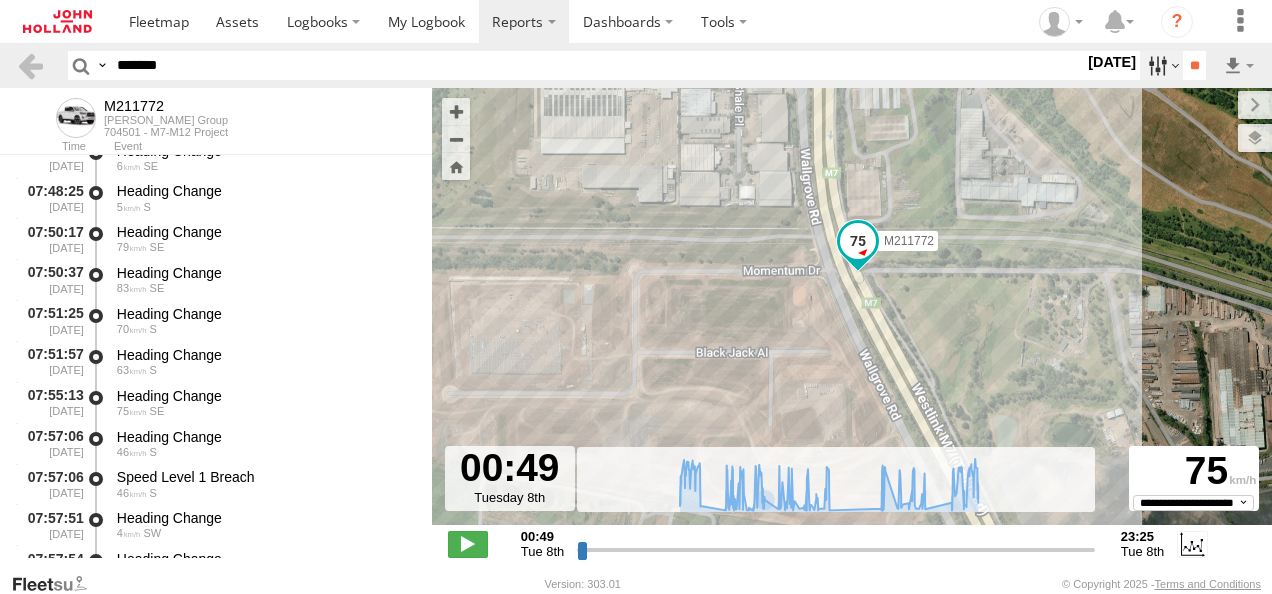 click at bounding box center [1161, 65] 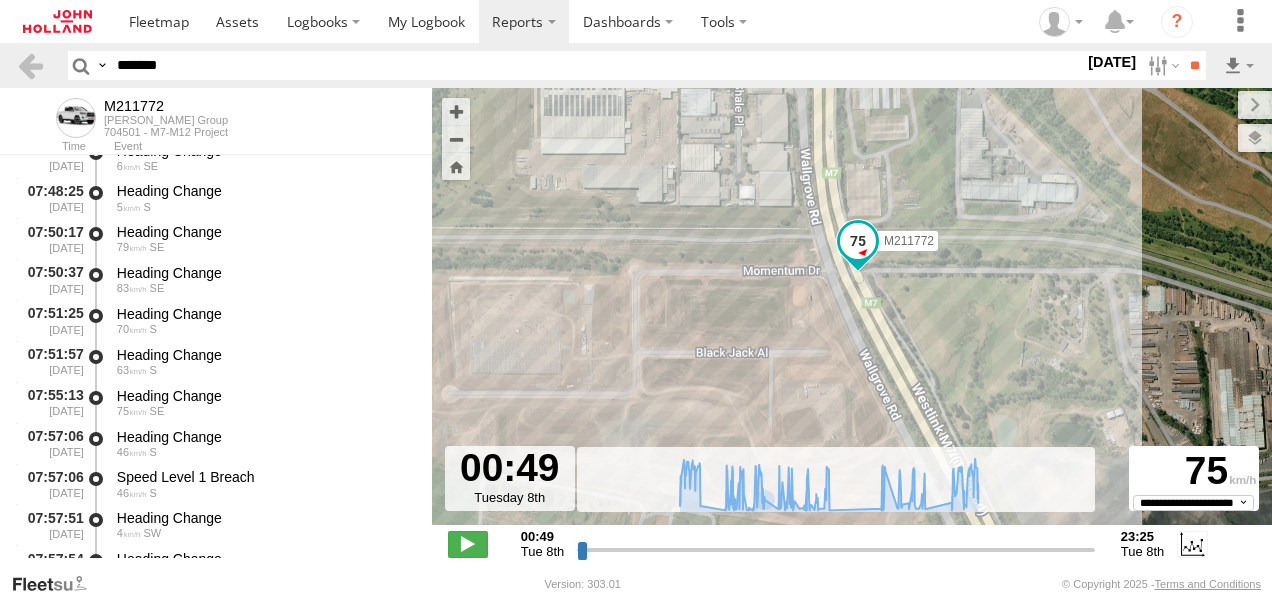 click at bounding box center [0, 0] 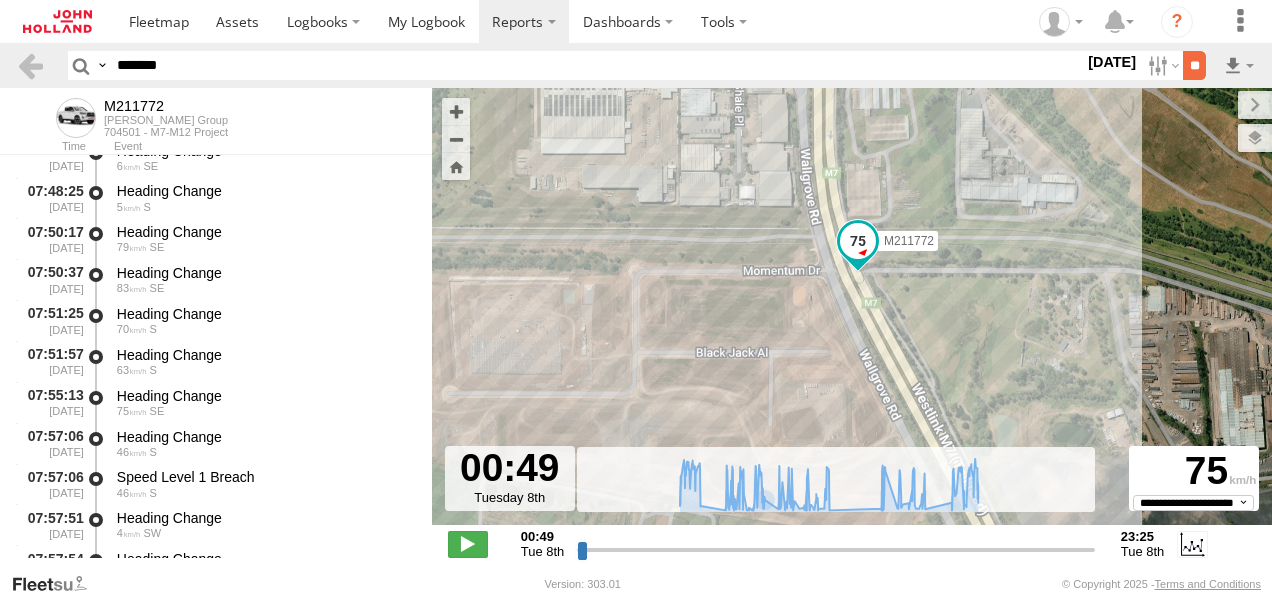click on "**" at bounding box center (1194, 65) 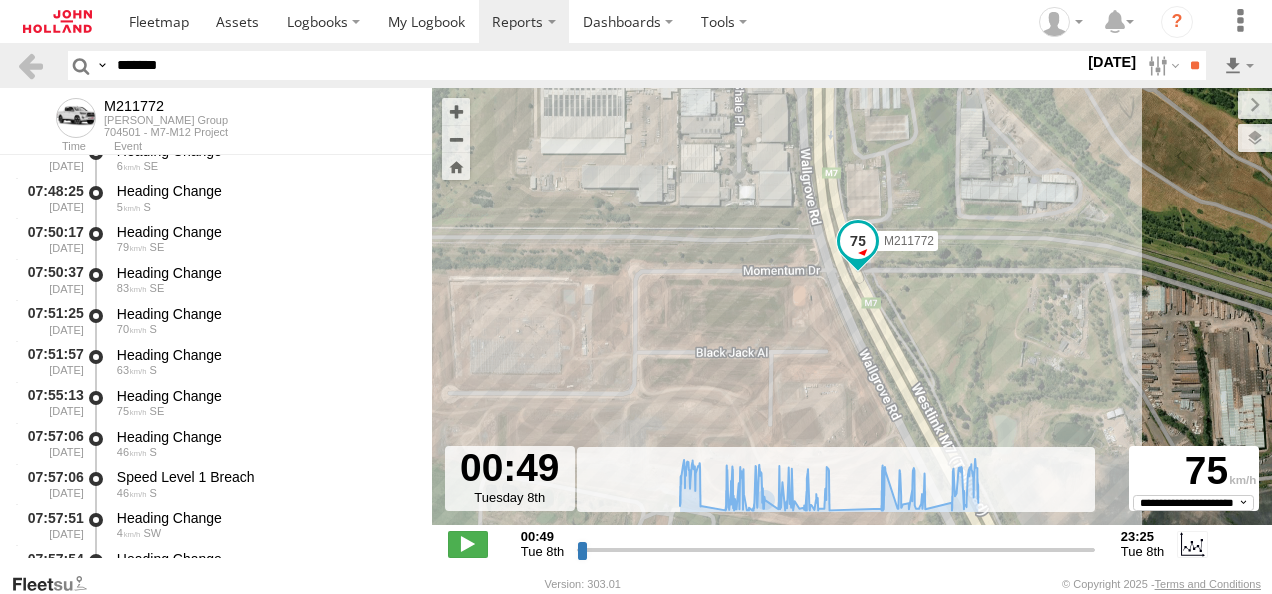 scroll, scrollTop: 0, scrollLeft: 0, axis: both 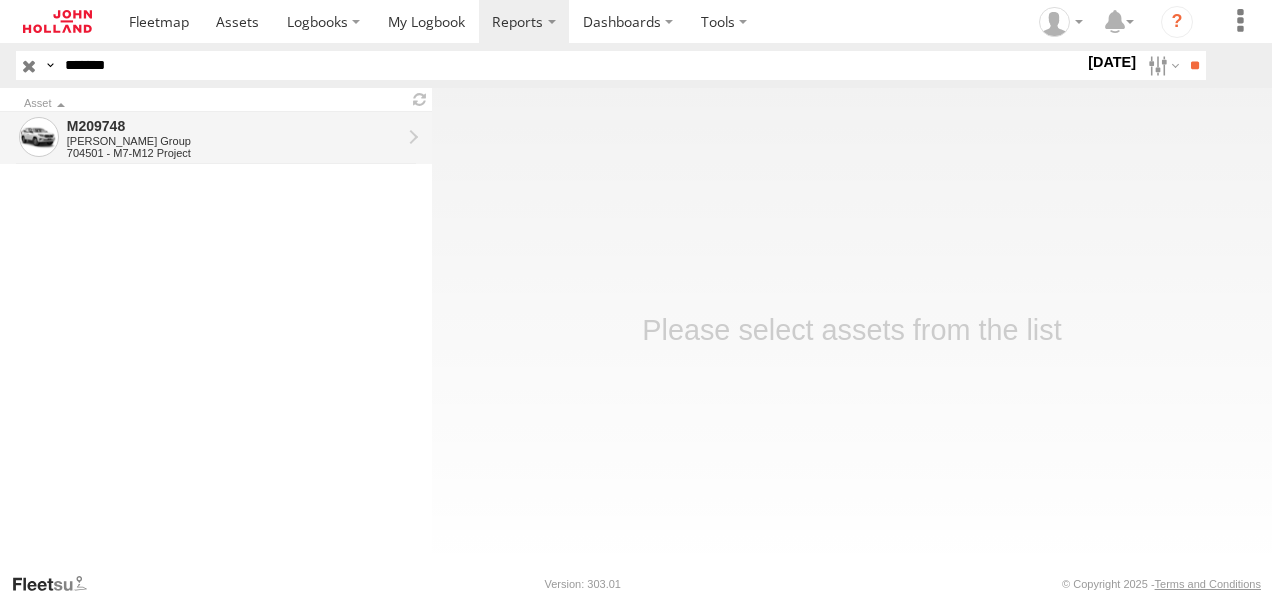 click on "M209748" at bounding box center [234, 126] 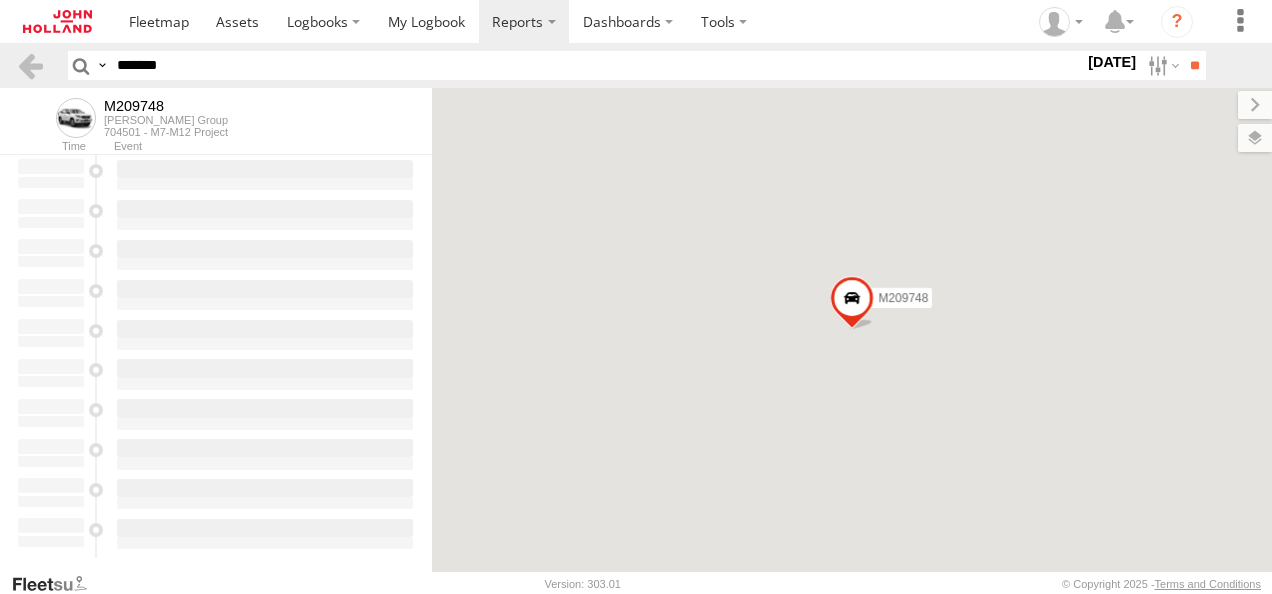 scroll, scrollTop: 0, scrollLeft: 0, axis: both 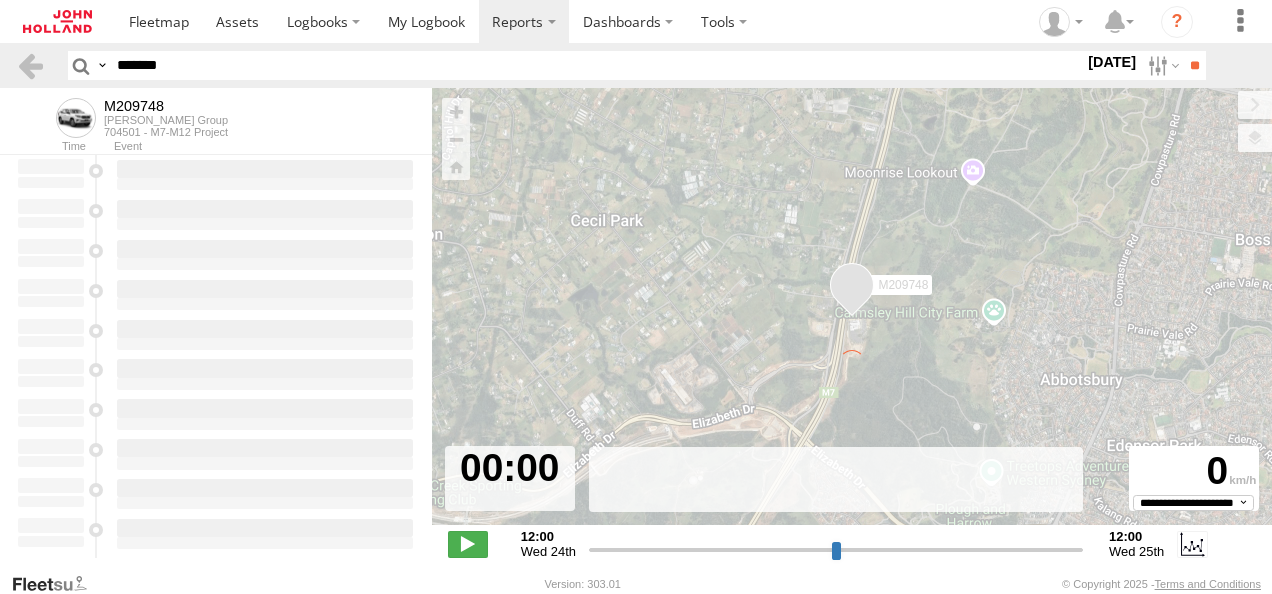 type on "**********" 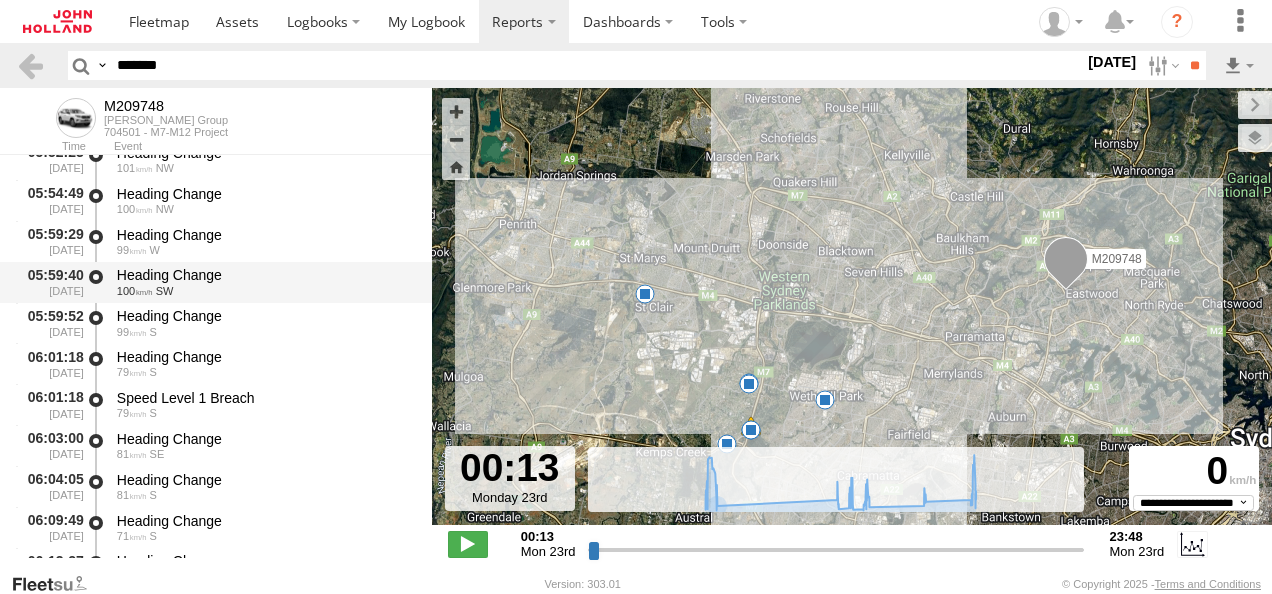 scroll, scrollTop: 1200, scrollLeft: 0, axis: vertical 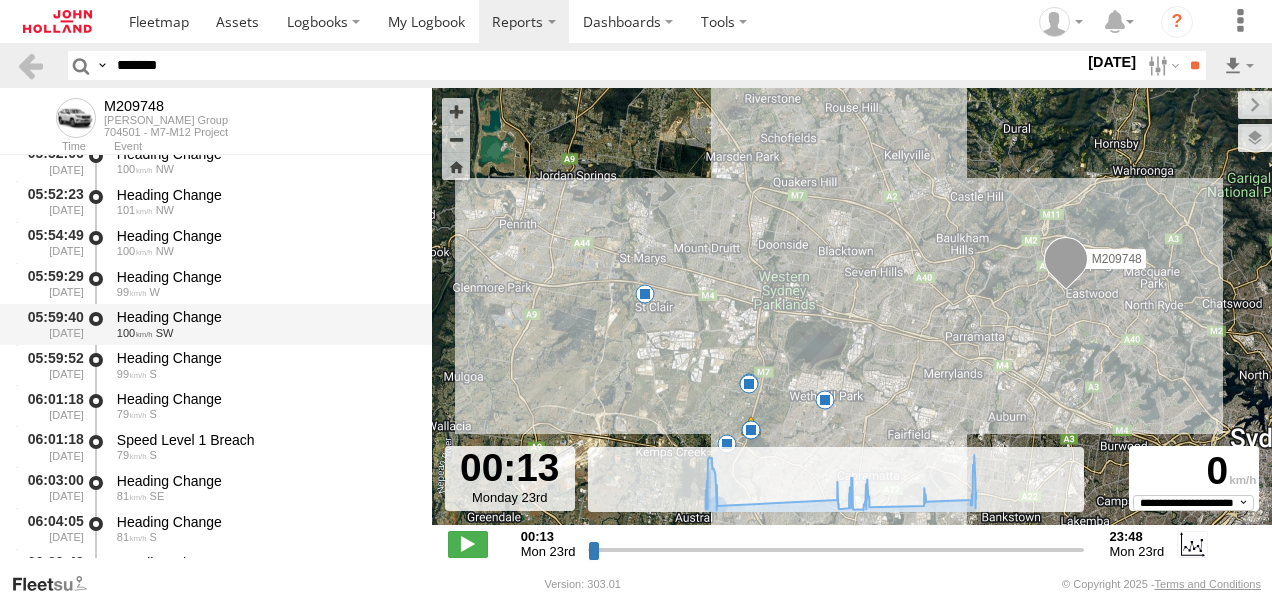 click on "Heading Change" at bounding box center [265, 317] 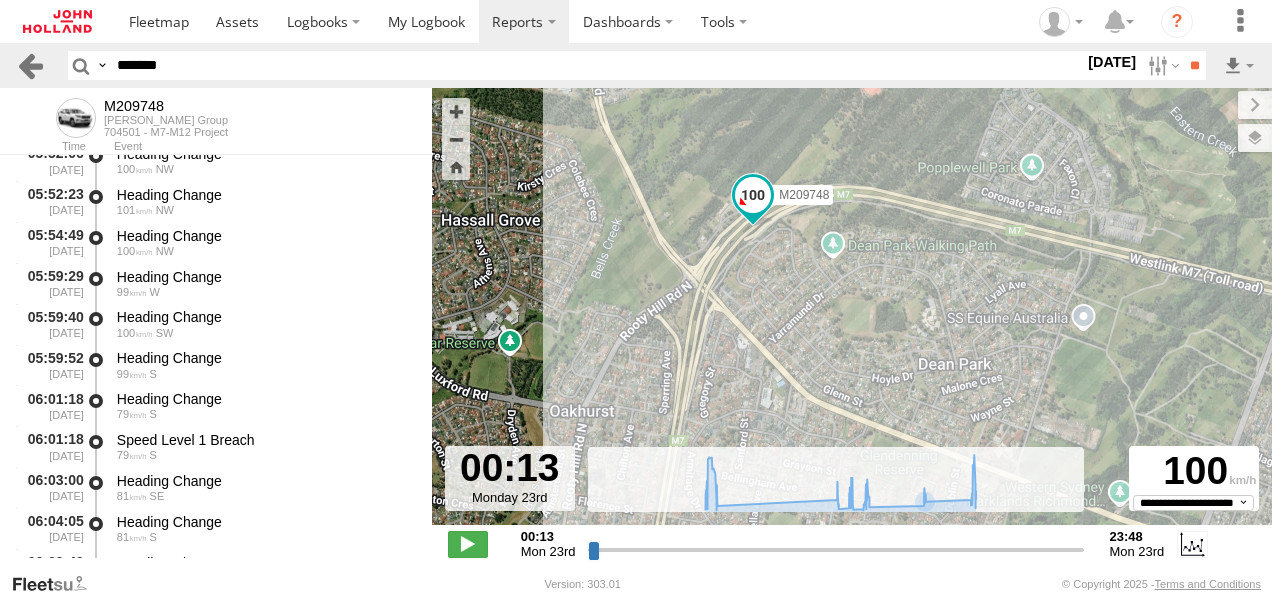 drag, startPoint x: 198, startPoint y: 69, endPoint x: 32, endPoint y: 66, distance: 166.0271 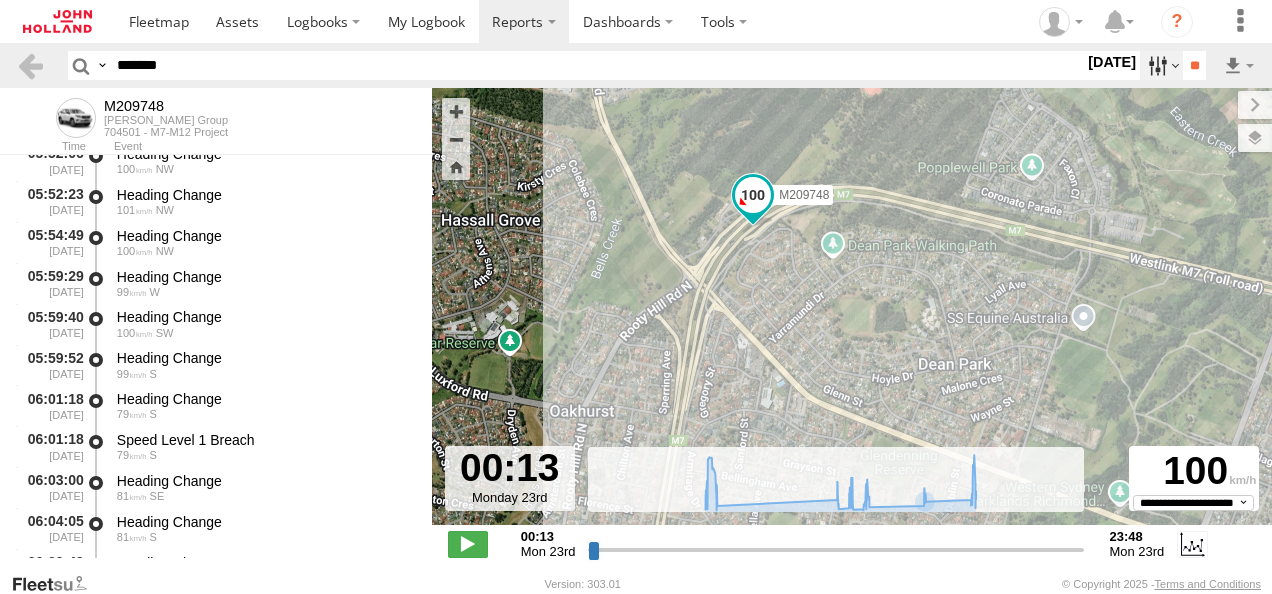 click at bounding box center [1161, 65] 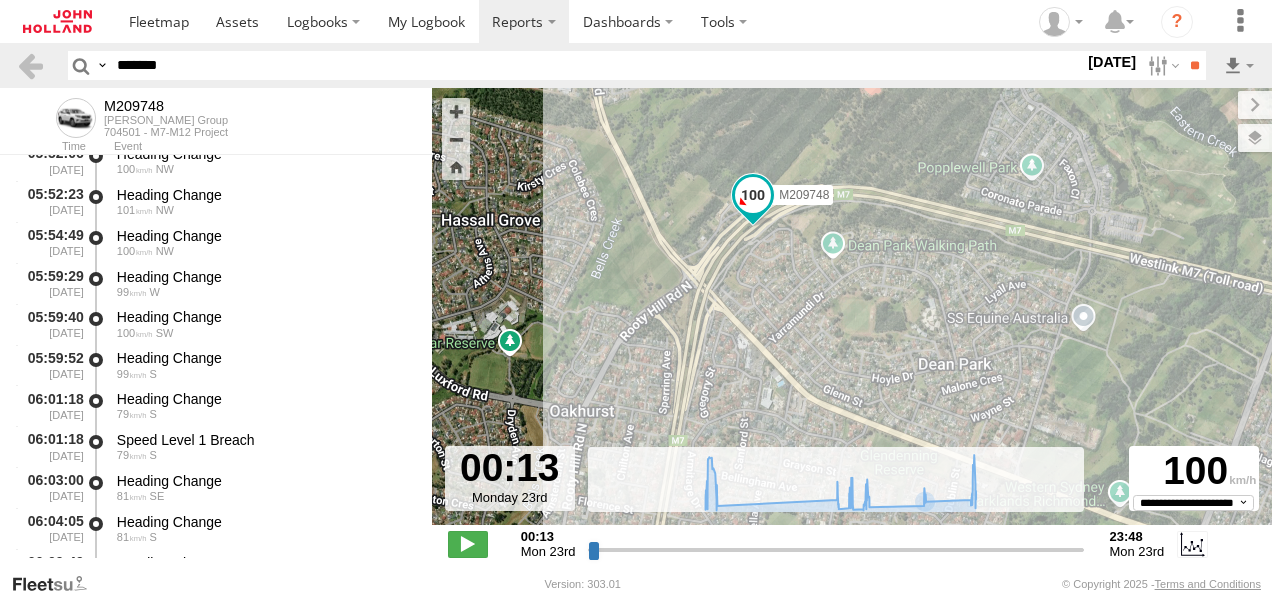 click at bounding box center [0, 0] 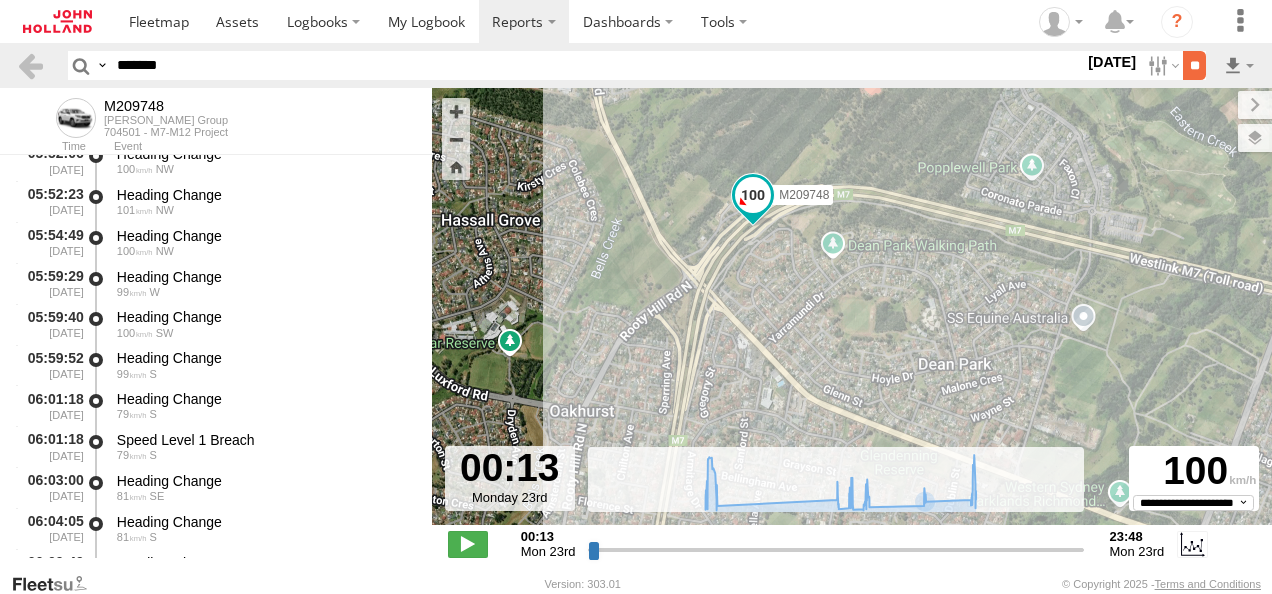 click on "**" at bounding box center (1194, 65) 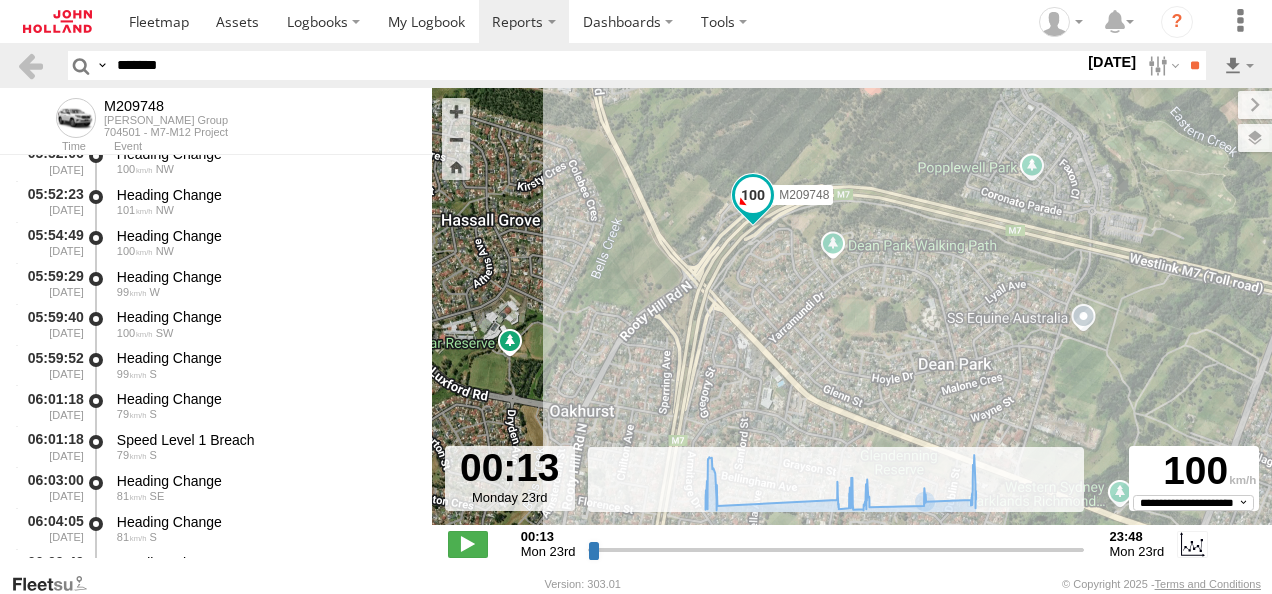 scroll, scrollTop: 0, scrollLeft: 0, axis: both 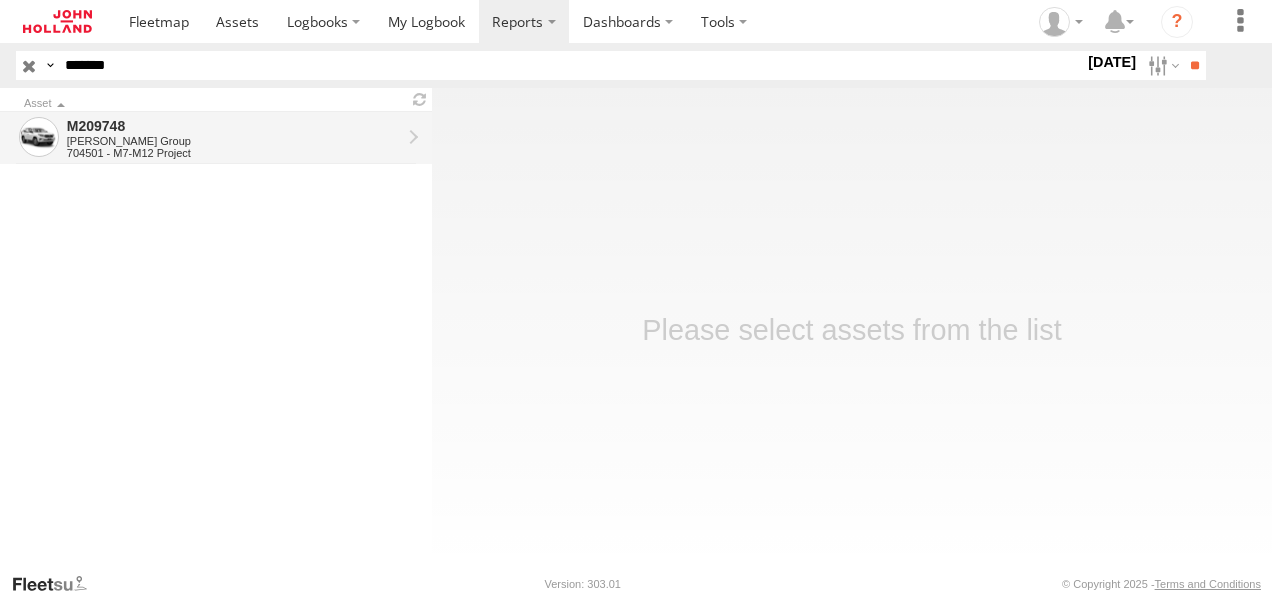 click on "M209748" at bounding box center (234, 126) 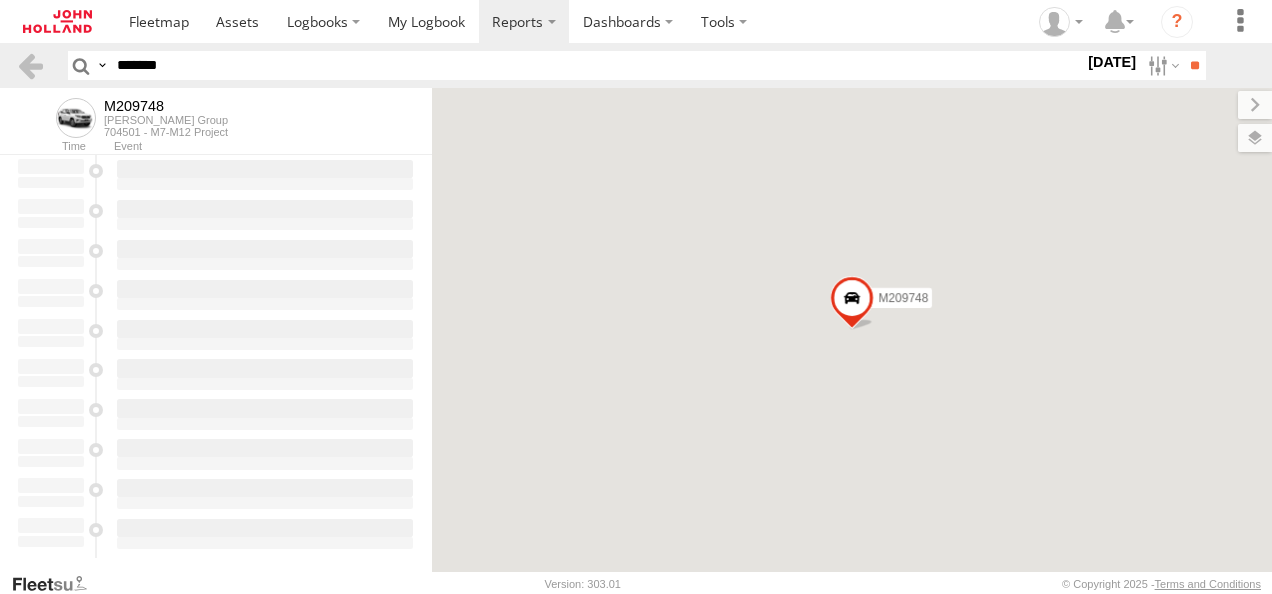 scroll, scrollTop: 0, scrollLeft: 0, axis: both 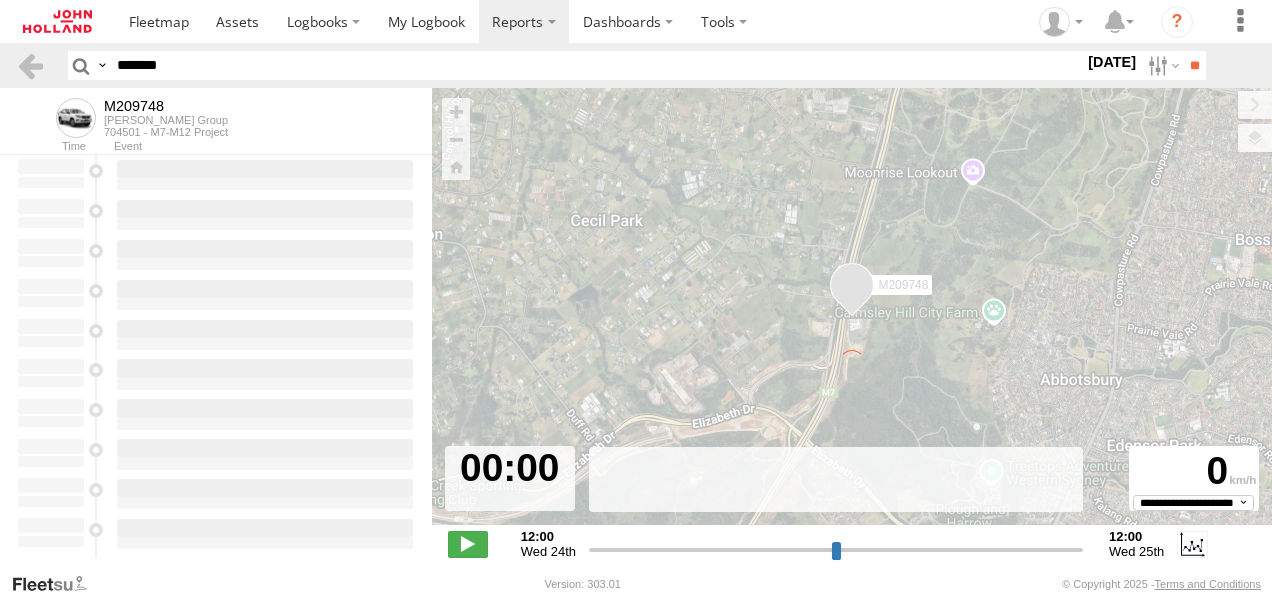 type on "**********" 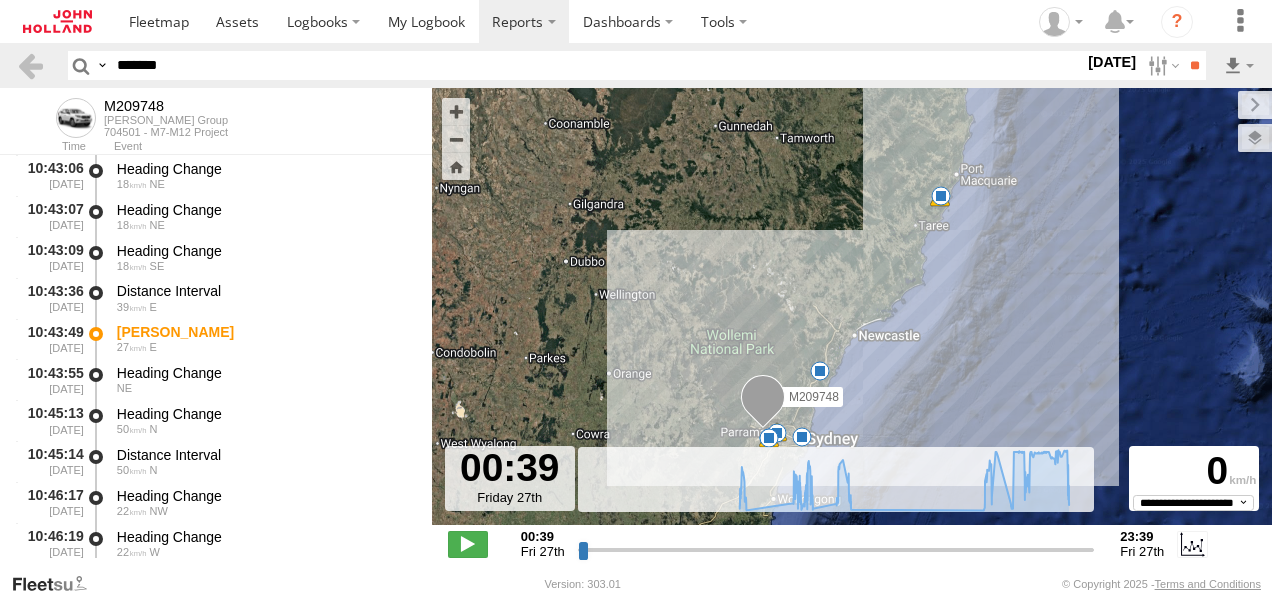 scroll, scrollTop: 6298, scrollLeft: 0, axis: vertical 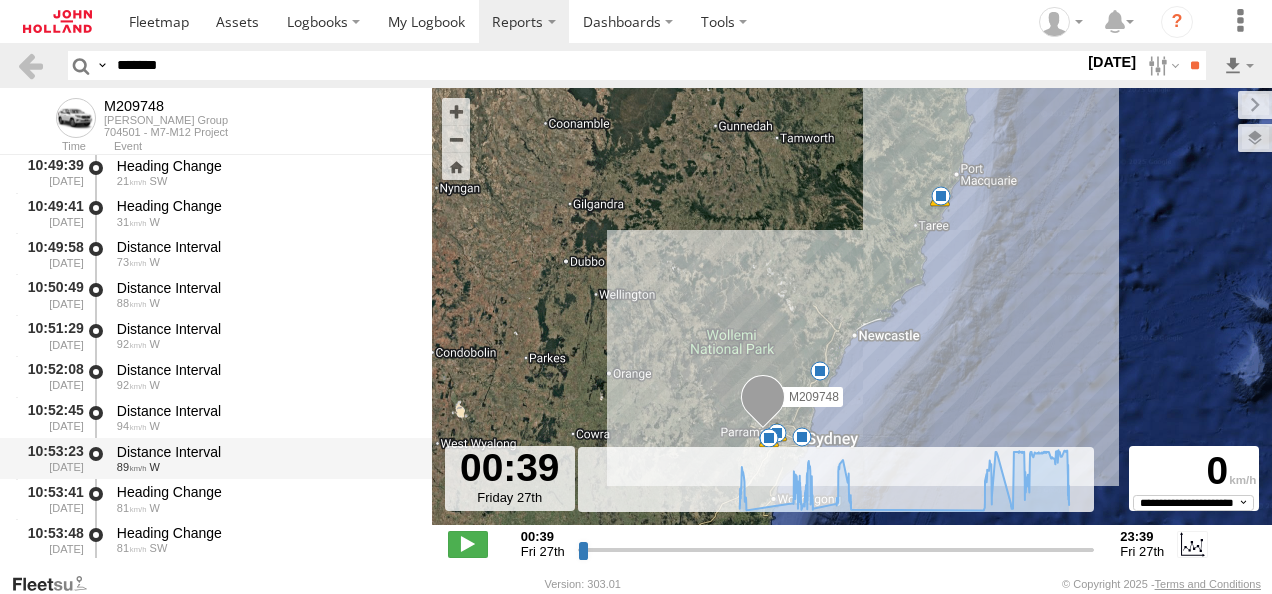 click on "Distance Interval" at bounding box center (265, 452) 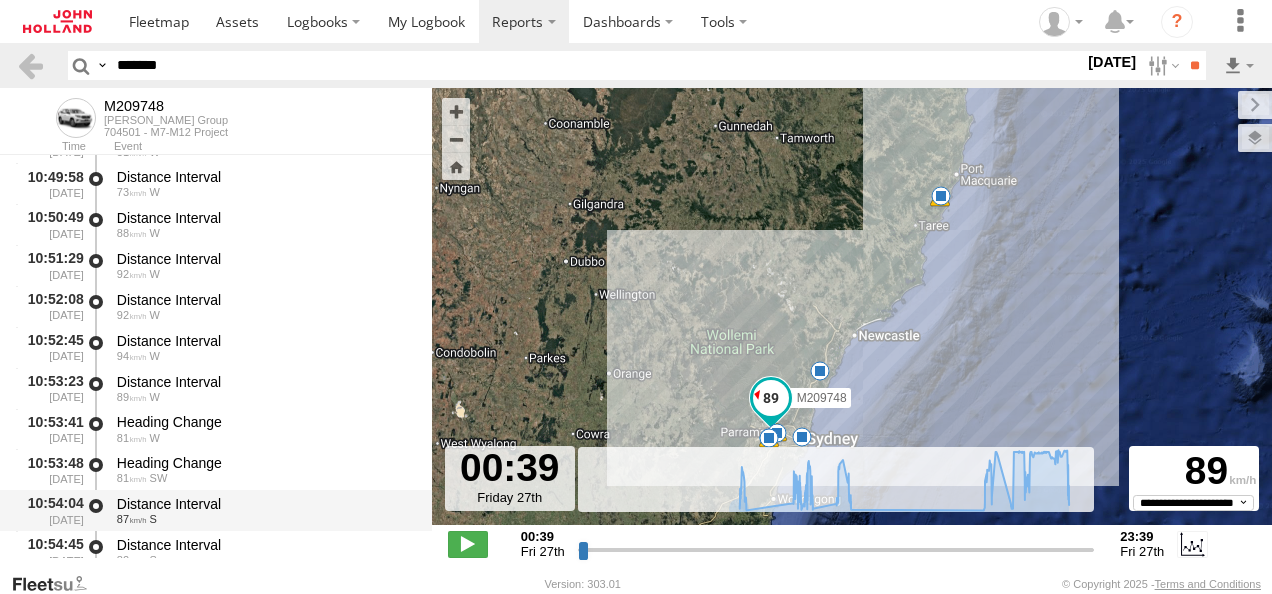 scroll, scrollTop: 6398, scrollLeft: 0, axis: vertical 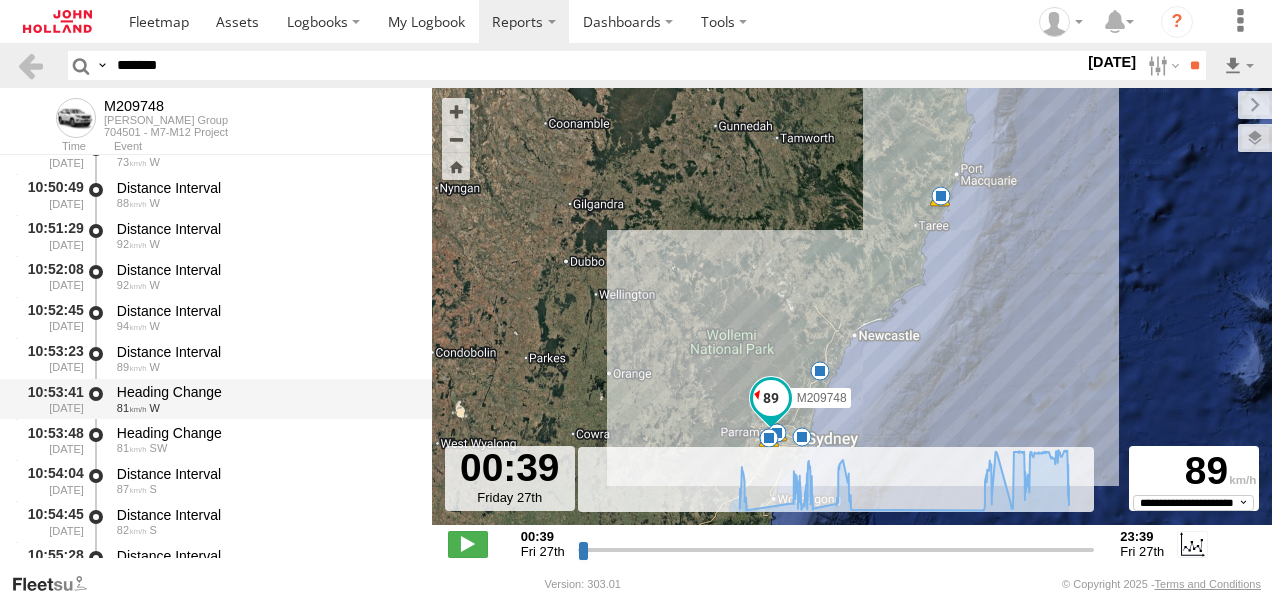 click on "Heading Change" at bounding box center [265, 392] 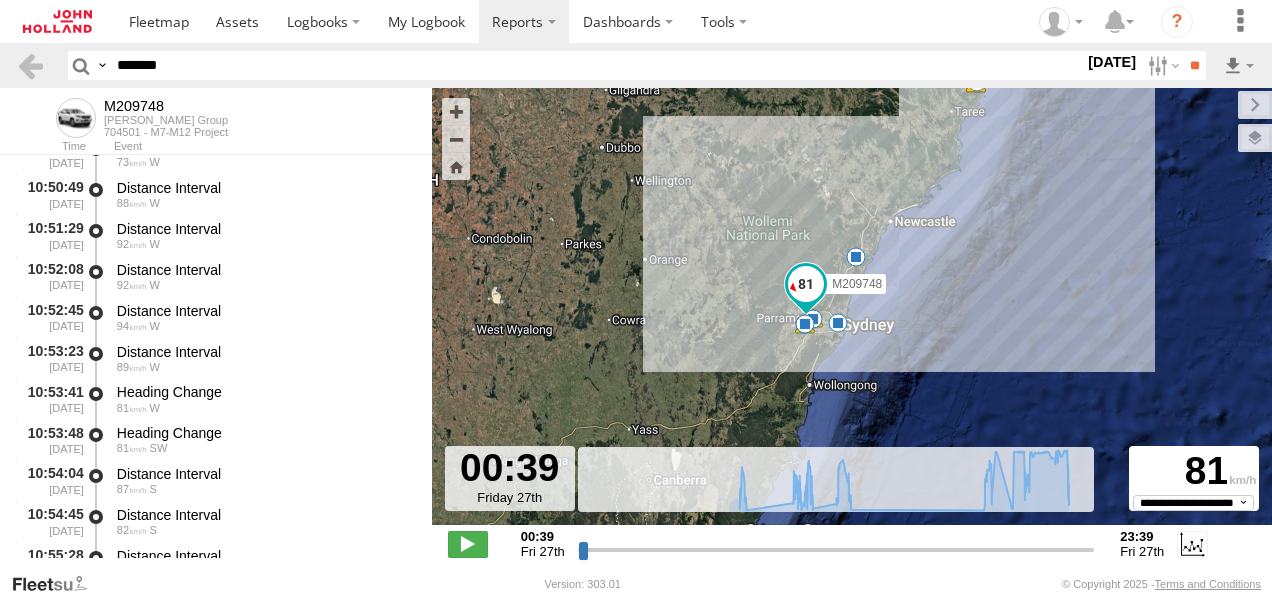drag, startPoint x: 637, startPoint y: 402, endPoint x: 674, endPoint y: 286, distance: 121.75796 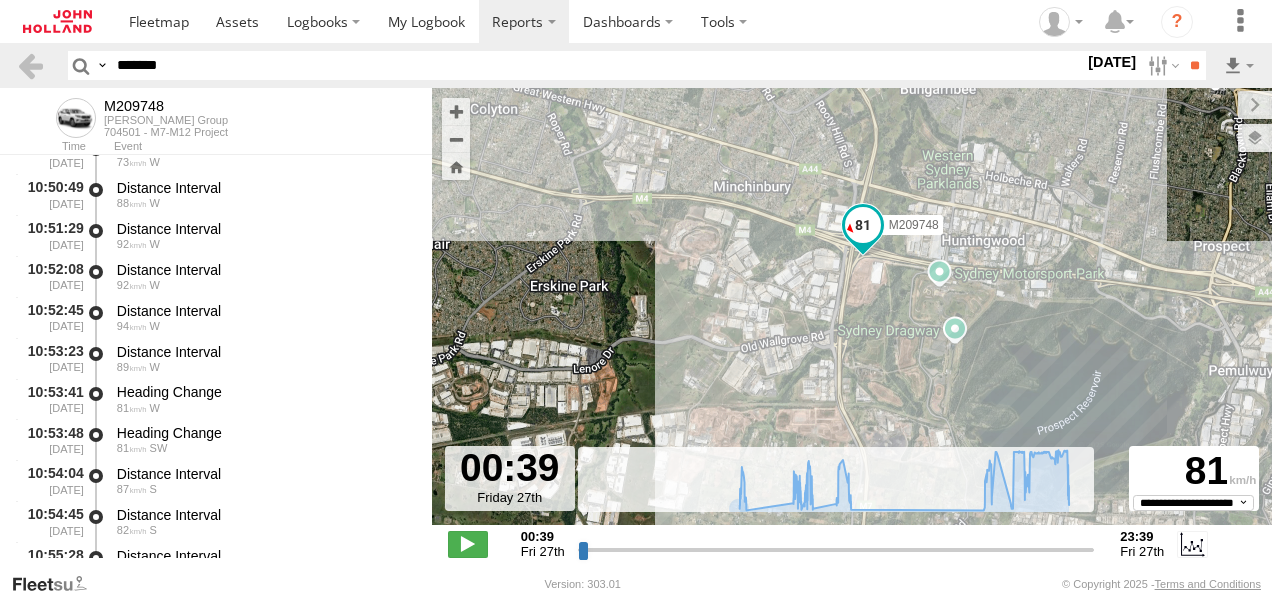 drag, startPoint x: 881, startPoint y: 244, endPoint x: 890, endPoint y: 293, distance: 49.819675 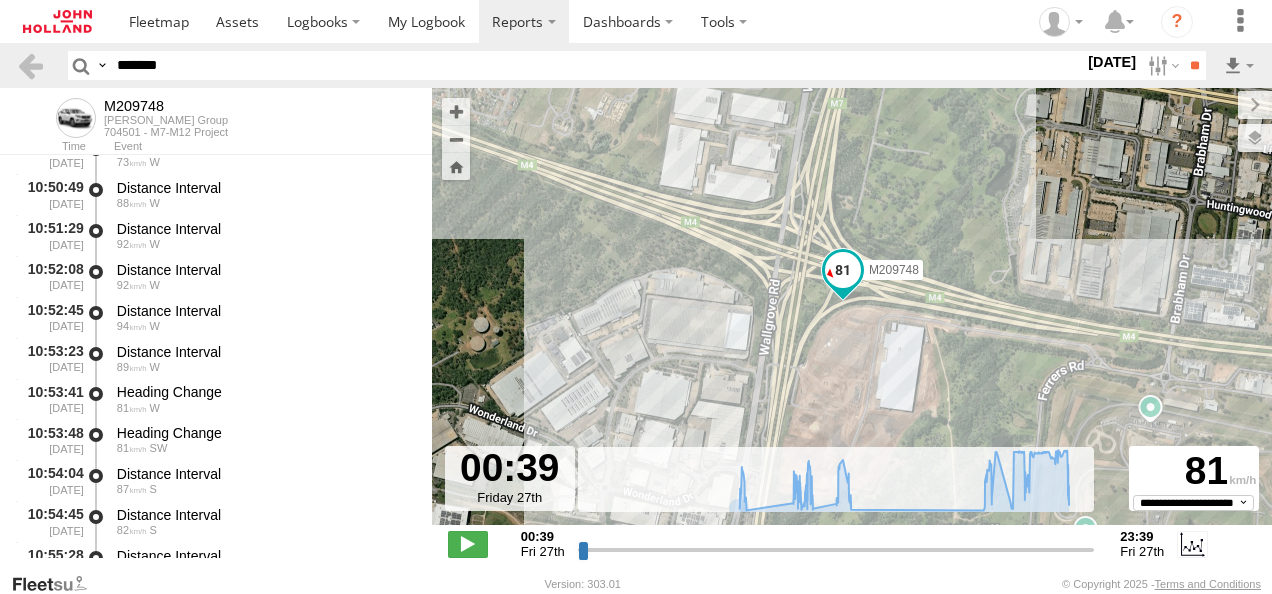 drag, startPoint x: 906, startPoint y: 256, endPoint x: 872, endPoint y: 376, distance: 124.723694 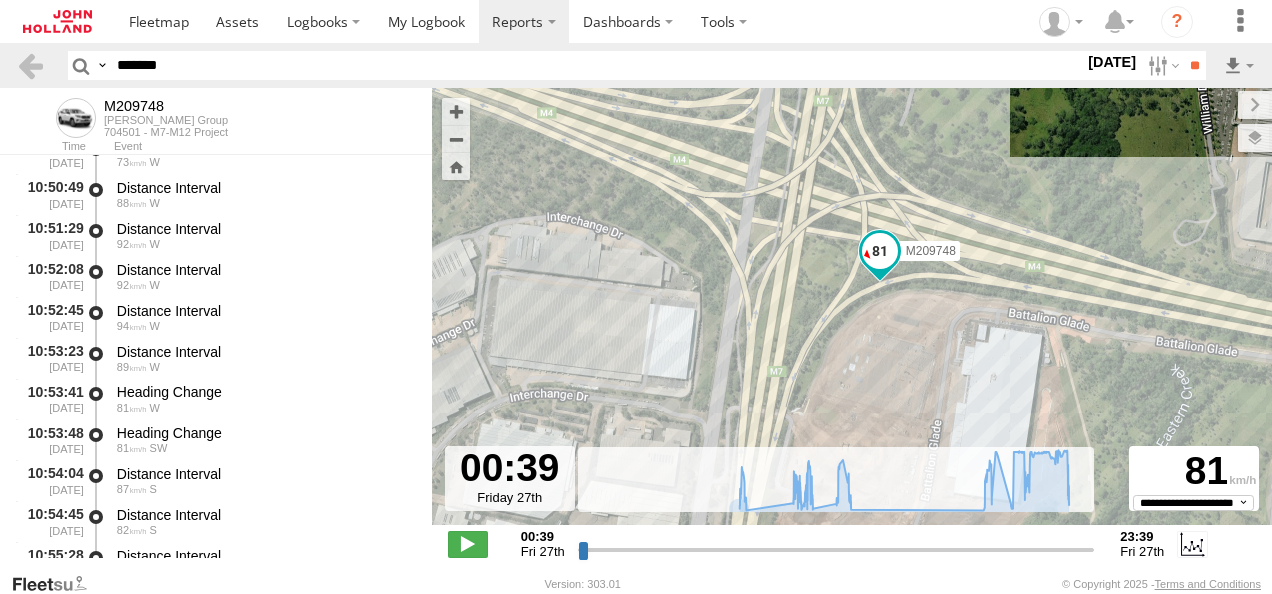 drag, startPoint x: 824, startPoint y: 372, endPoint x: 891, endPoint y: 335, distance: 76.537575 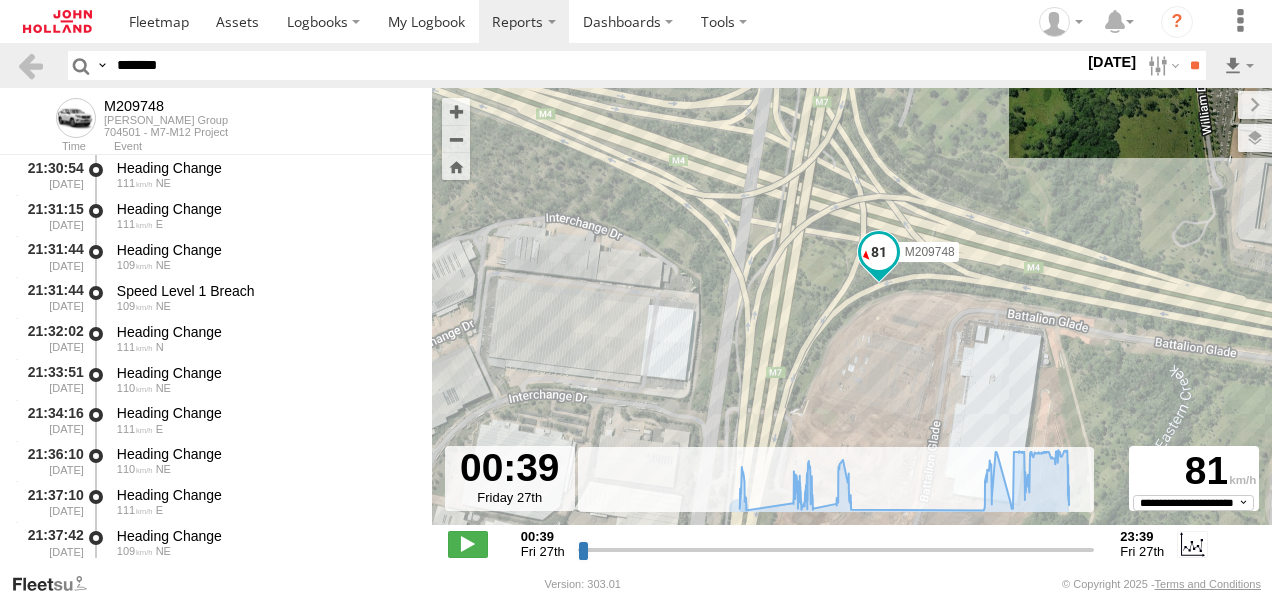 scroll, scrollTop: 15597, scrollLeft: 0, axis: vertical 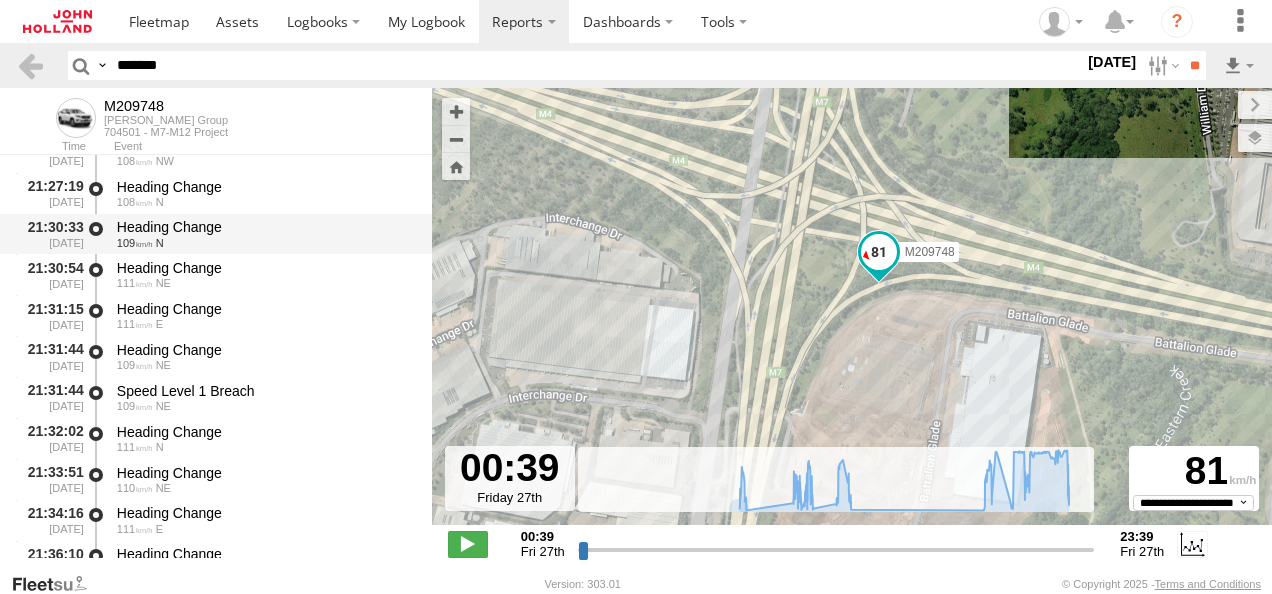 click on "Heading Change" at bounding box center (265, 227) 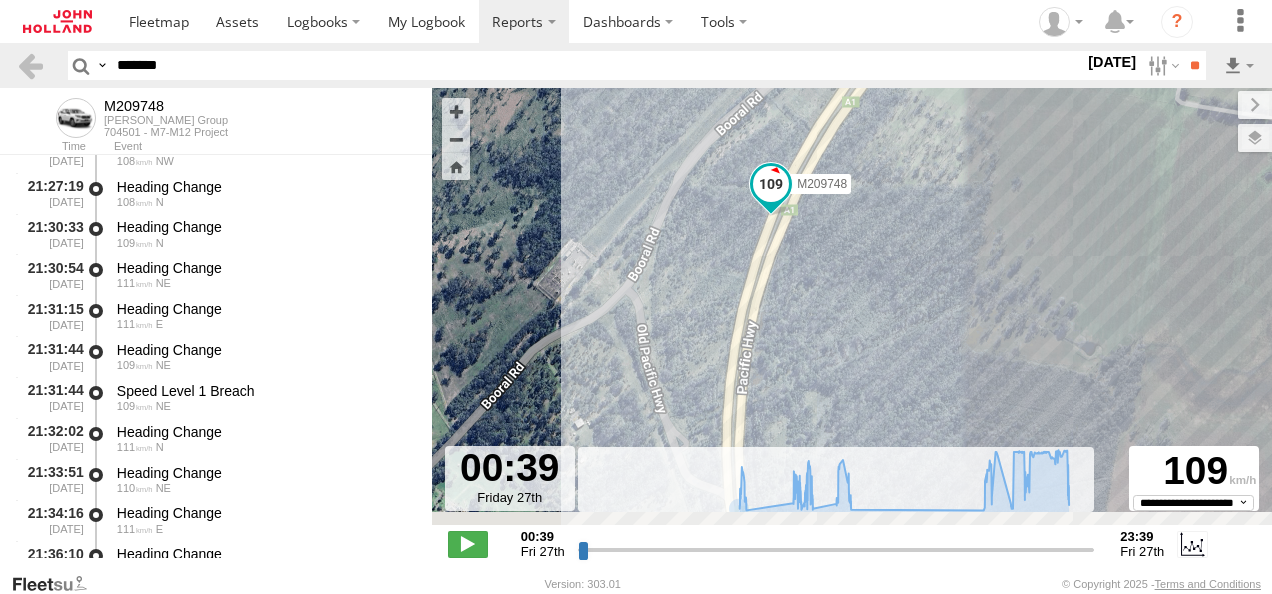 drag, startPoint x: 948, startPoint y: 333, endPoint x: 865, endPoint y: 229, distance: 133.06013 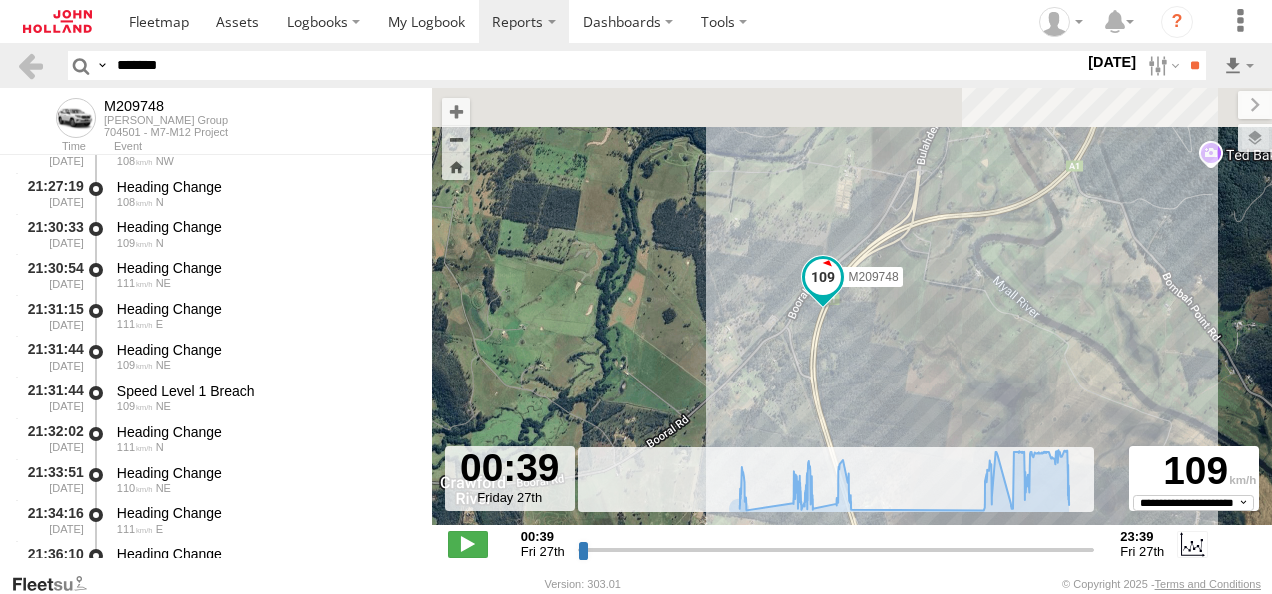 drag, startPoint x: 896, startPoint y: 266, endPoint x: 881, endPoint y: 316, distance: 52.201534 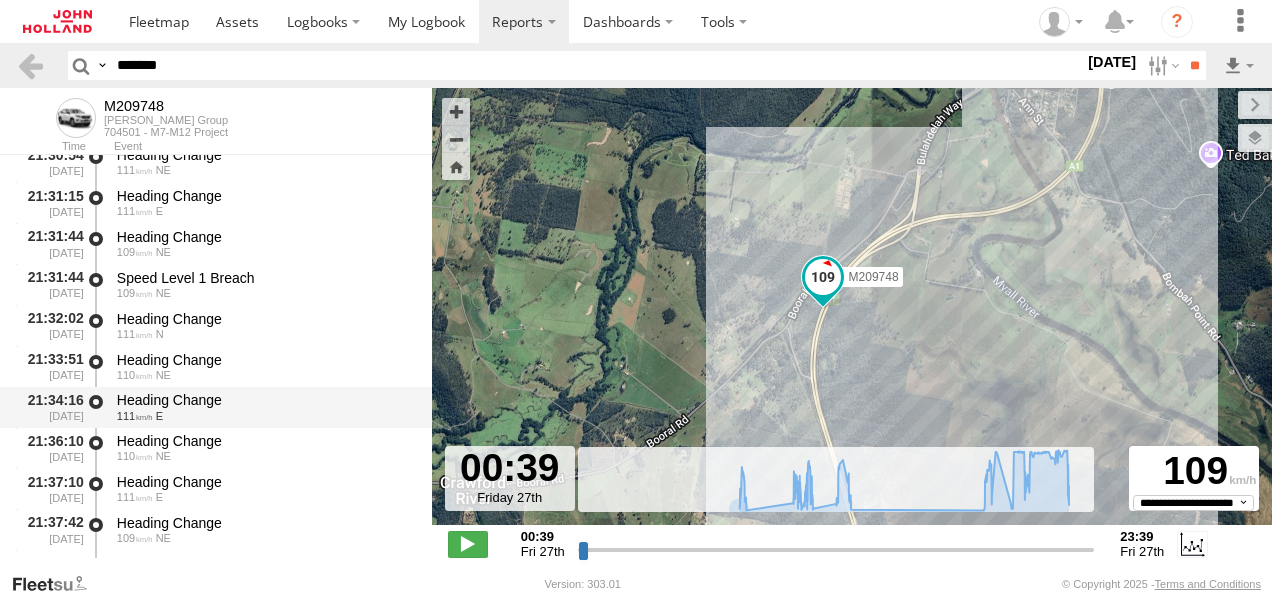 scroll, scrollTop: 15797, scrollLeft: 0, axis: vertical 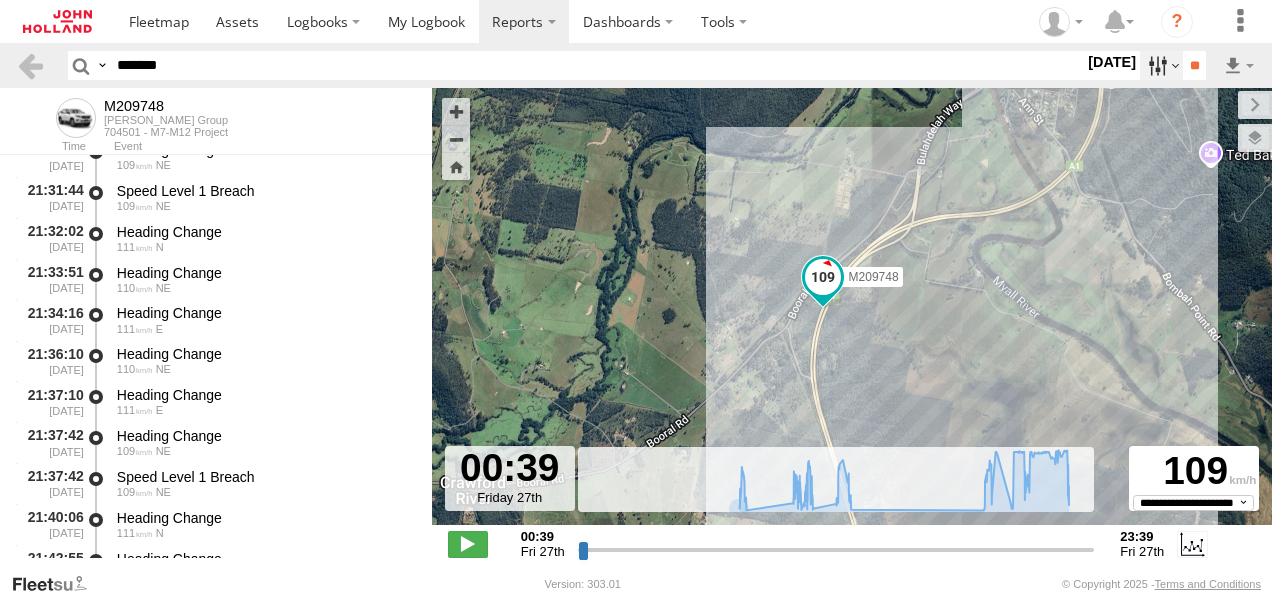 click at bounding box center (1161, 65) 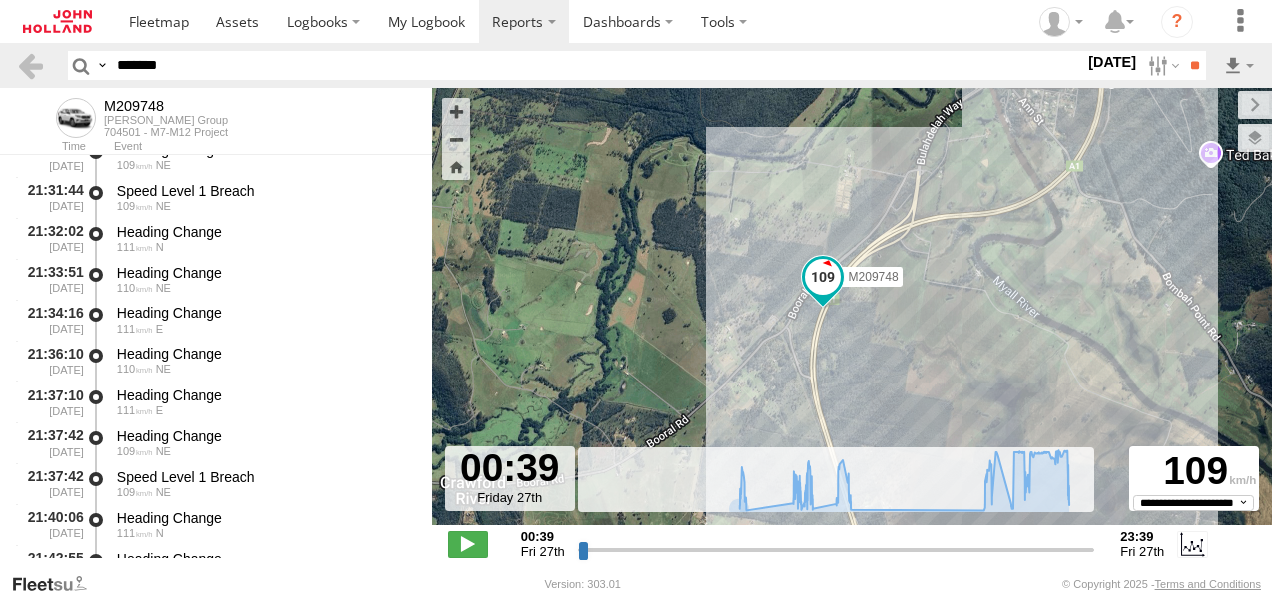 click at bounding box center (0, 0) 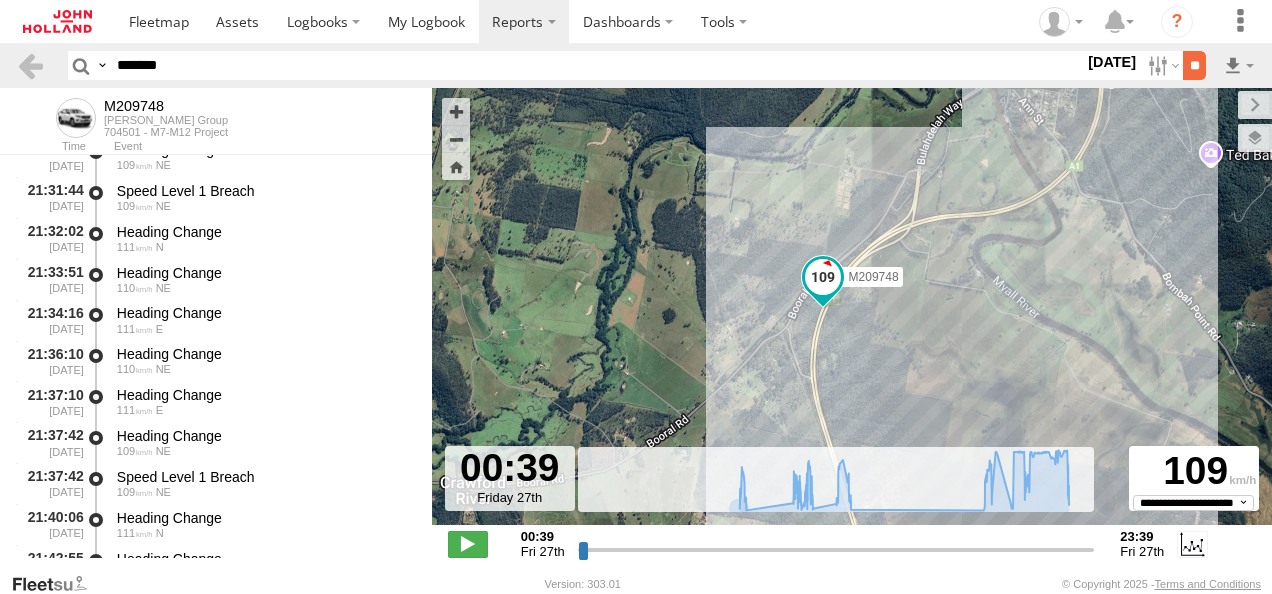 click on "**" at bounding box center (1194, 65) 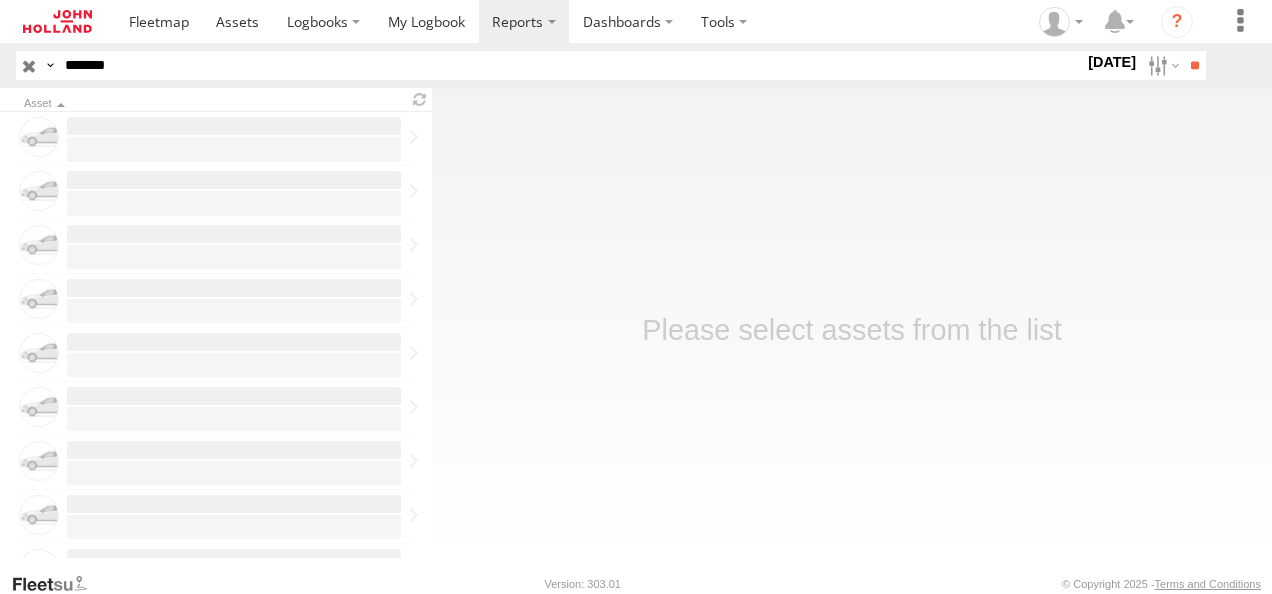 scroll, scrollTop: 0, scrollLeft: 0, axis: both 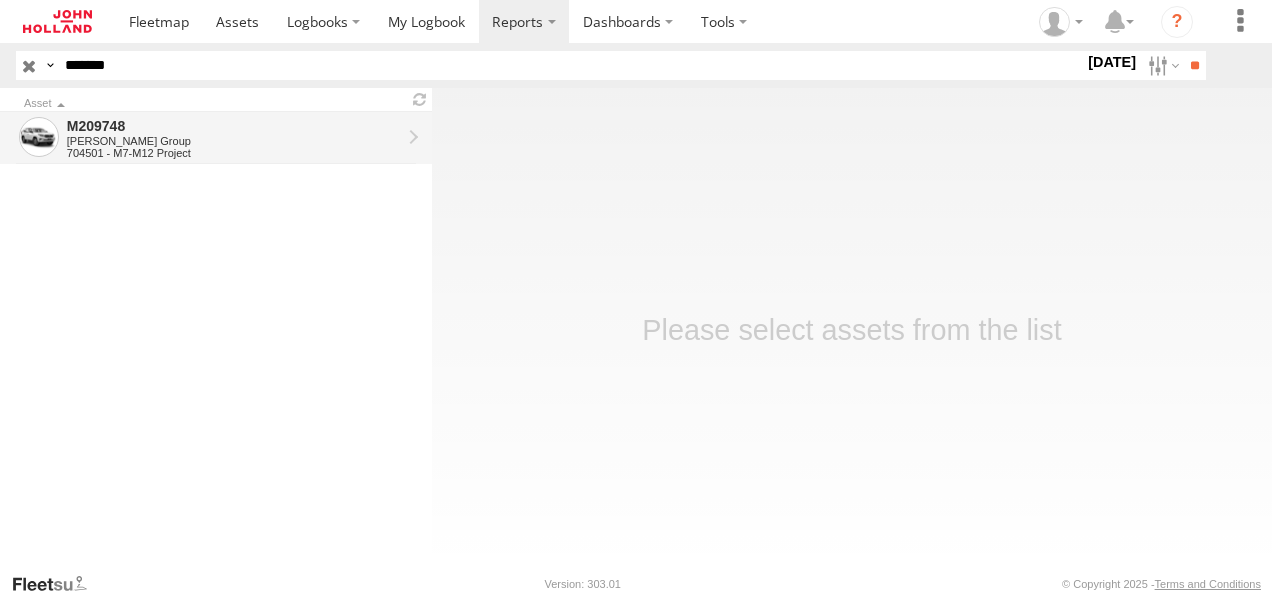 click on "[PERSON_NAME] Group" at bounding box center (234, 141) 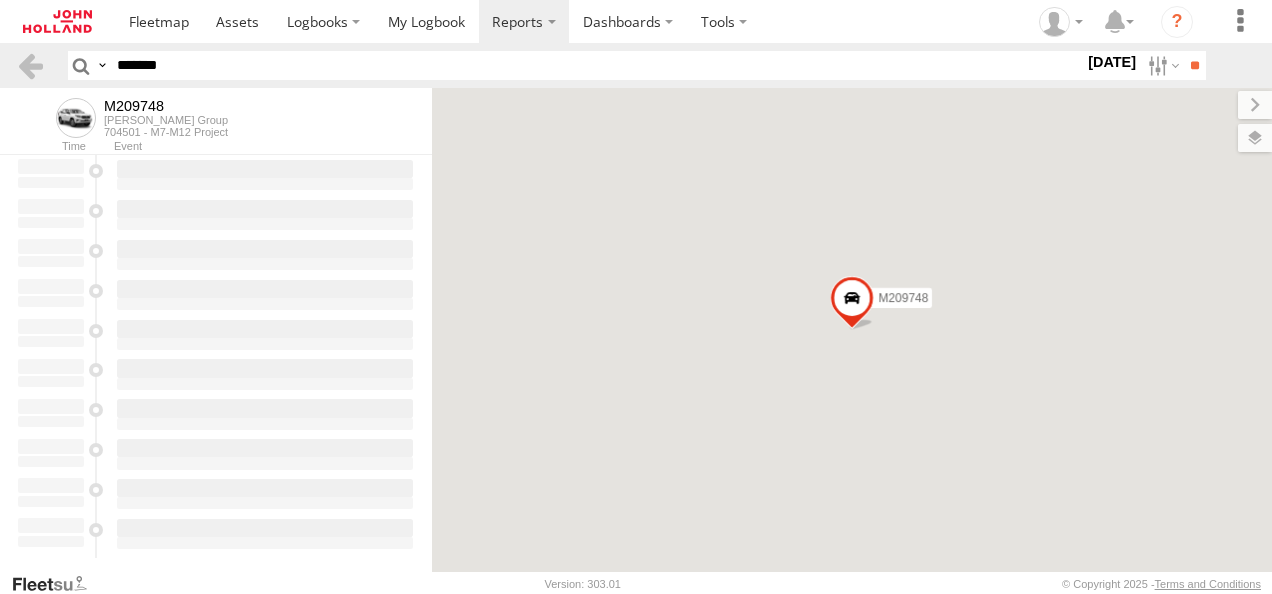 scroll, scrollTop: 0, scrollLeft: 0, axis: both 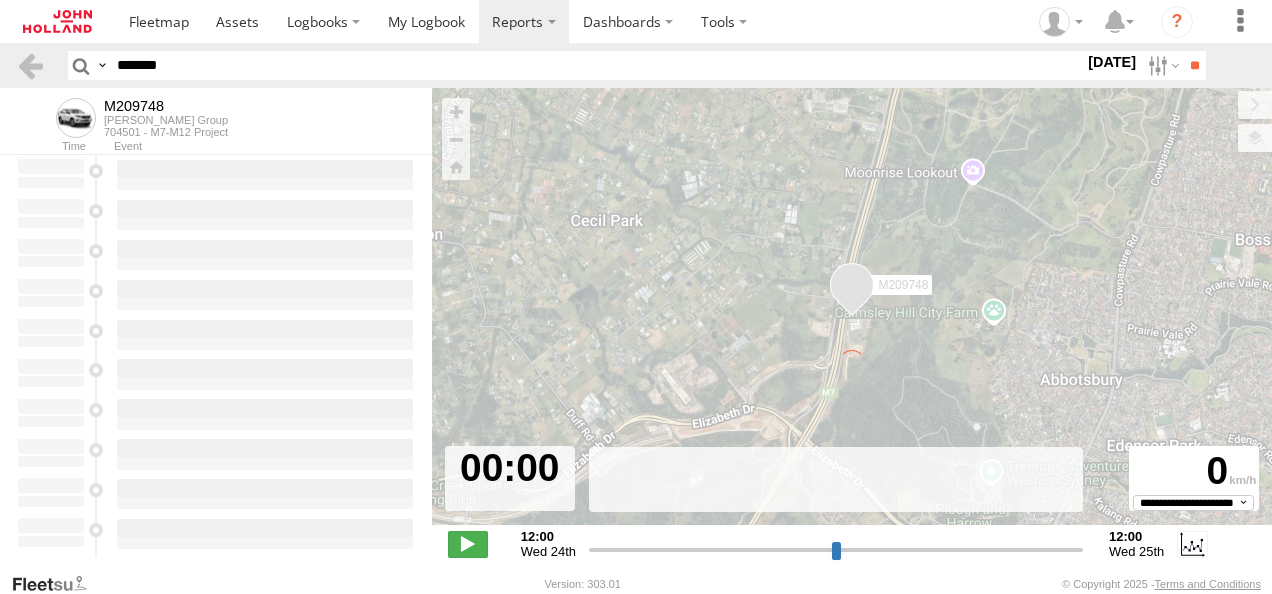 type on "**********" 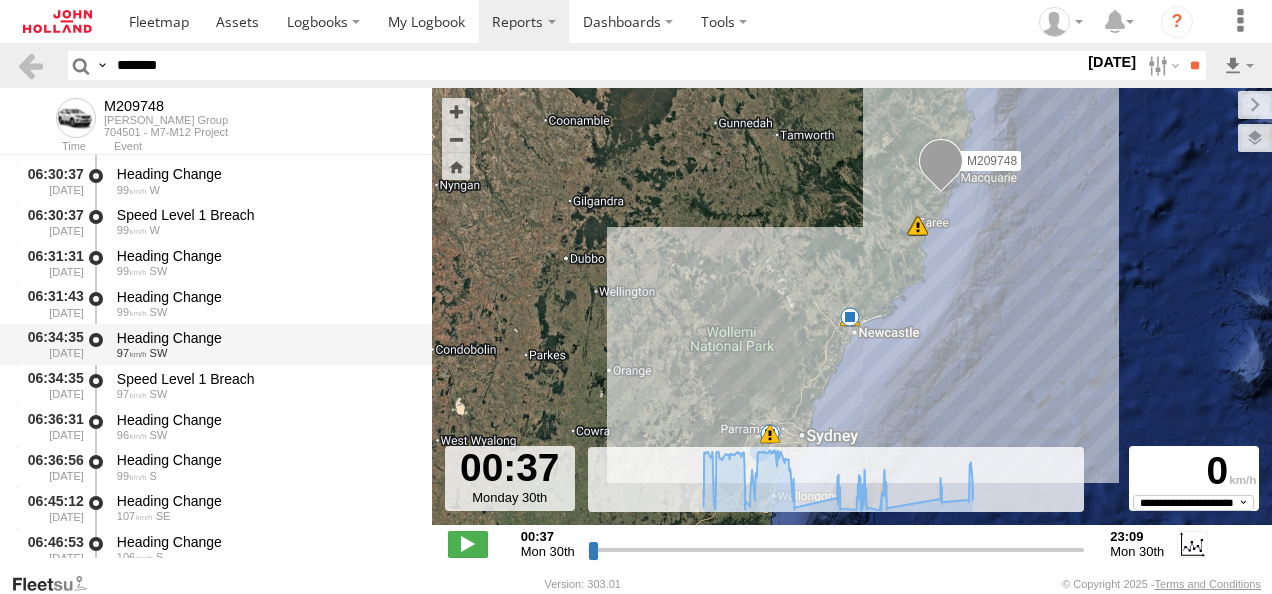 scroll, scrollTop: 3000, scrollLeft: 0, axis: vertical 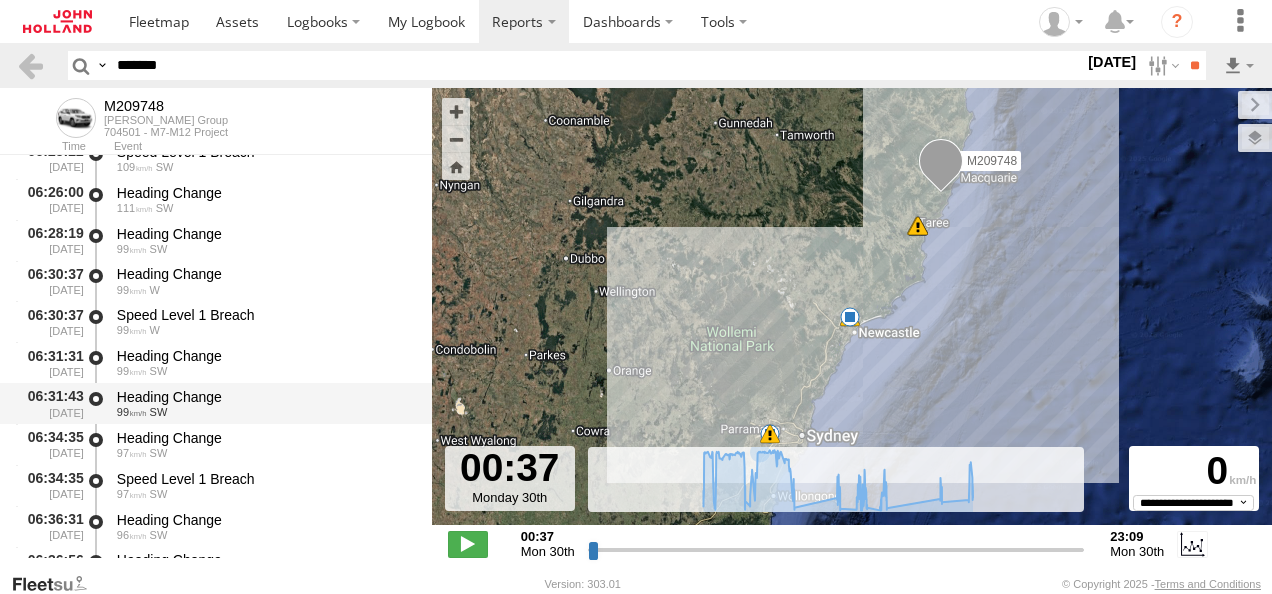 click on "Heading Change" at bounding box center (265, 397) 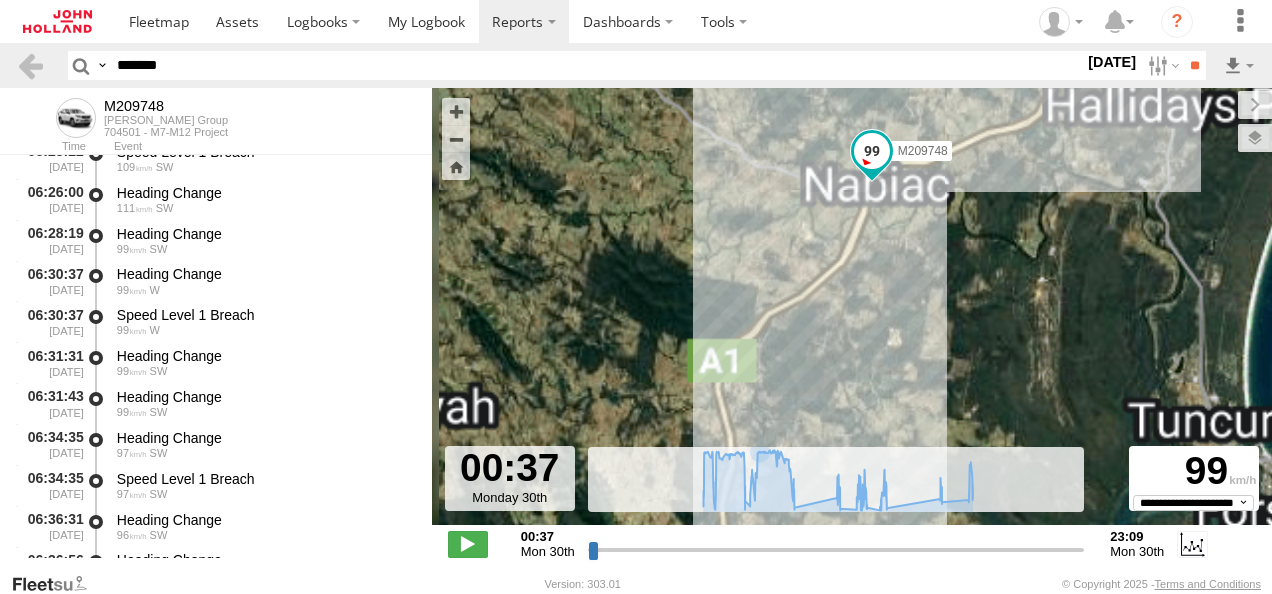 drag, startPoint x: 888, startPoint y: 196, endPoint x: 860, endPoint y: 336, distance: 142.77255 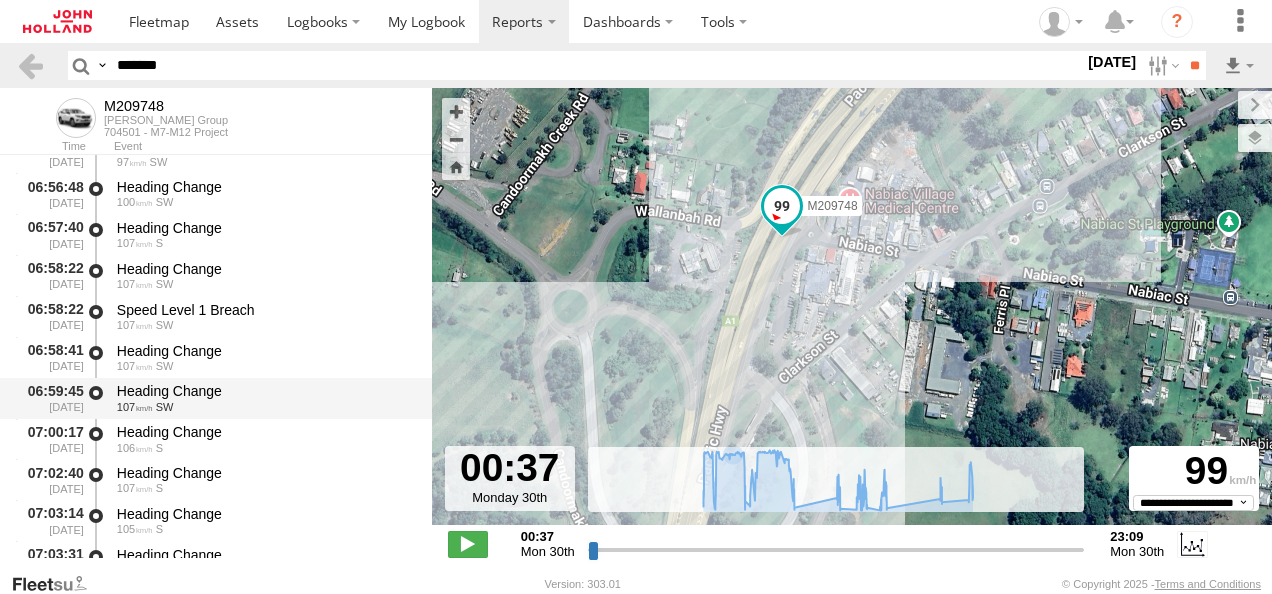 scroll, scrollTop: 3699, scrollLeft: 0, axis: vertical 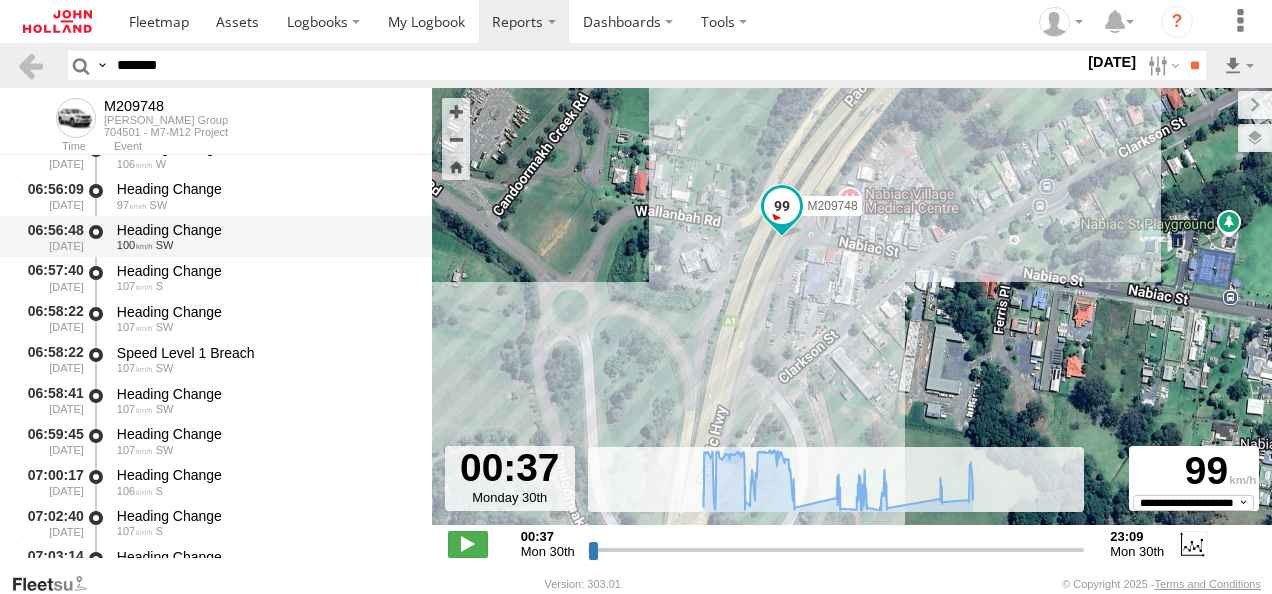 click on "100" at bounding box center (135, 245) 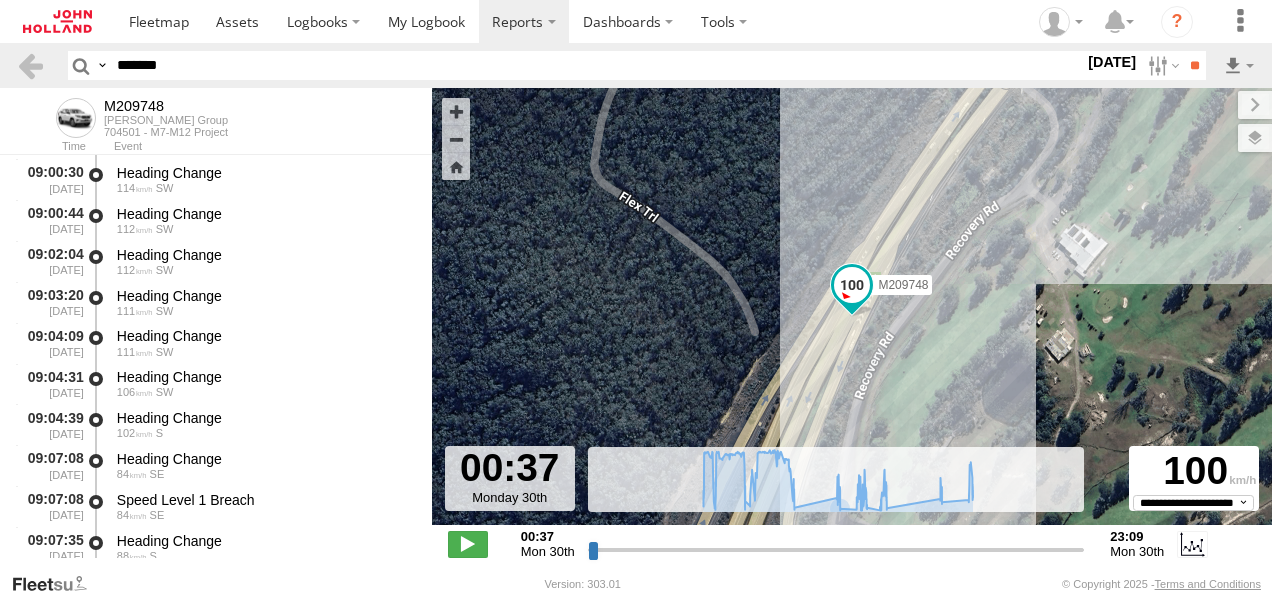 scroll, scrollTop: 7498, scrollLeft: 0, axis: vertical 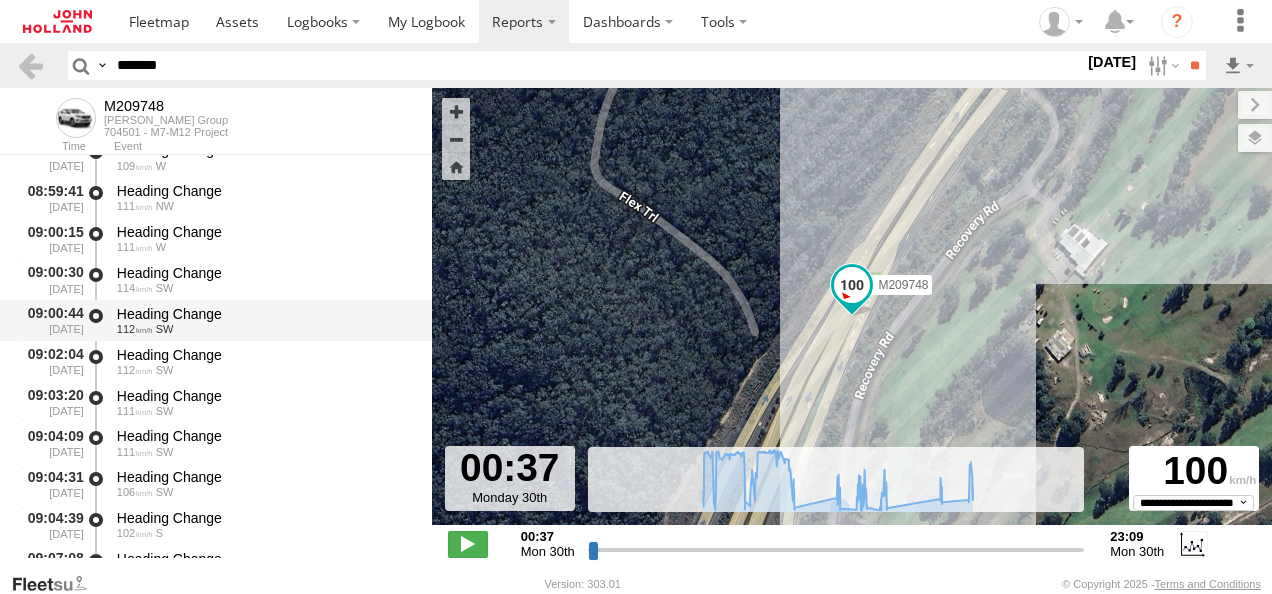 click on "Heading Change" at bounding box center (265, 314) 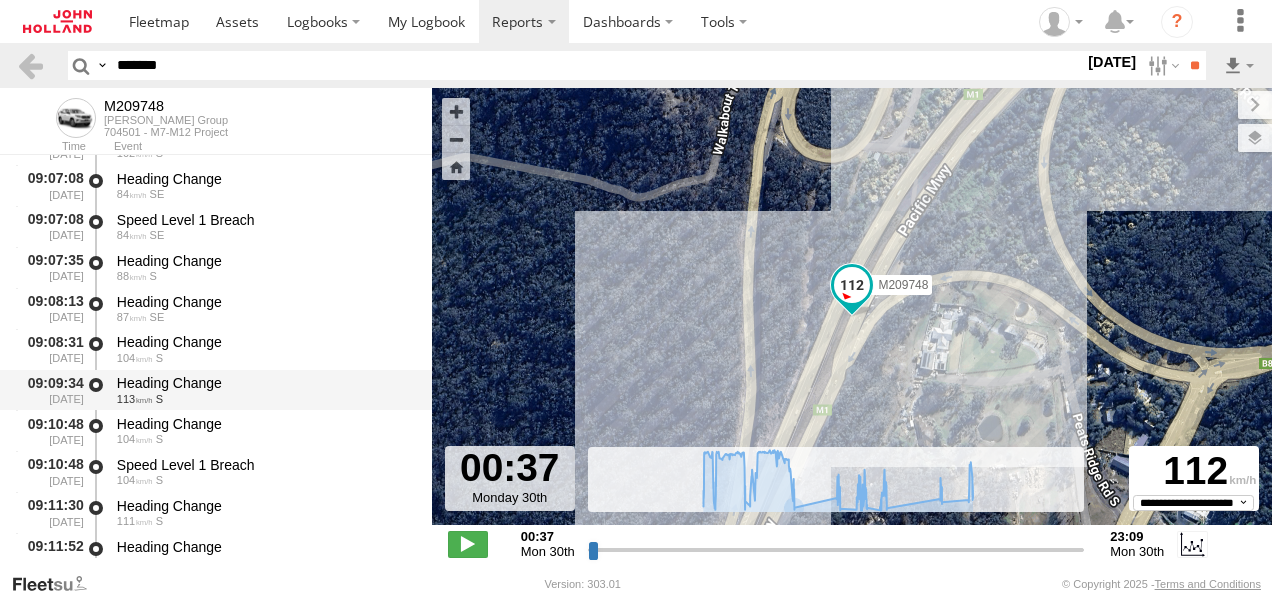 scroll, scrollTop: 7898, scrollLeft: 0, axis: vertical 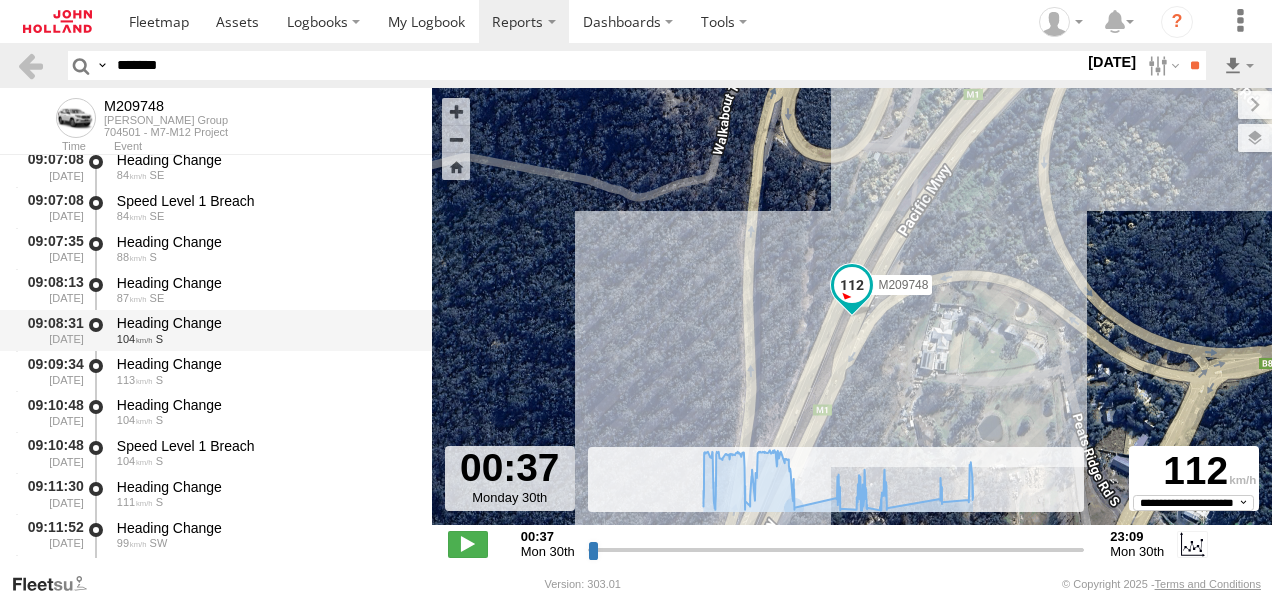 click on "Heading Change" at bounding box center [265, 323] 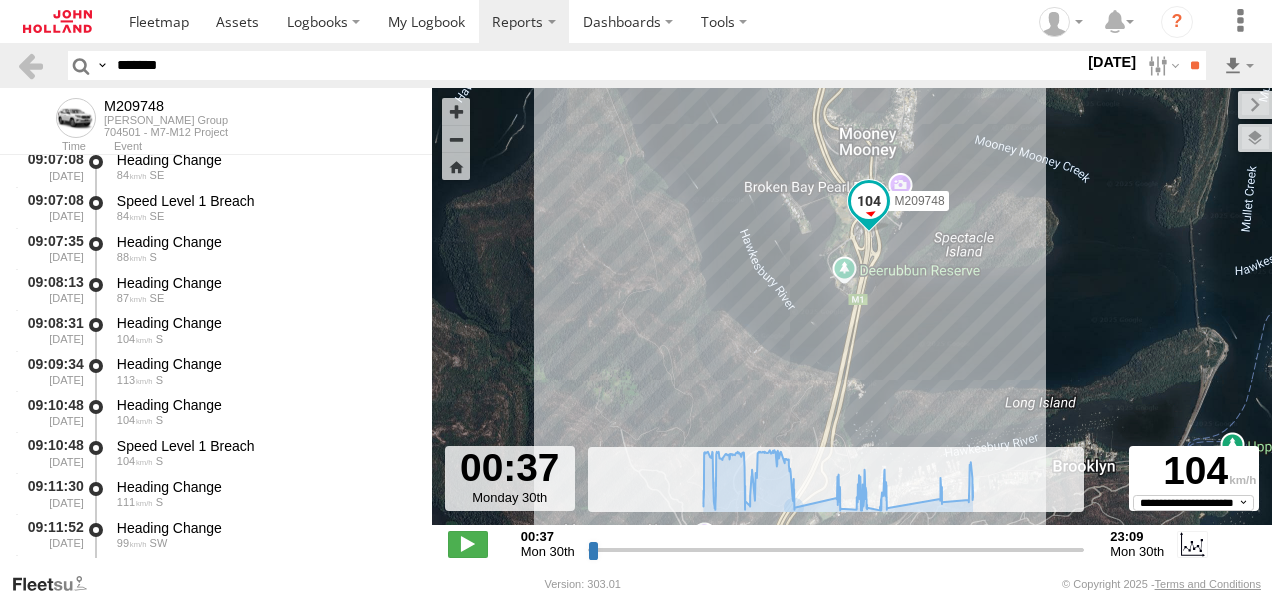 drag, startPoint x: 1022, startPoint y: 366, endPoint x: 939, endPoint y: 253, distance: 140.20699 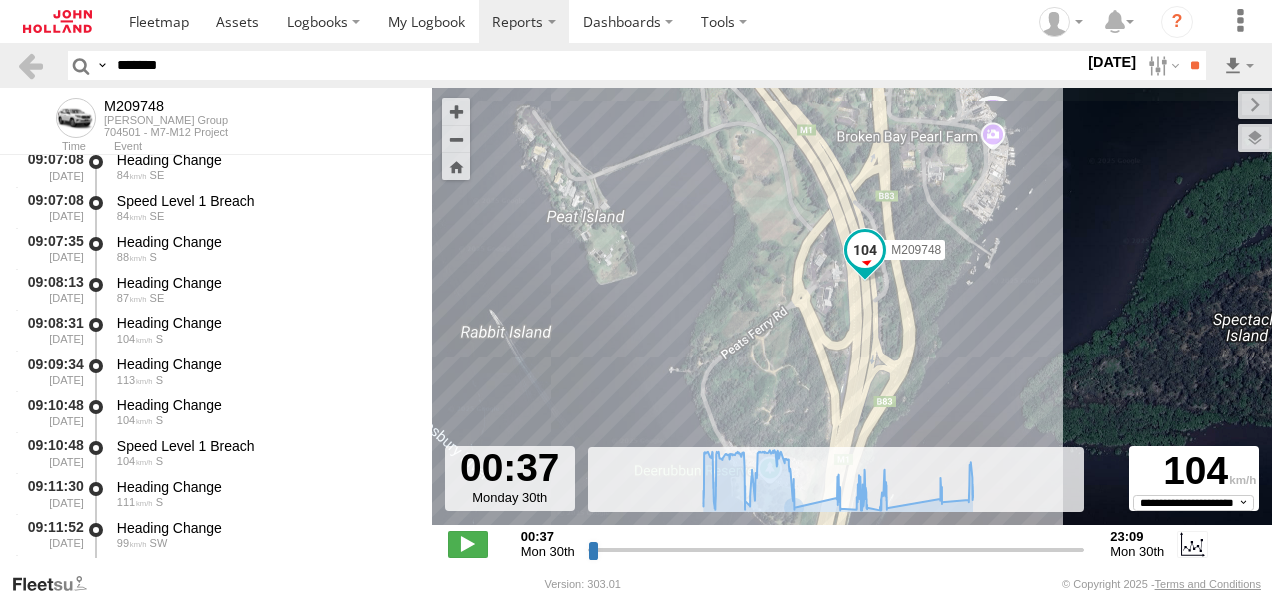 drag, startPoint x: 755, startPoint y: 264, endPoint x: 889, endPoint y: 326, distance: 147.64822 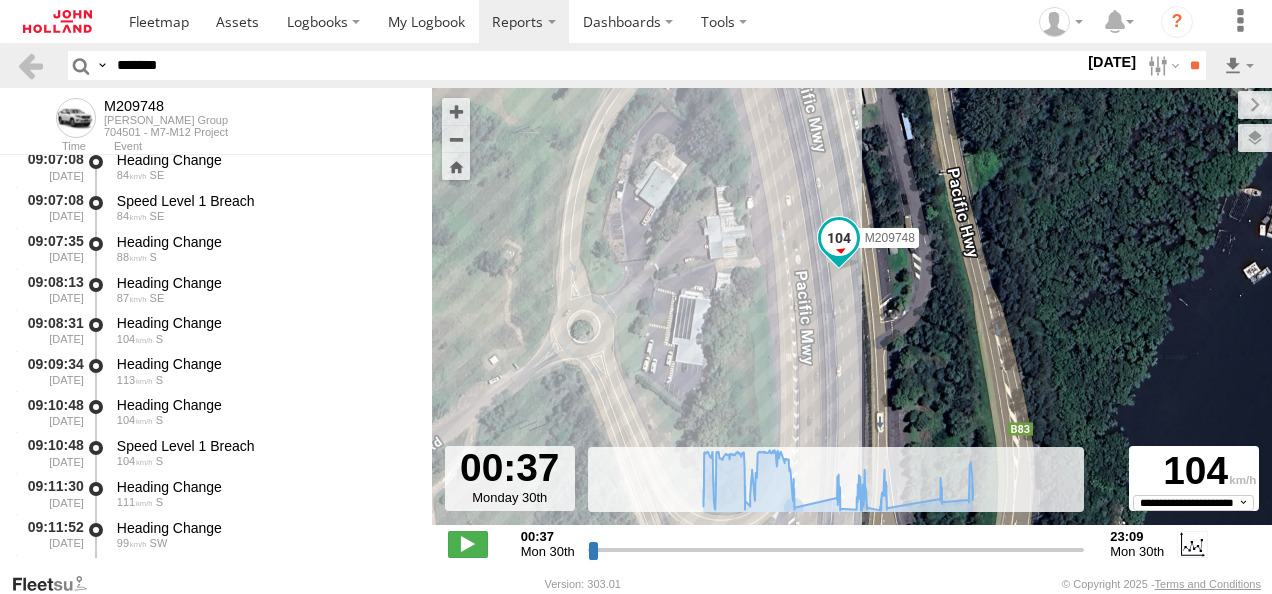 drag, startPoint x: 985, startPoint y: 336, endPoint x: 915, endPoint y: 320, distance: 71.80529 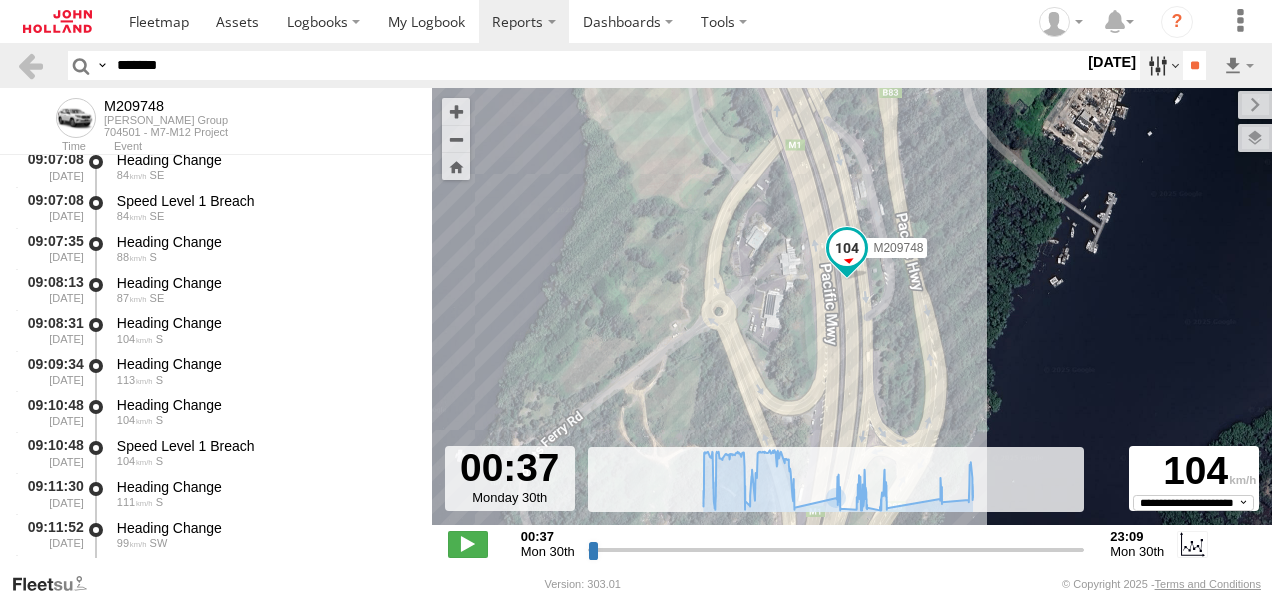 click at bounding box center [1161, 65] 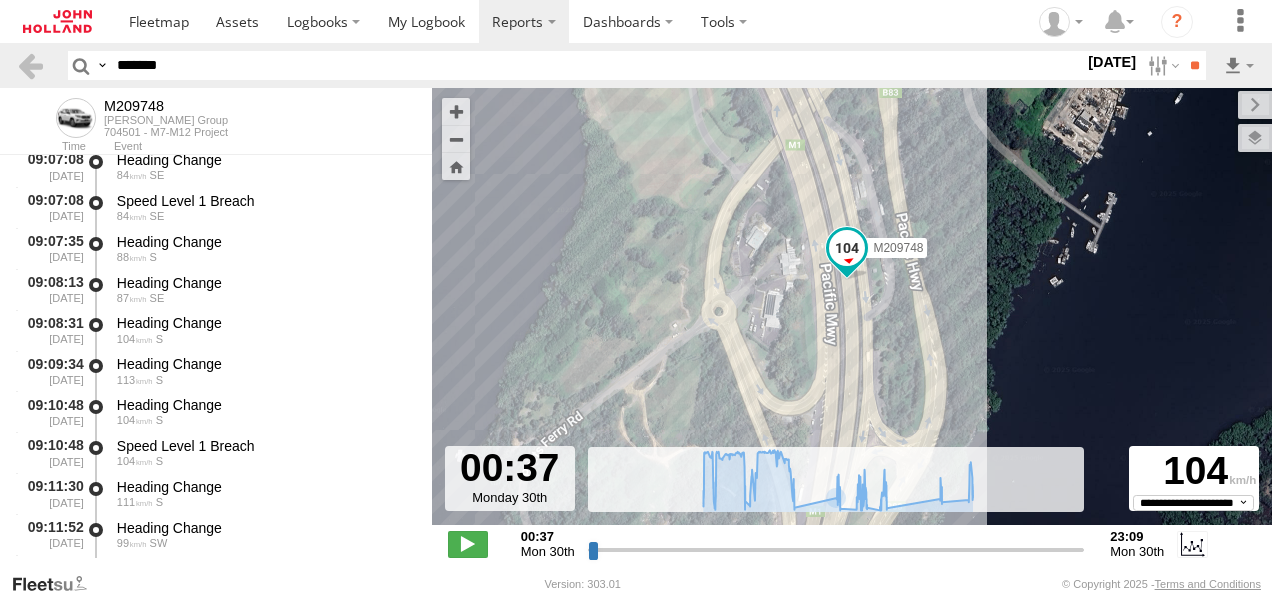 click on "S" at bounding box center (0, 0) 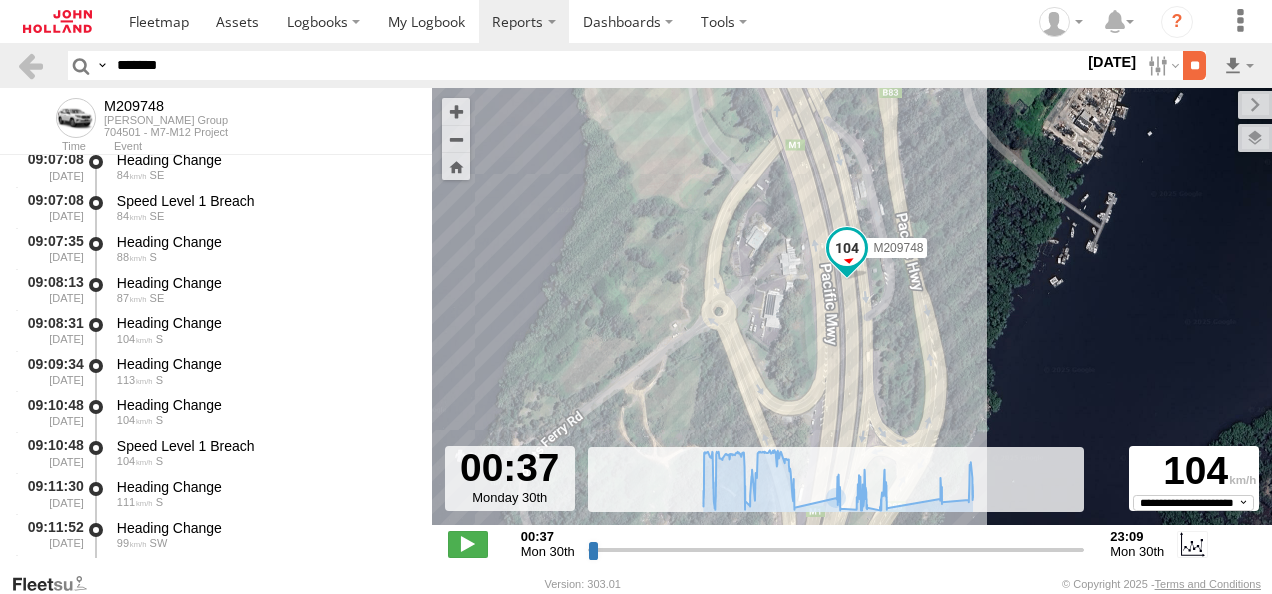 click on "**" at bounding box center [1194, 65] 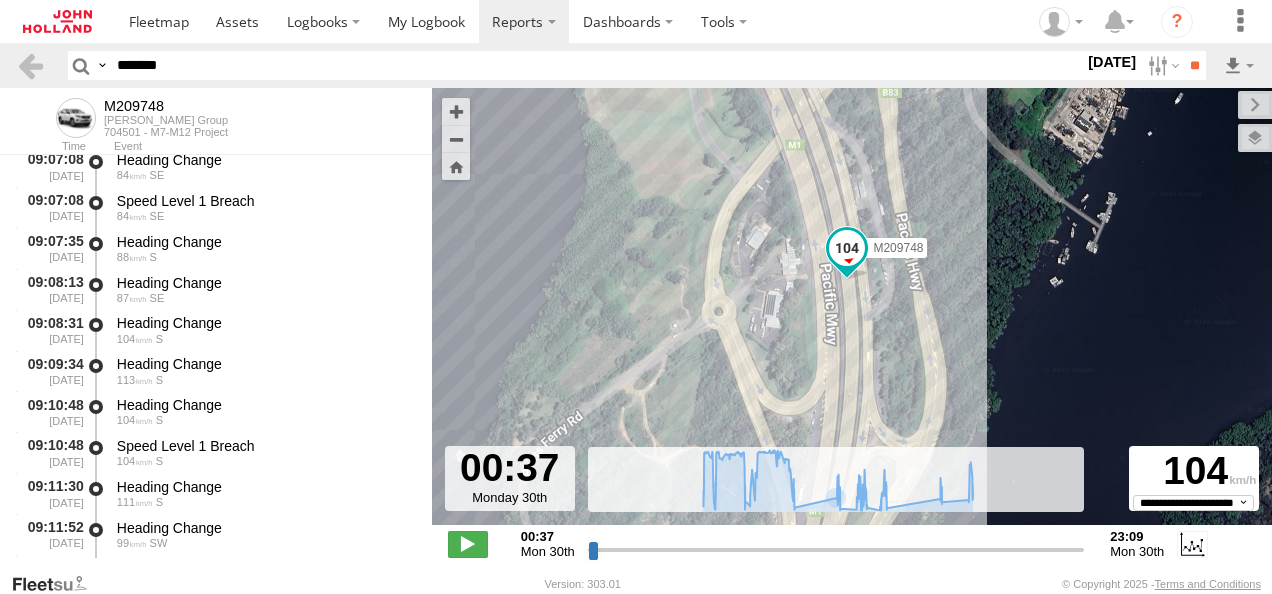 scroll, scrollTop: 0, scrollLeft: 0, axis: both 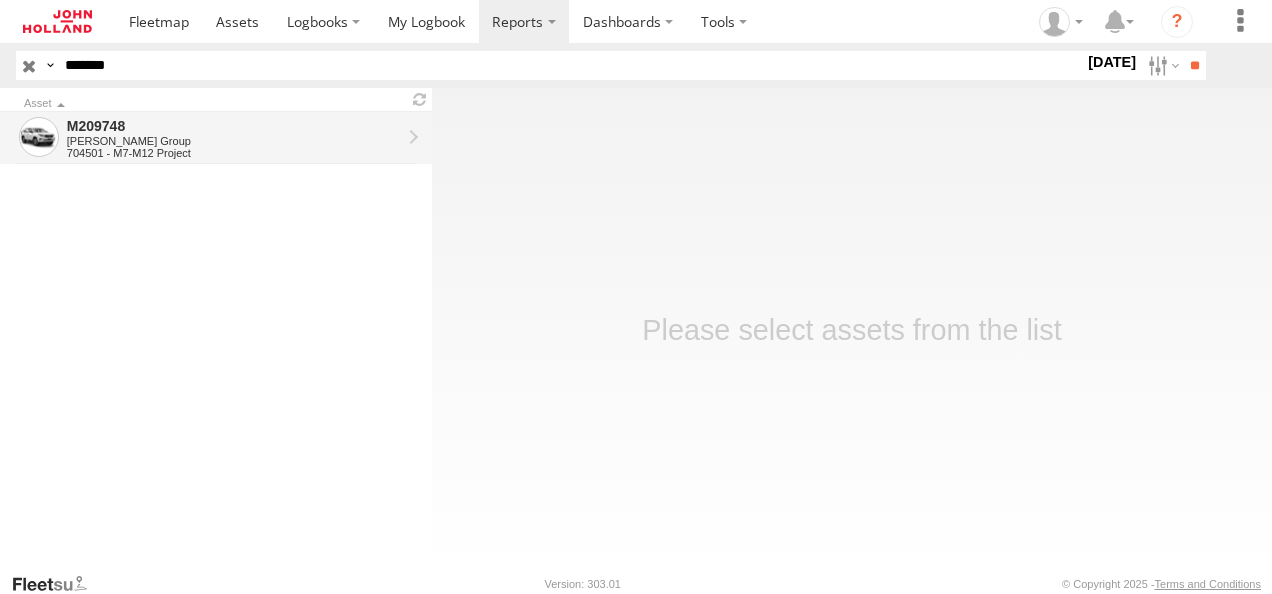click on "M209748" at bounding box center [234, 126] 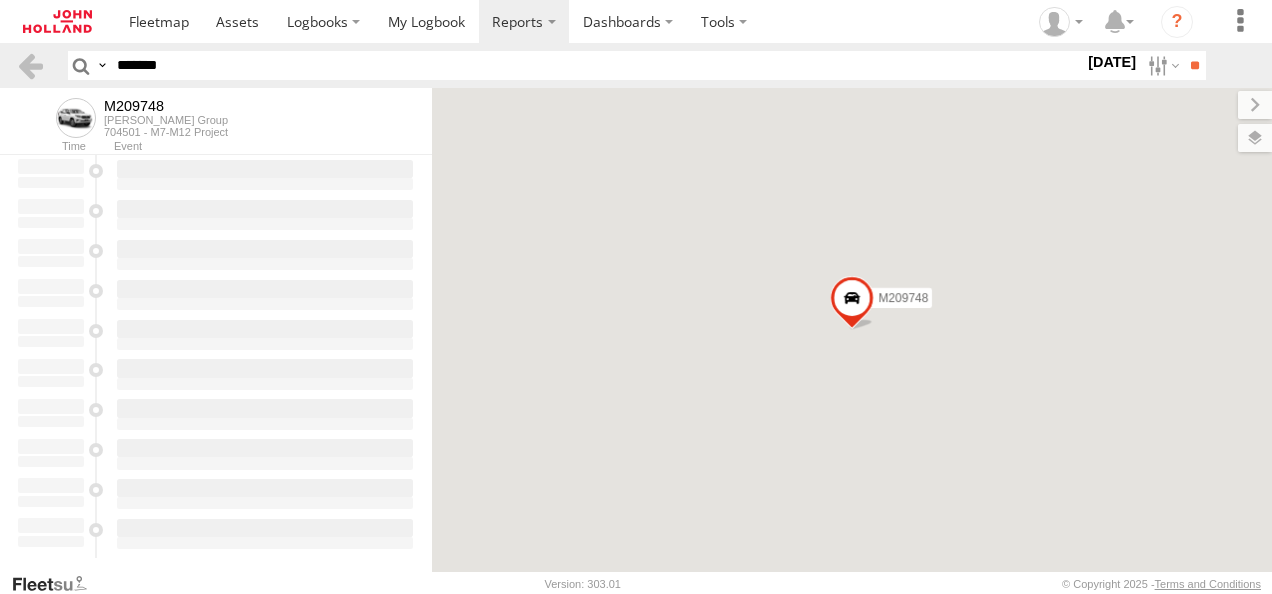 scroll, scrollTop: 0, scrollLeft: 0, axis: both 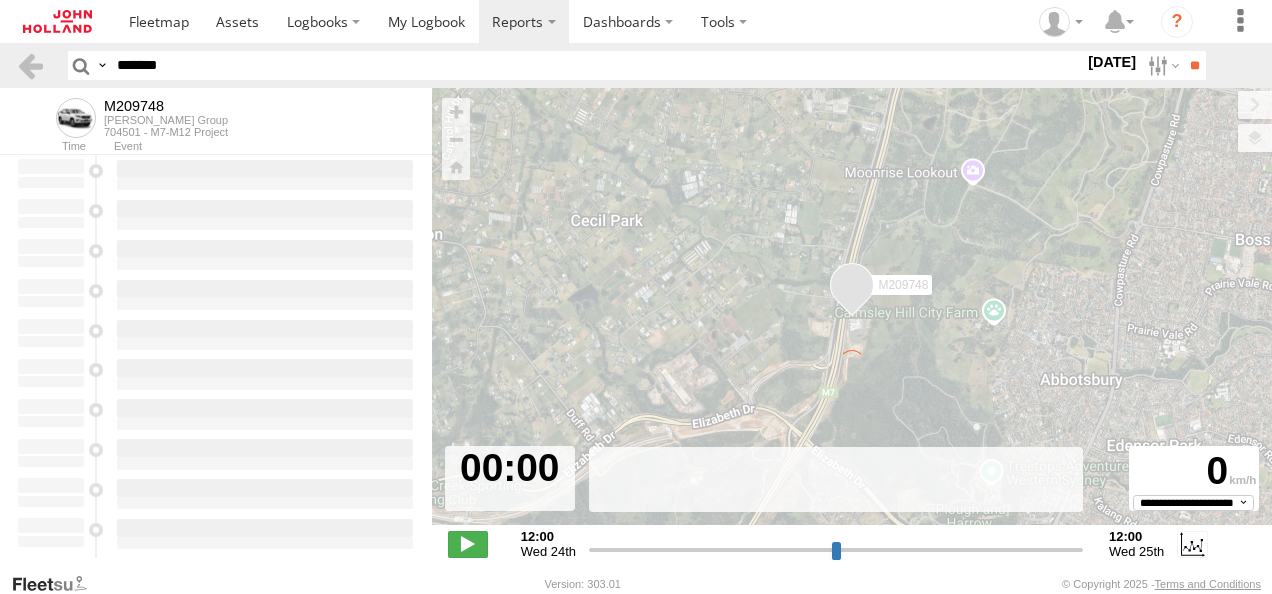 type on "**********" 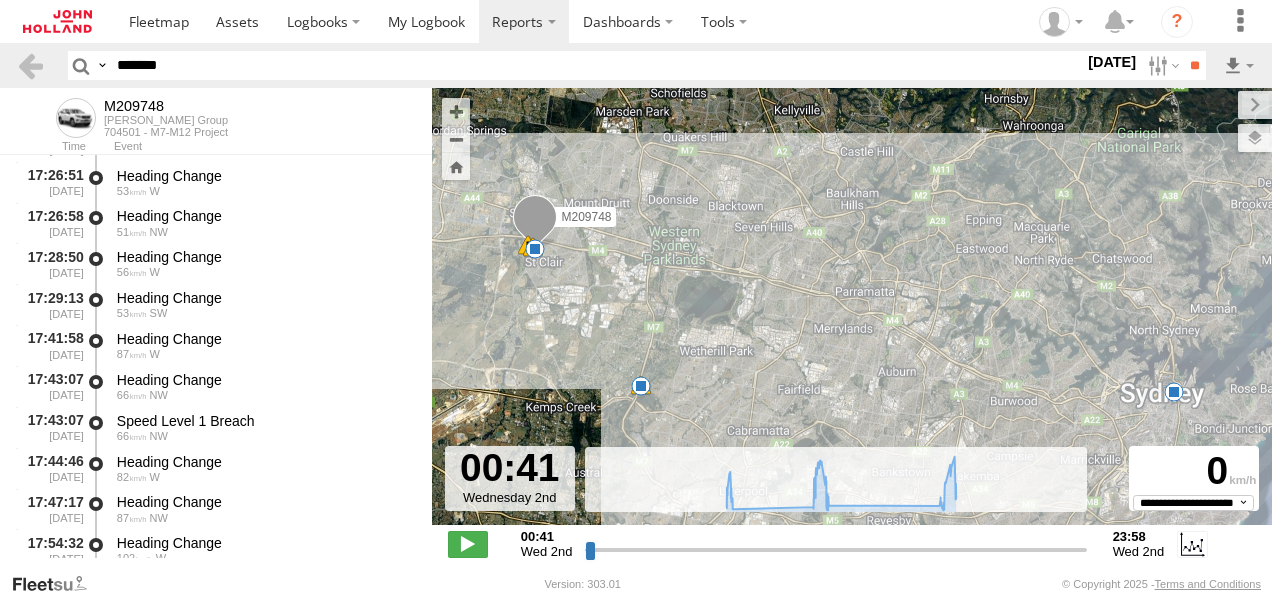 scroll, scrollTop: 7099, scrollLeft: 0, axis: vertical 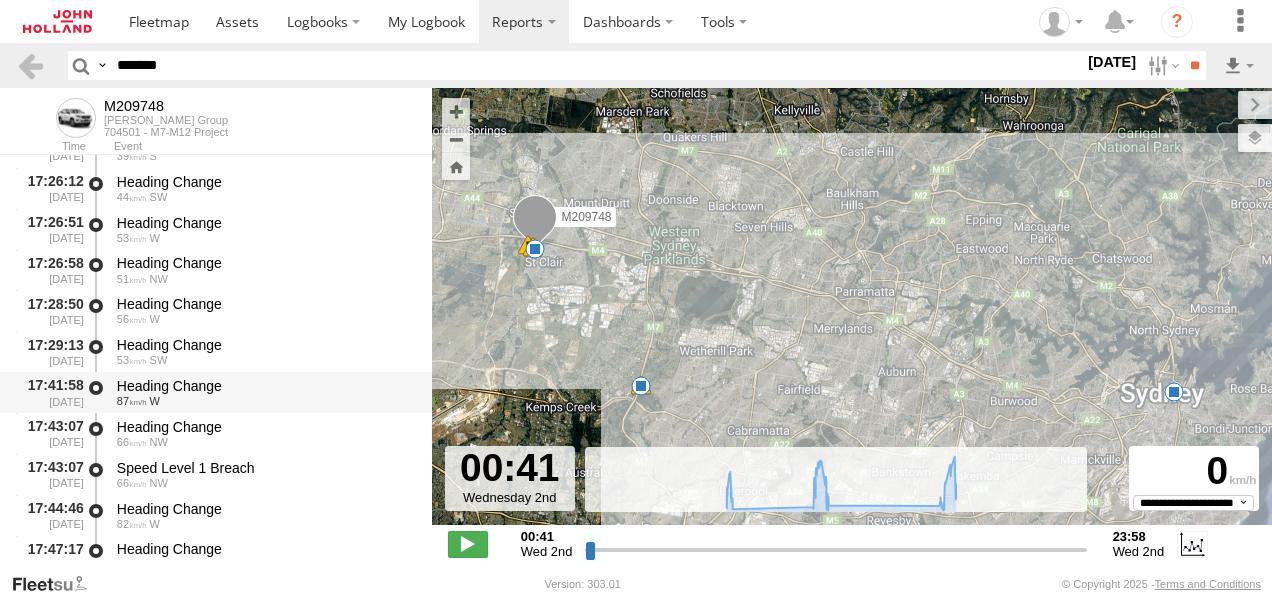 click on "Heading Change" at bounding box center [265, 386] 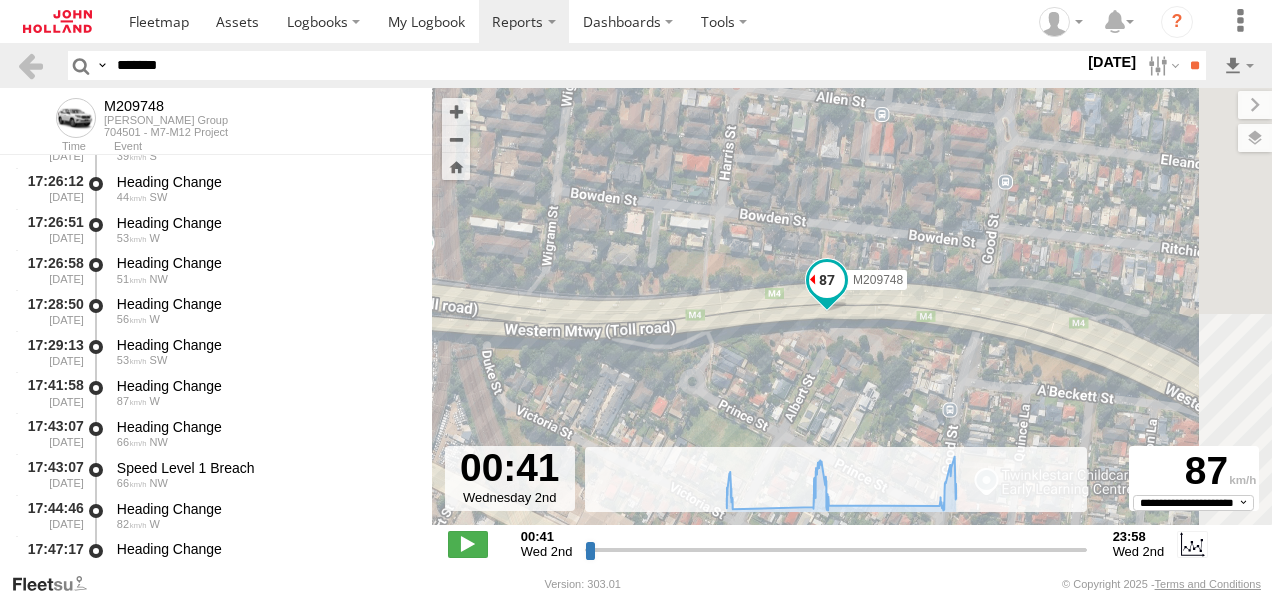 drag, startPoint x: 983, startPoint y: 318, endPoint x: 880, endPoint y: 324, distance: 103.17461 